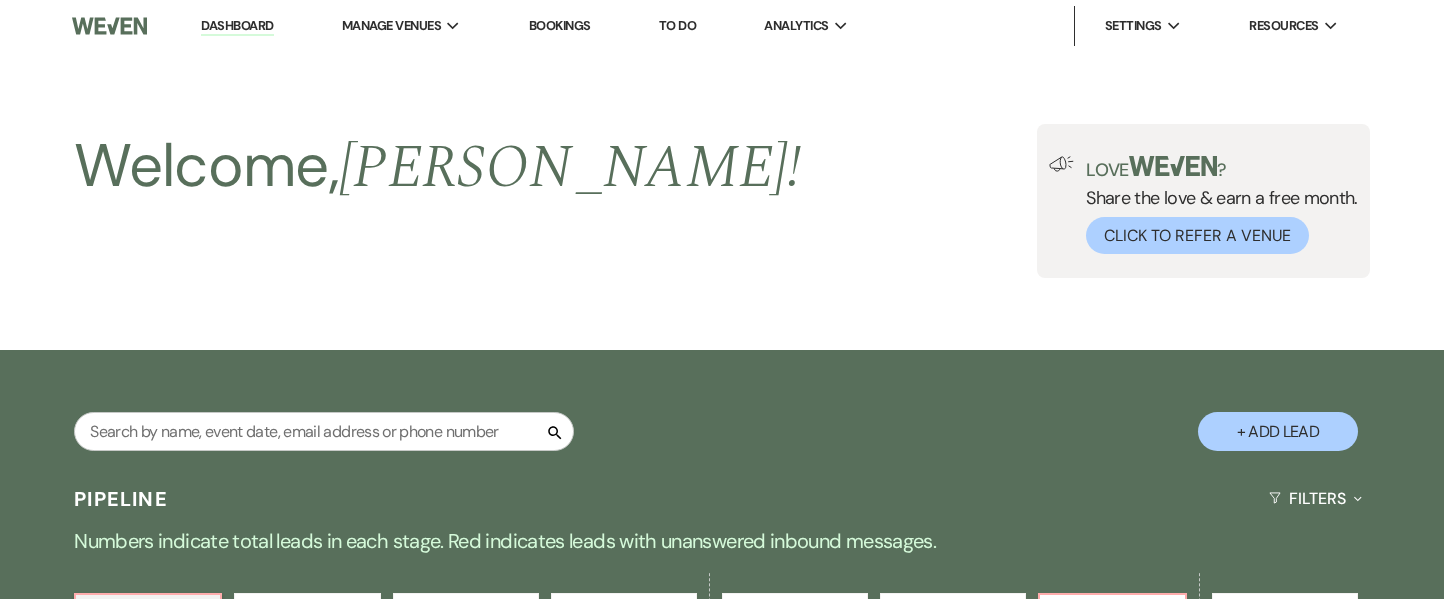 scroll, scrollTop: 689, scrollLeft: 0, axis: vertical 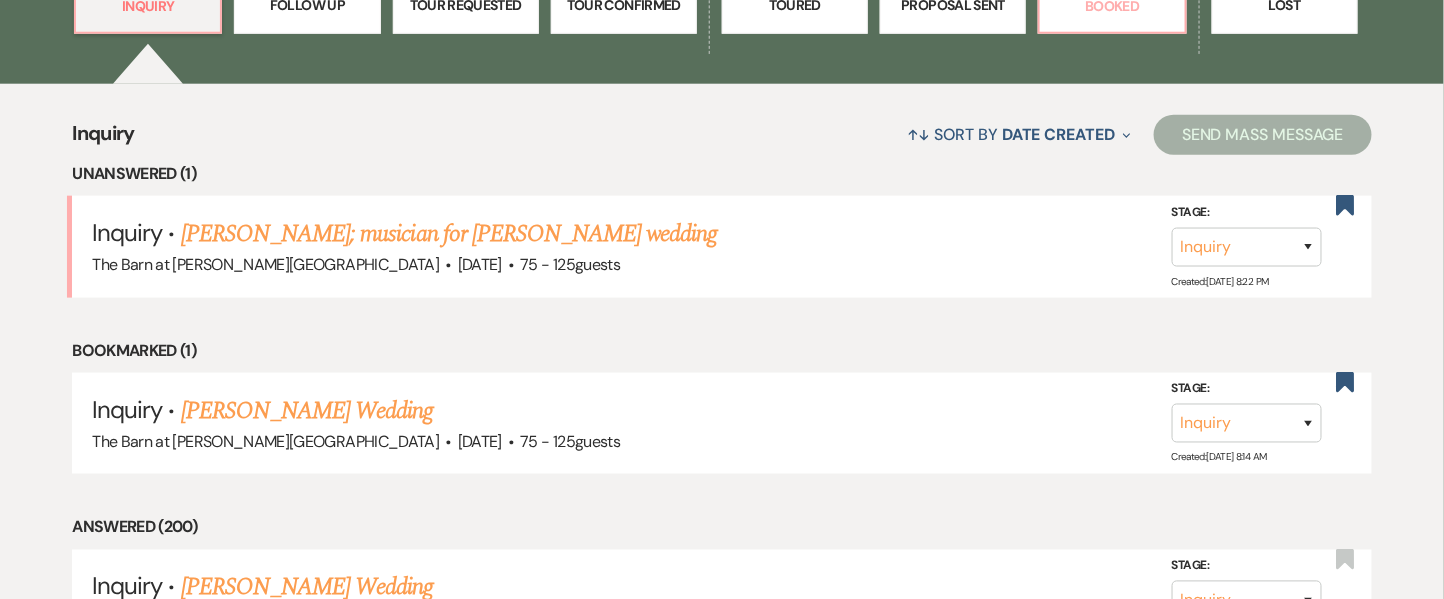 click on "Booked" at bounding box center (1112, 6) 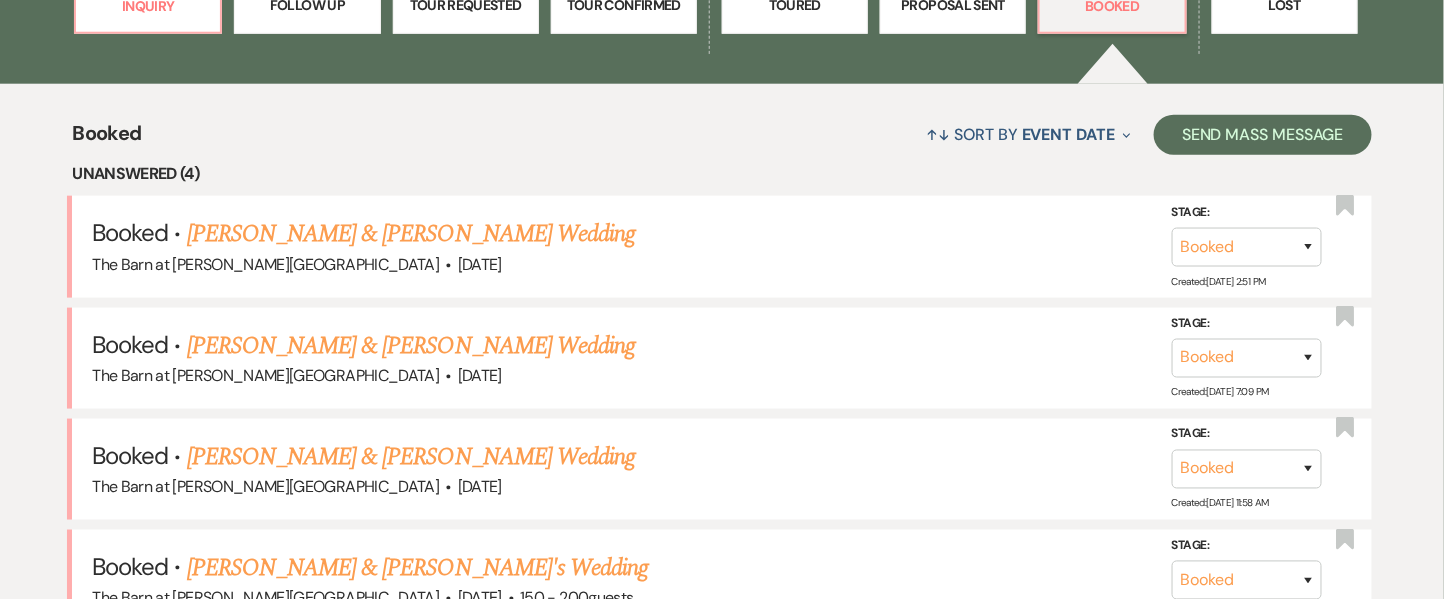 scroll, scrollTop: 1212, scrollLeft: 0, axis: vertical 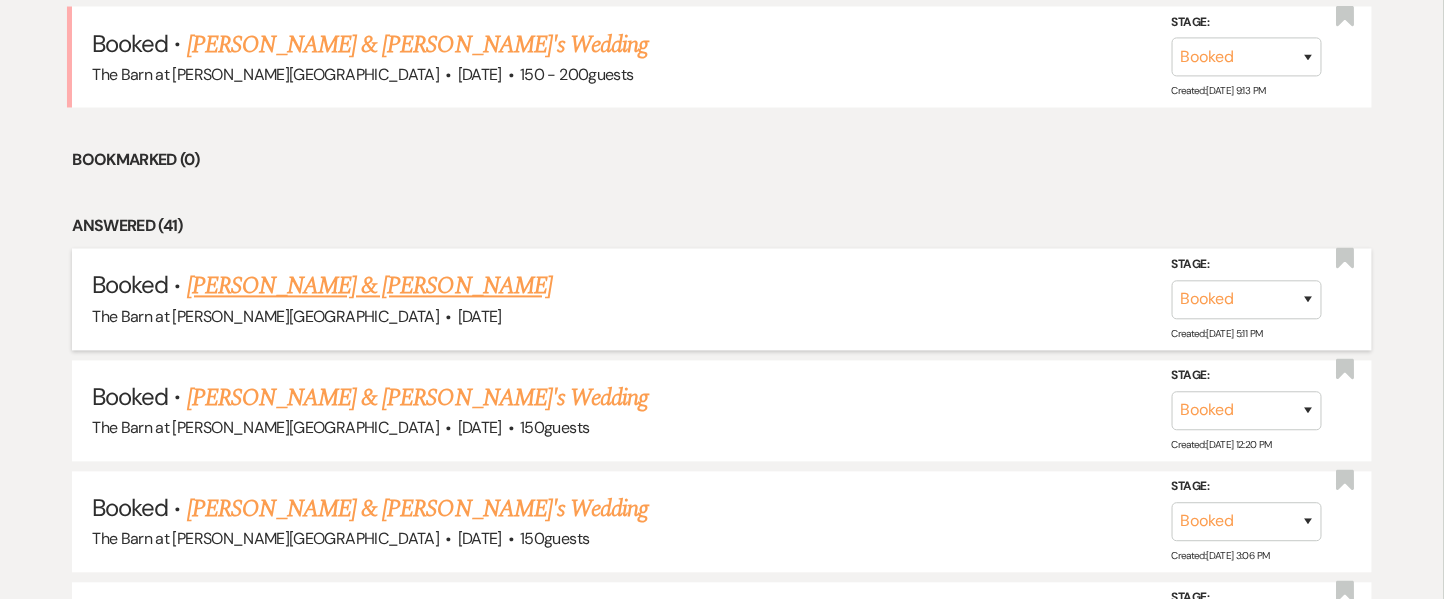 click on "[PERSON_NAME] & [PERSON_NAME]" at bounding box center [369, 287] 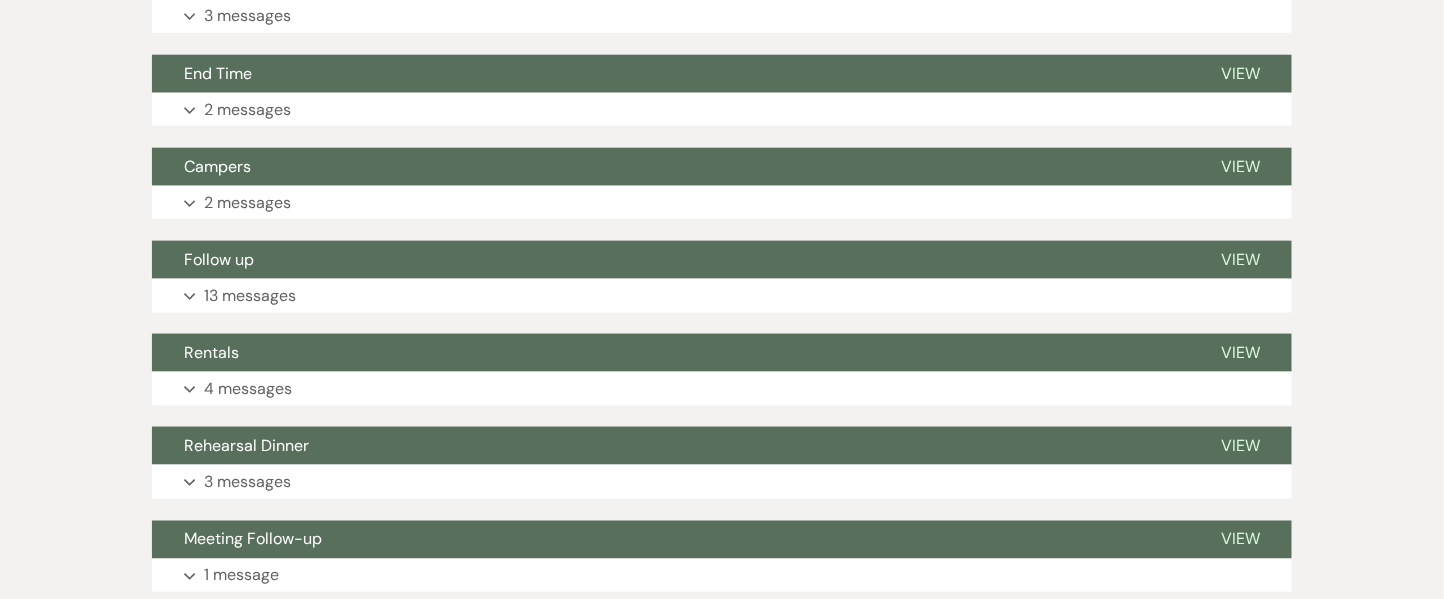 scroll, scrollTop: 707, scrollLeft: 0, axis: vertical 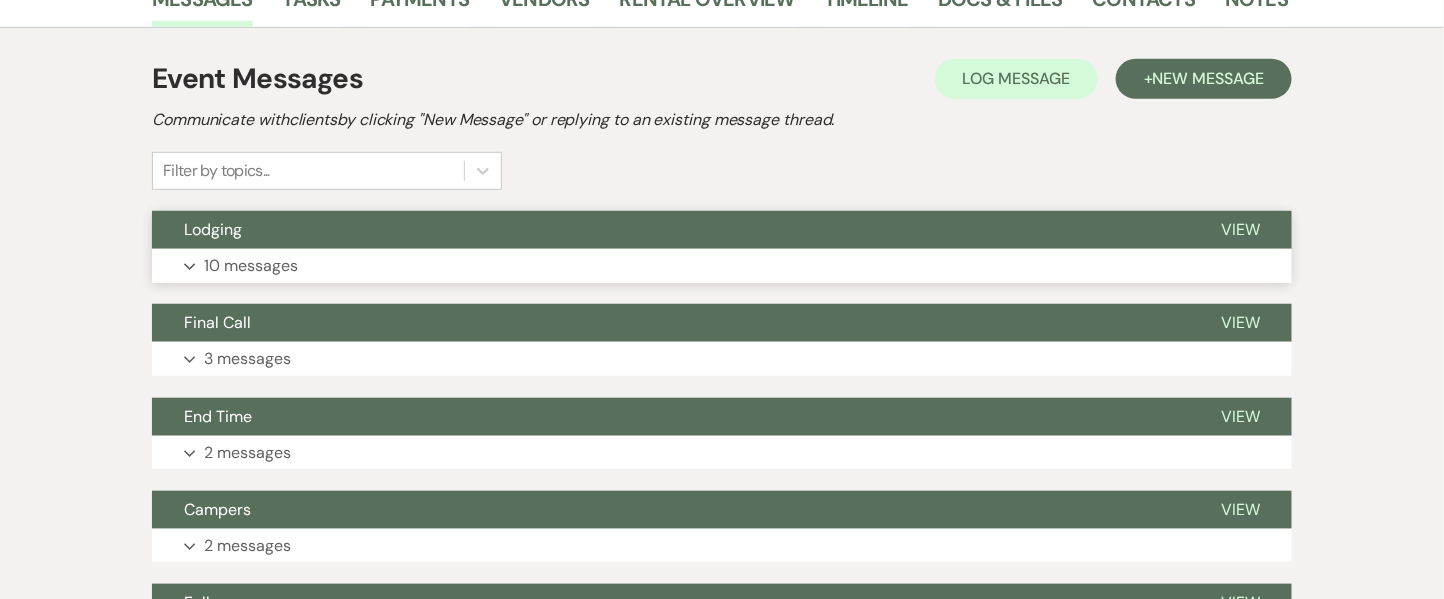 click on "10 messages" at bounding box center [251, 266] 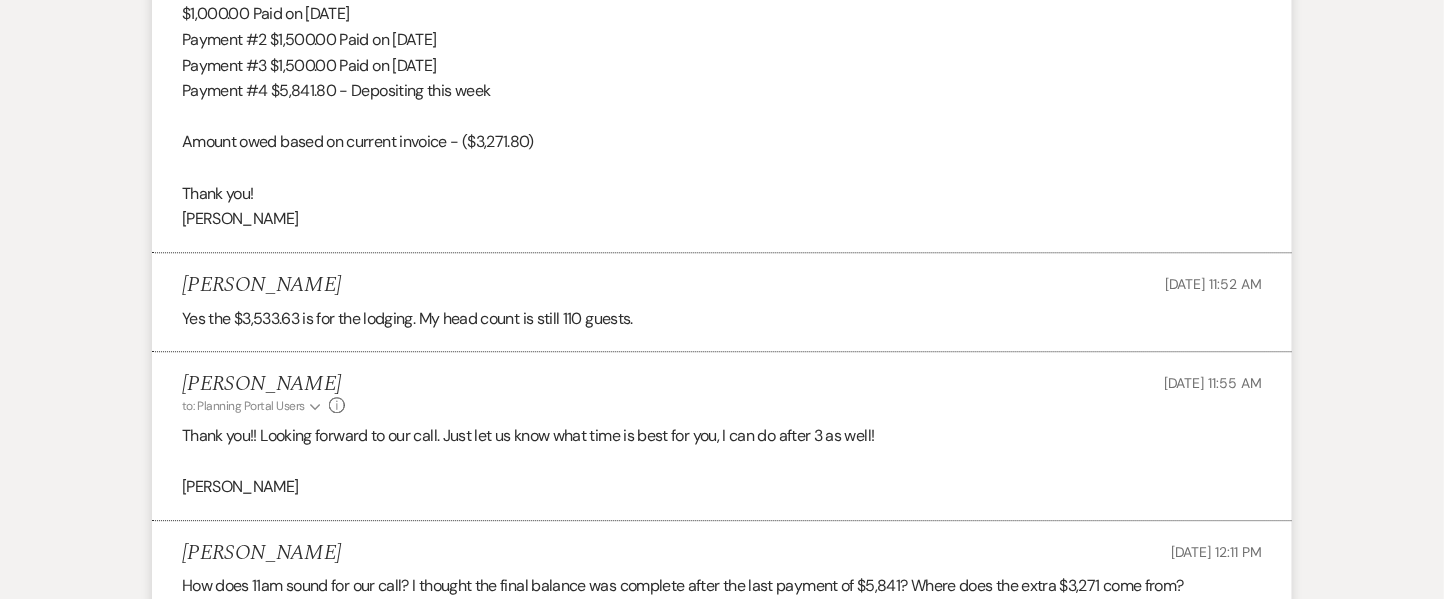 scroll, scrollTop: 1563, scrollLeft: 0, axis: vertical 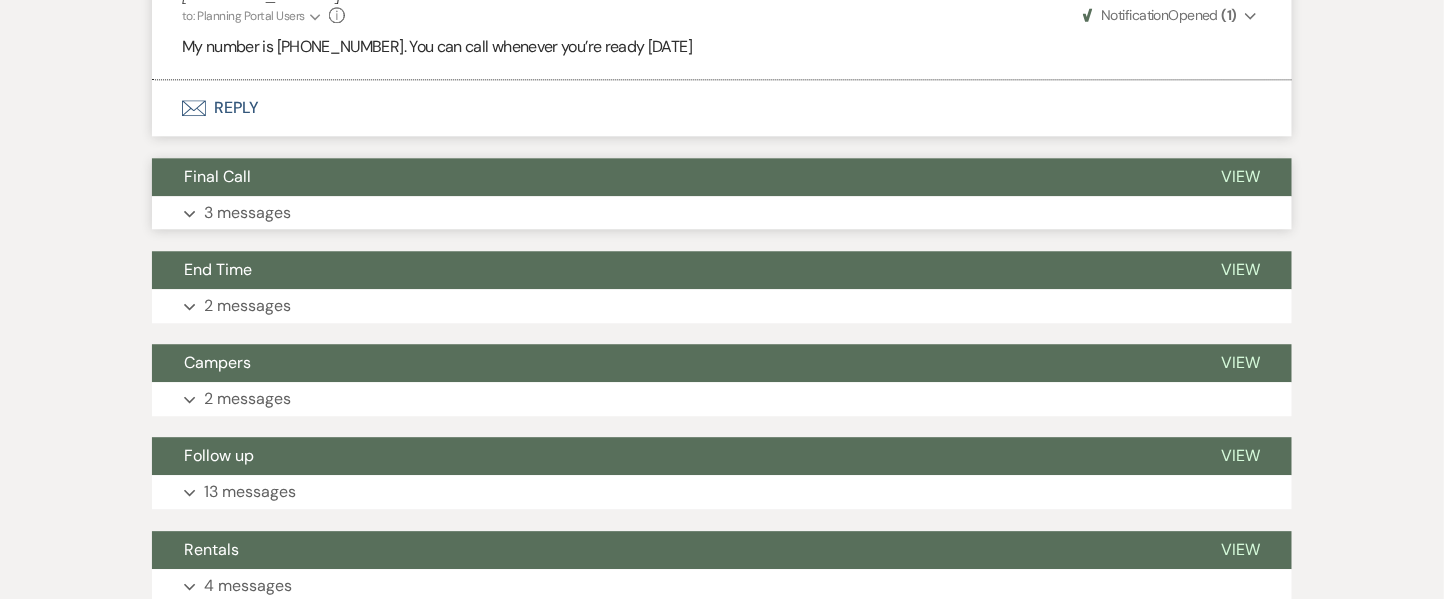 click on "3 messages" at bounding box center [247, 213] 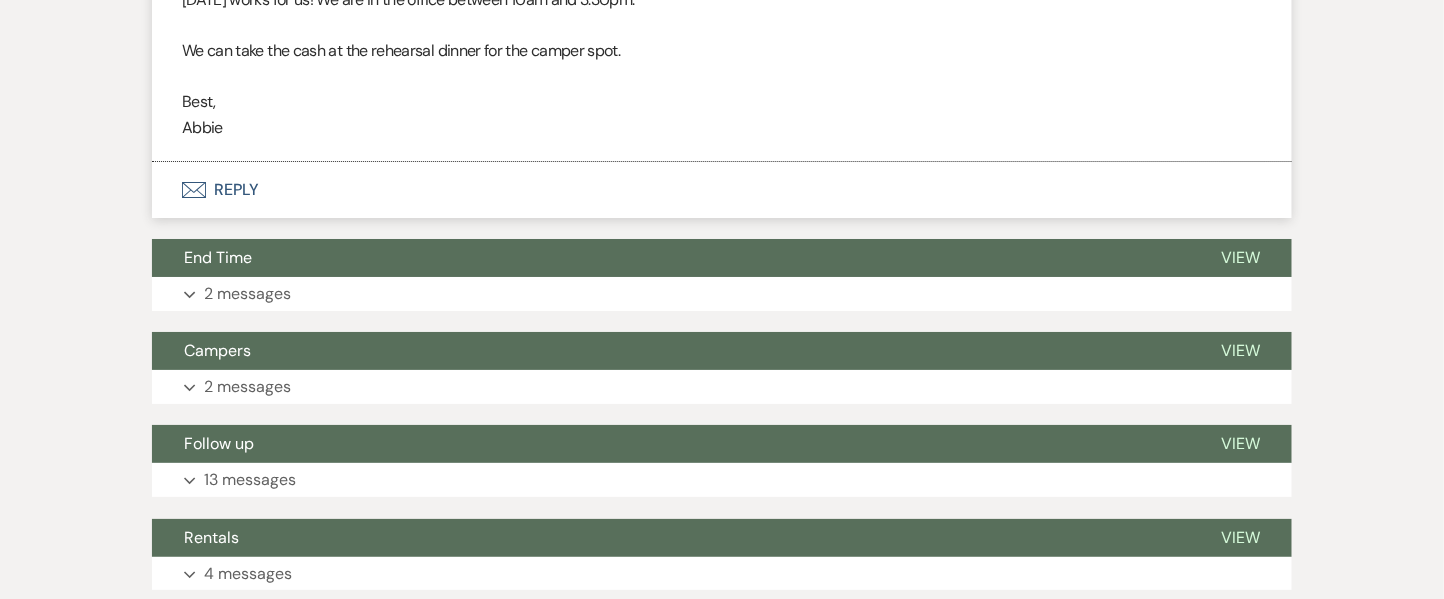 scroll, scrollTop: 4907, scrollLeft: 0, axis: vertical 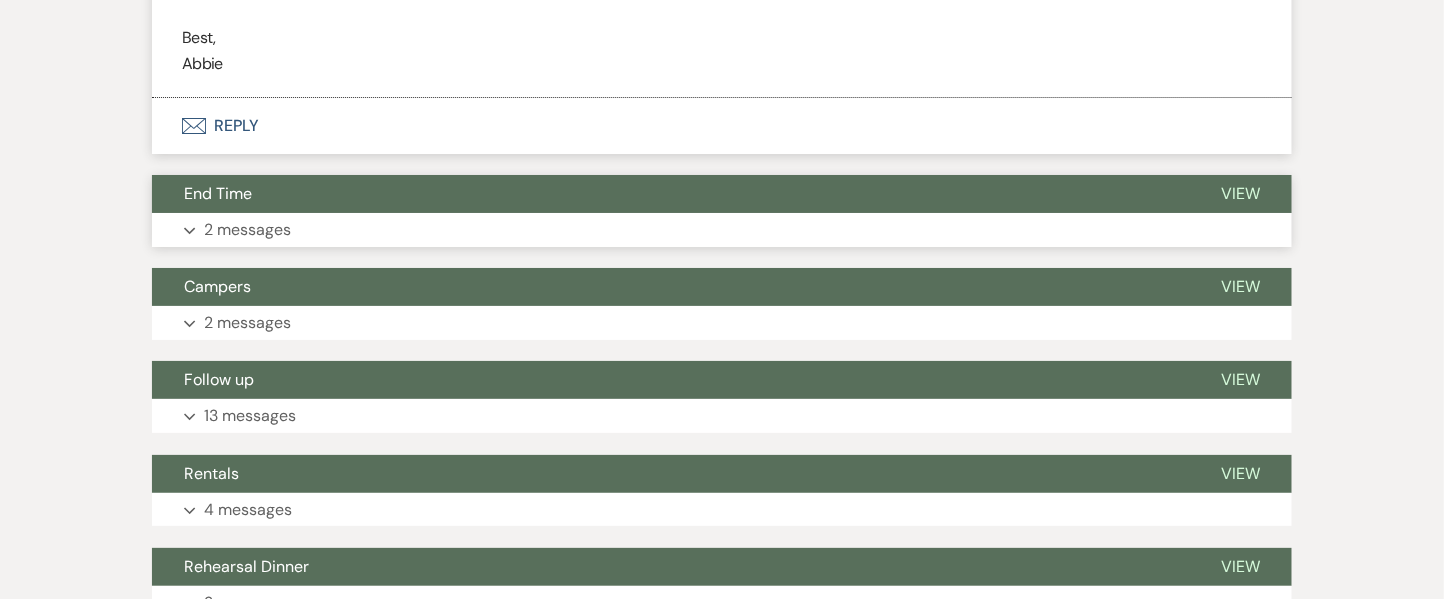 click on "Expand 2 messages" at bounding box center (722, 230) 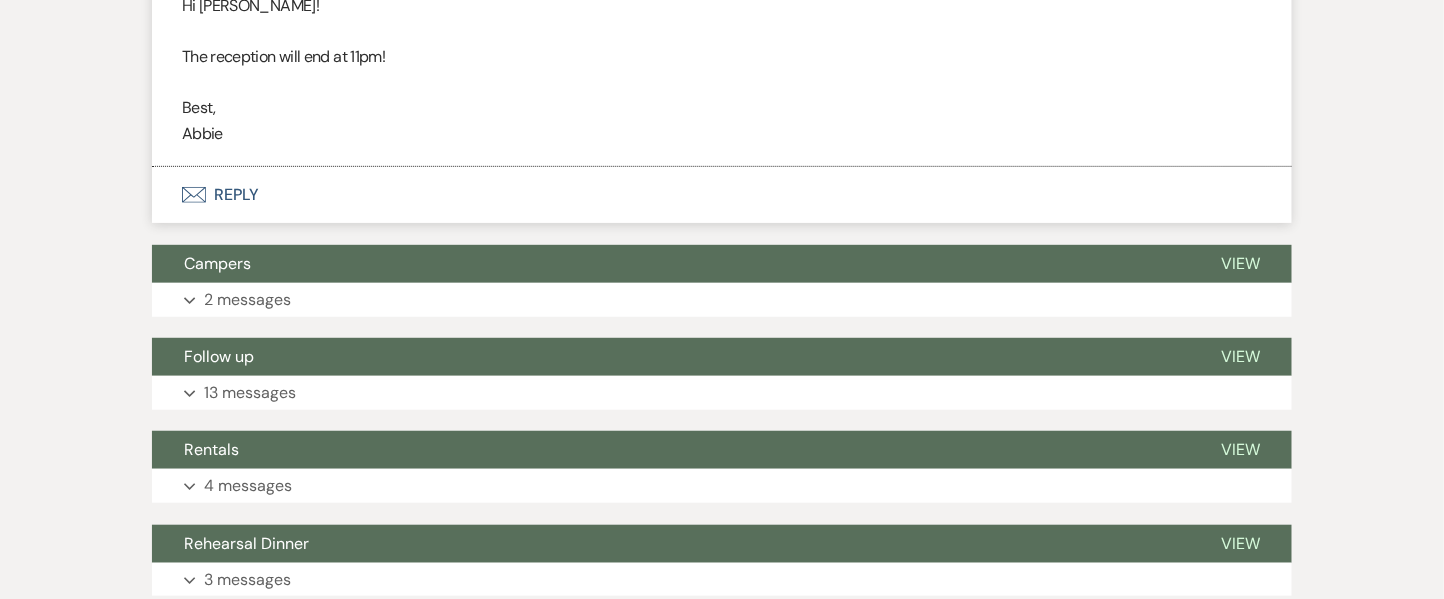 scroll, scrollTop: 5411, scrollLeft: 0, axis: vertical 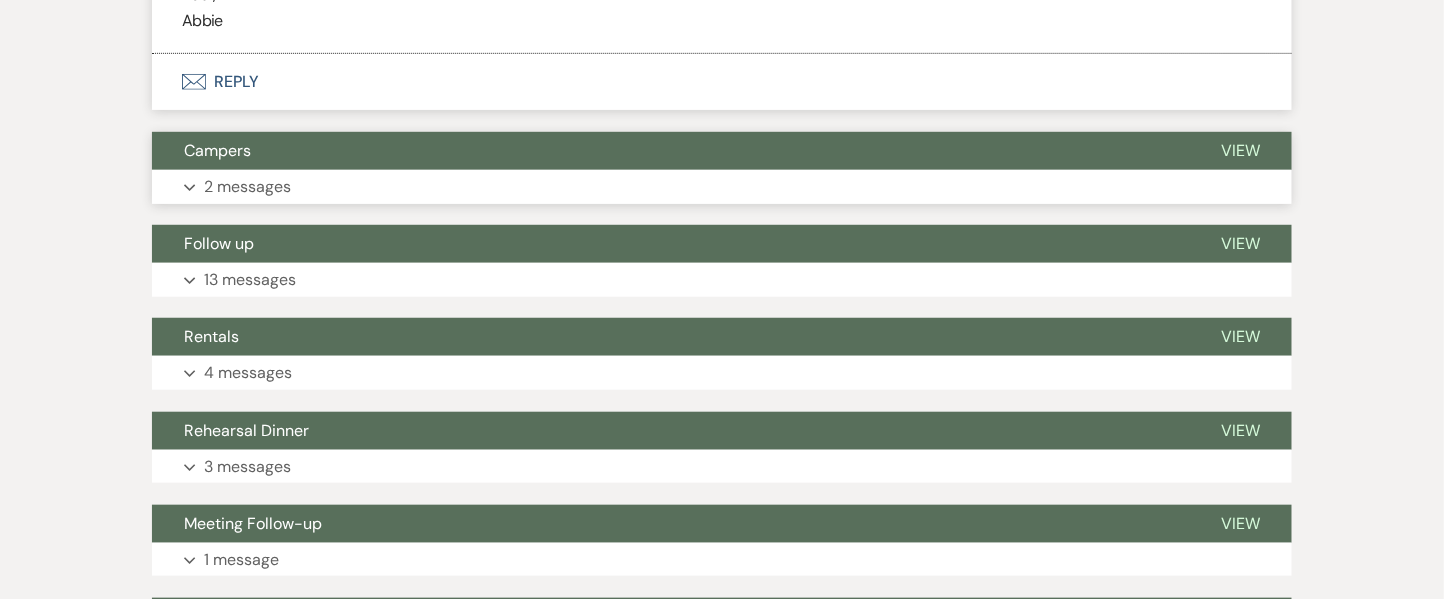 click on "2 messages" at bounding box center [247, 187] 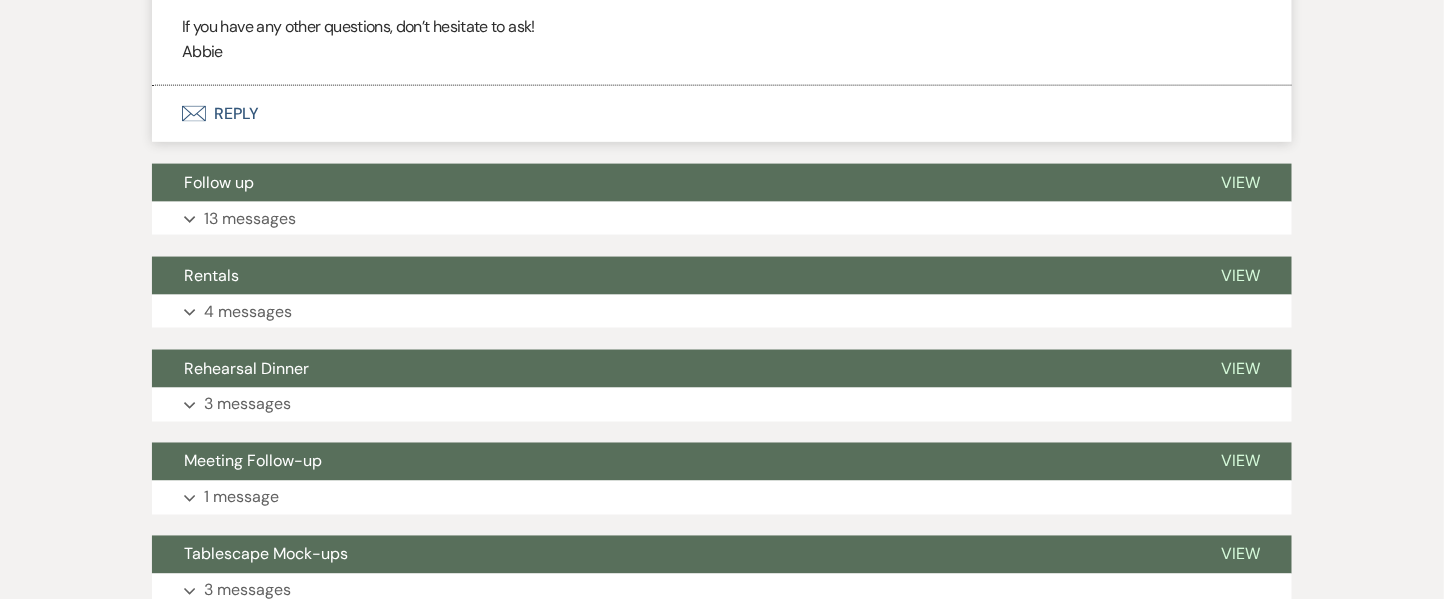 scroll, scrollTop: 5929, scrollLeft: 0, axis: vertical 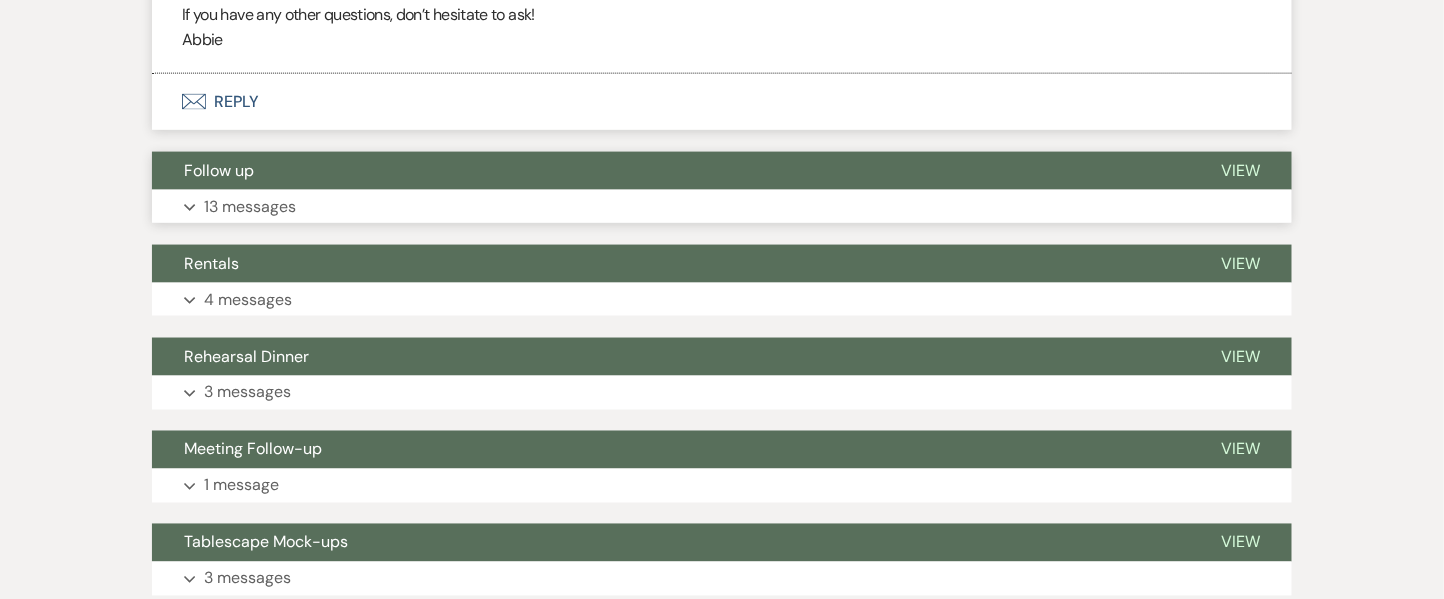 click on "13 messages" at bounding box center [250, 207] 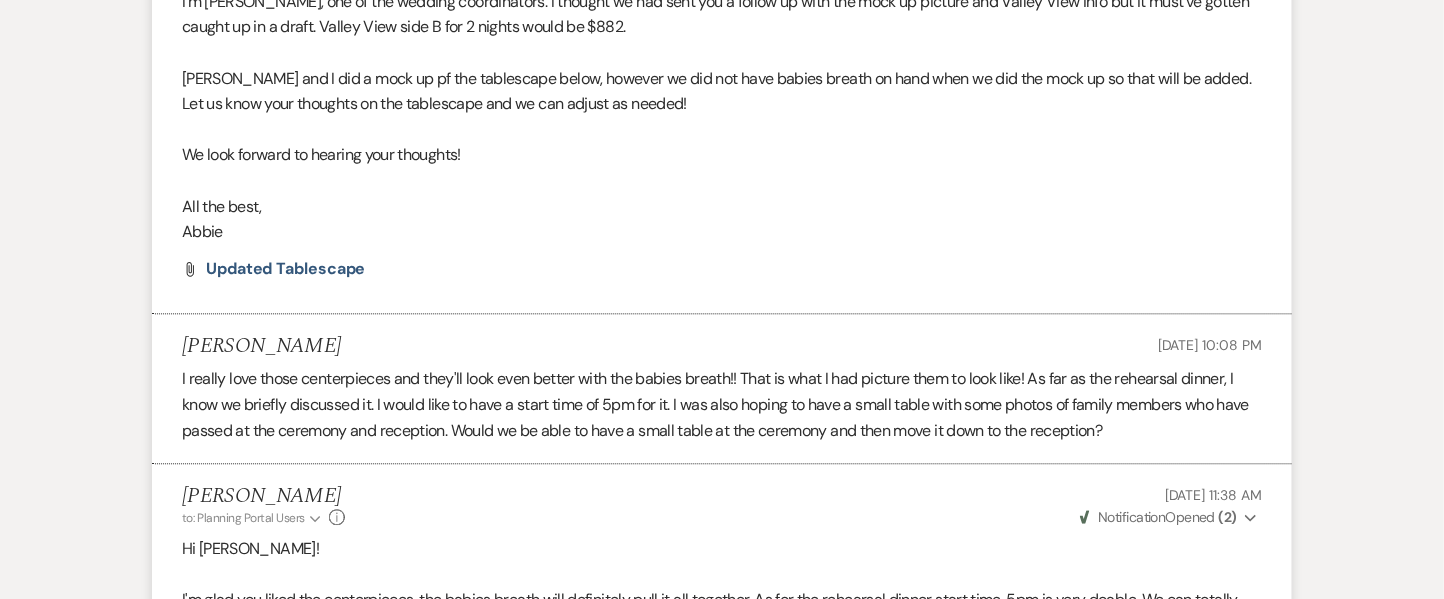 scroll, scrollTop: 6419, scrollLeft: 0, axis: vertical 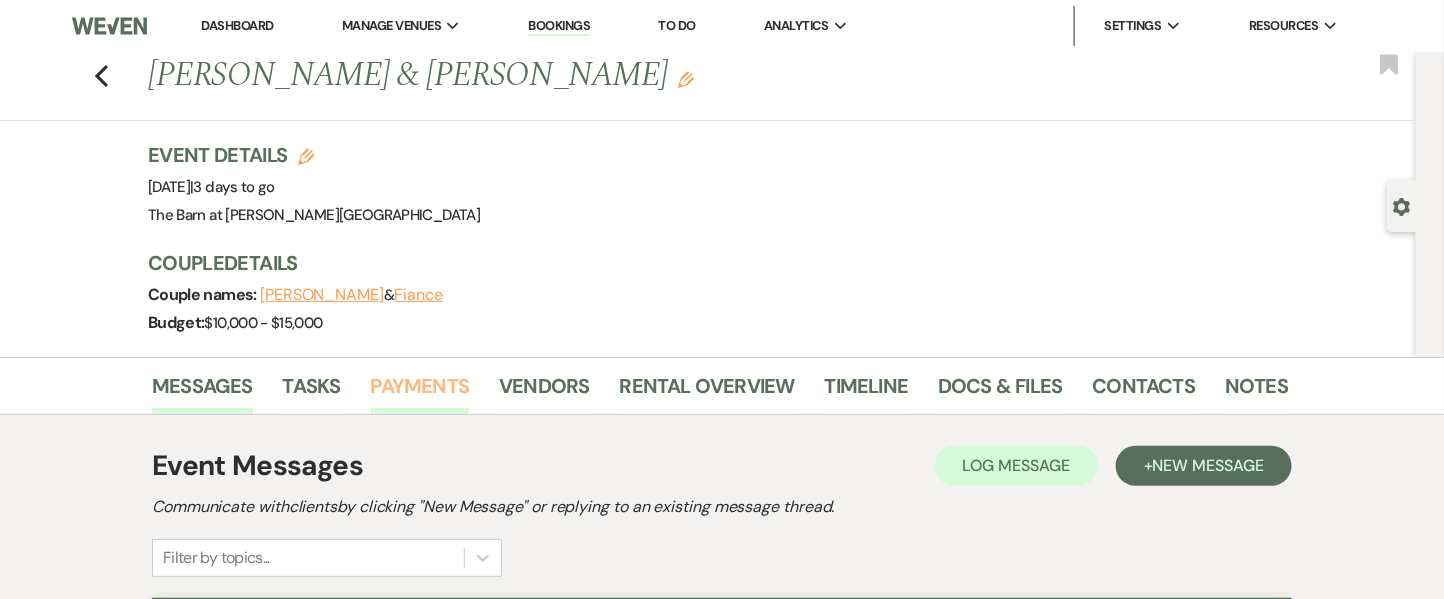 click on "Payments" at bounding box center [420, 392] 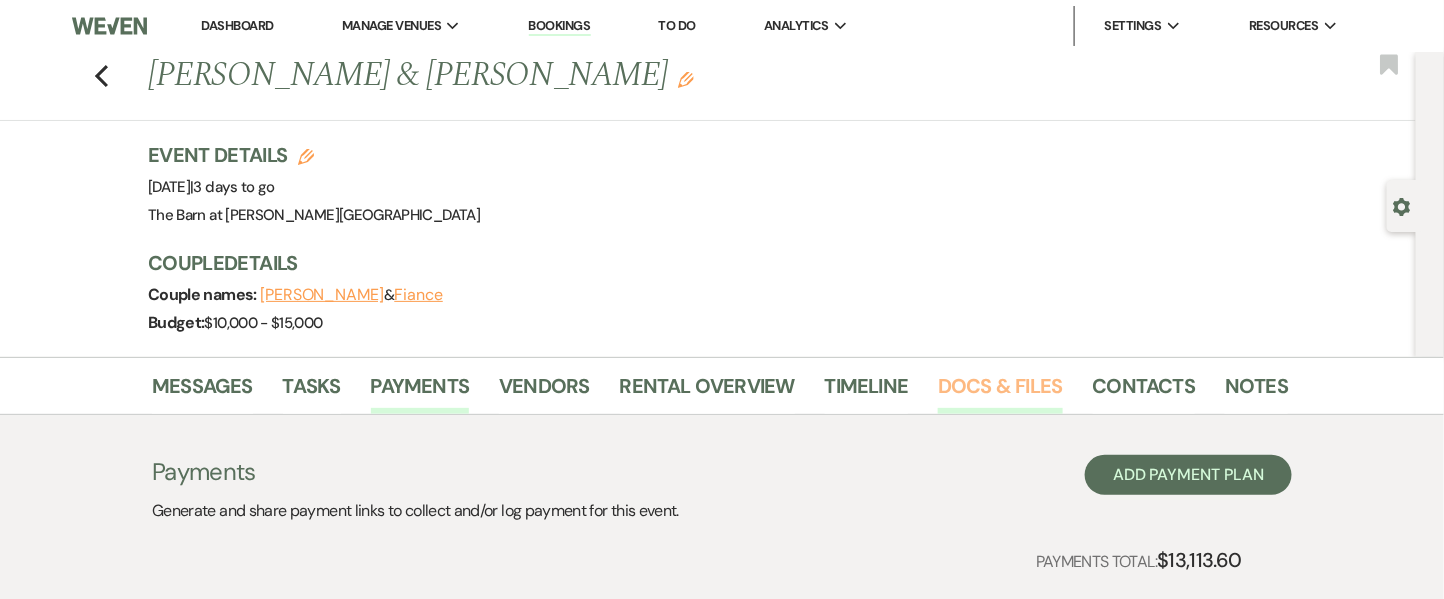 click on "Docs & Files" at bounding box center [1000, 392] 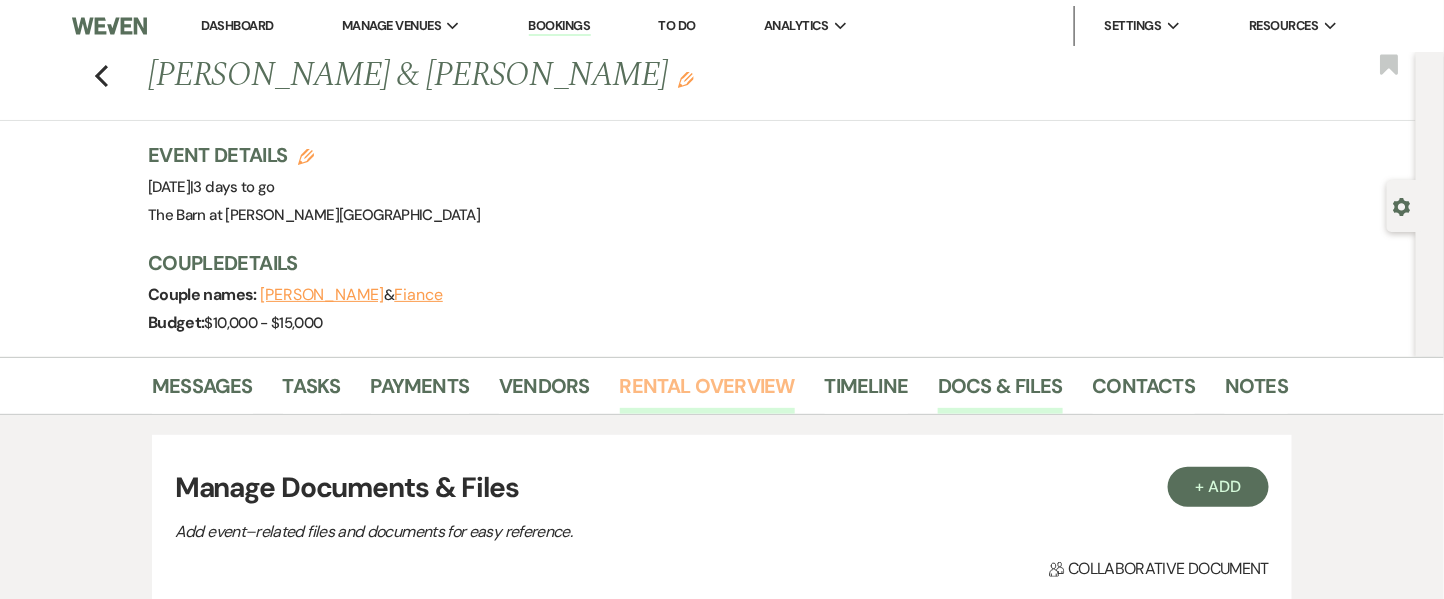 click on "Rental Overview" at bounding box center [707, 392] 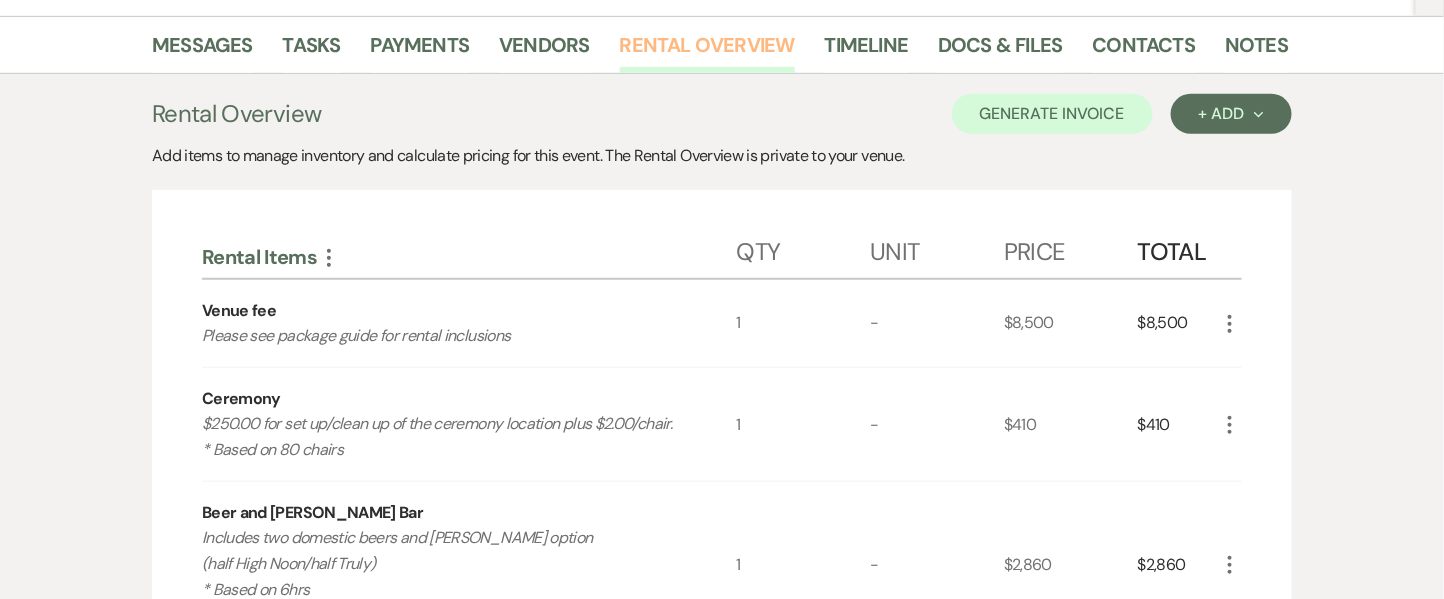 scroll, scrollTop: 297, scrollLeft: 0, axis: vertical 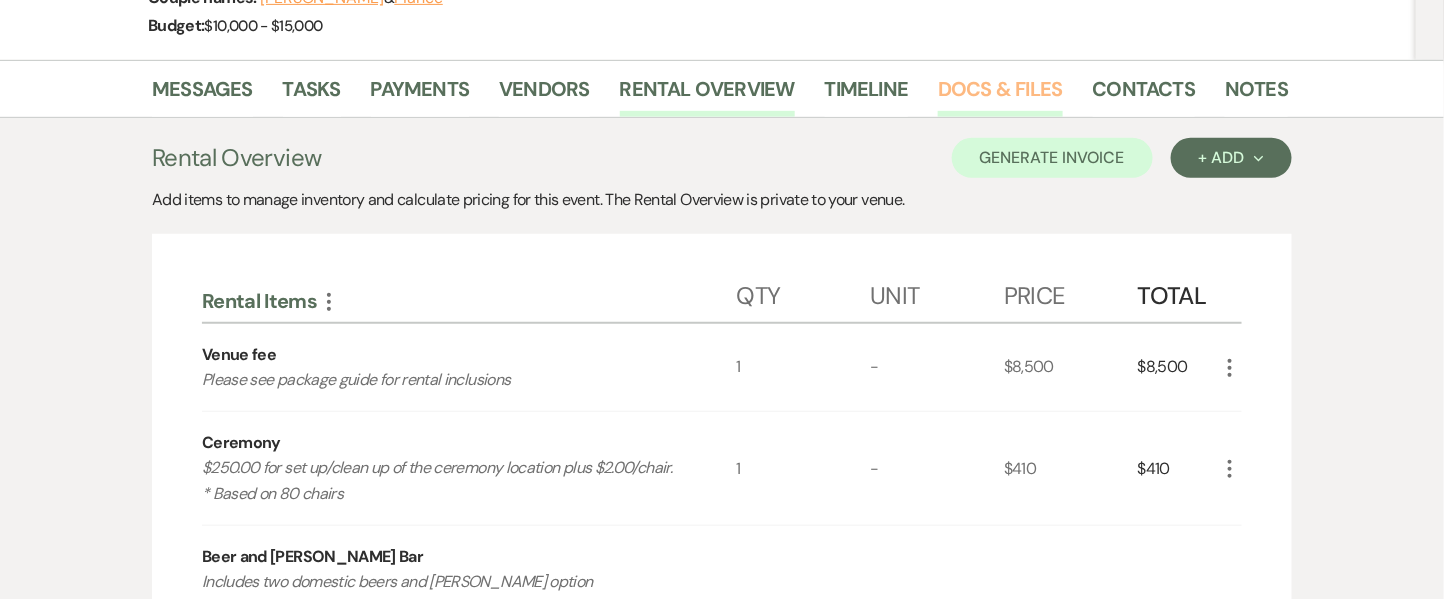 click on "Docs & Files" at bounding box center [1000, 95] 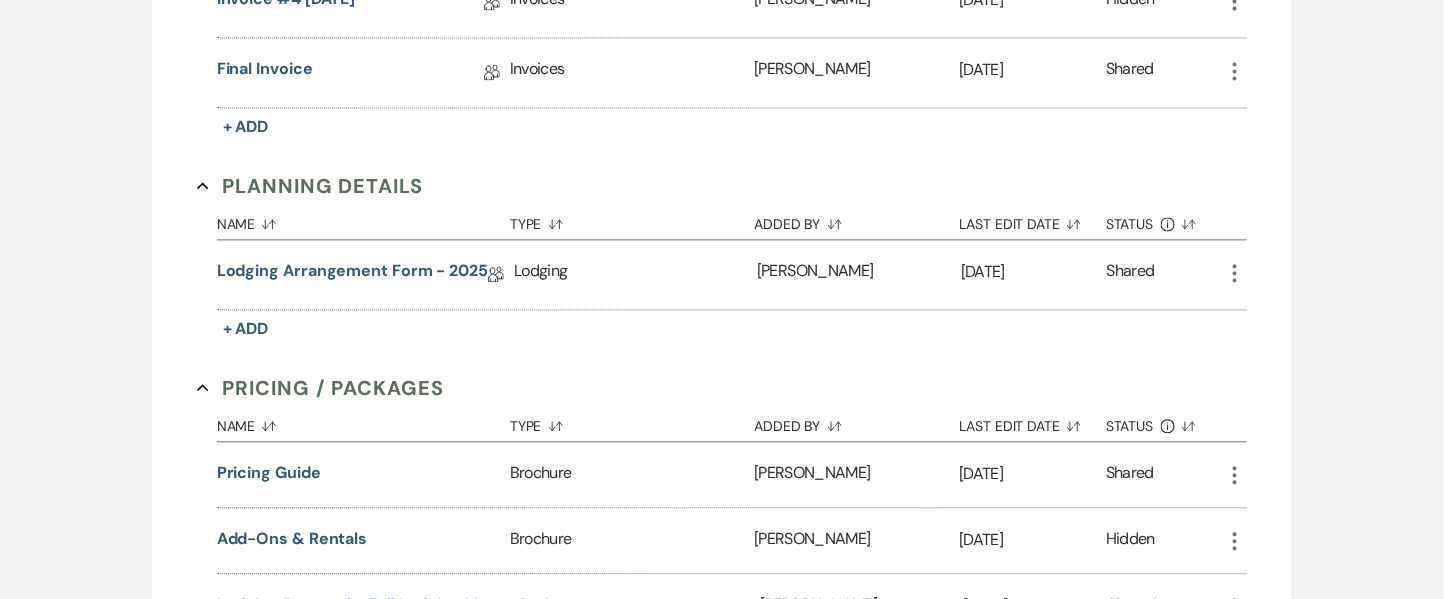 scroll, scrollTop: 1345, scrollLeft: 0, axis: vertical 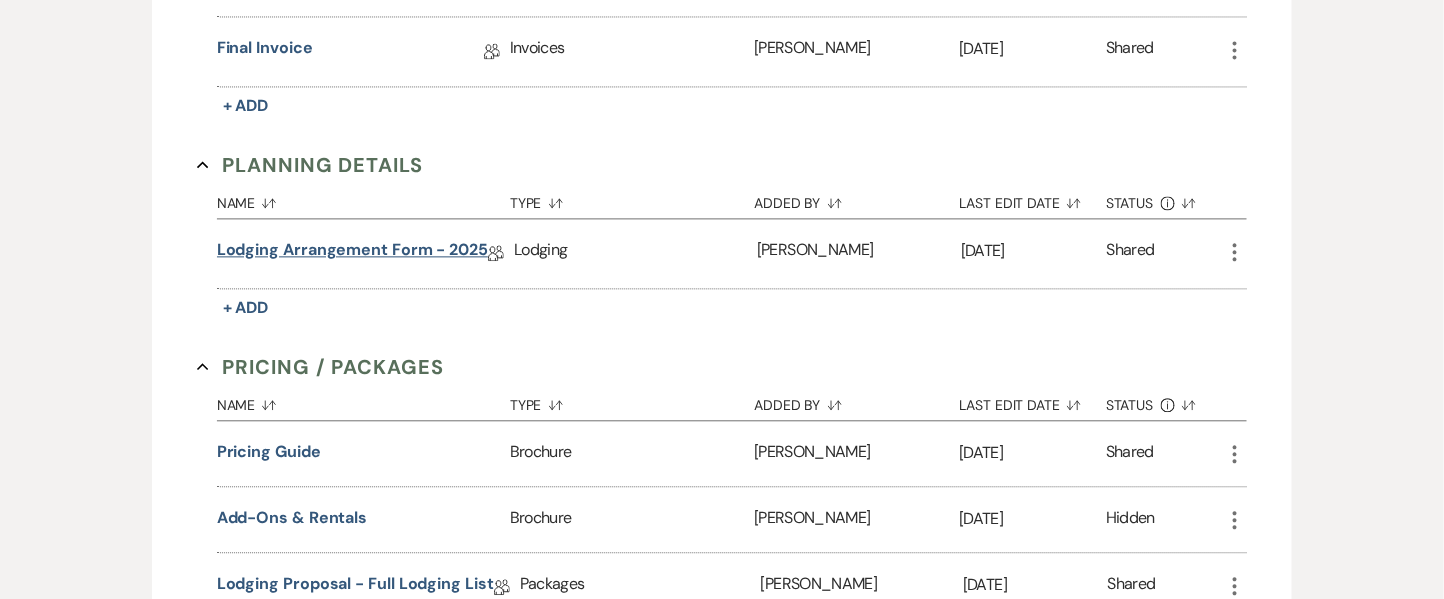 click on "Lodging Arrangement Form - 2025" at bounding box center (353, 253) 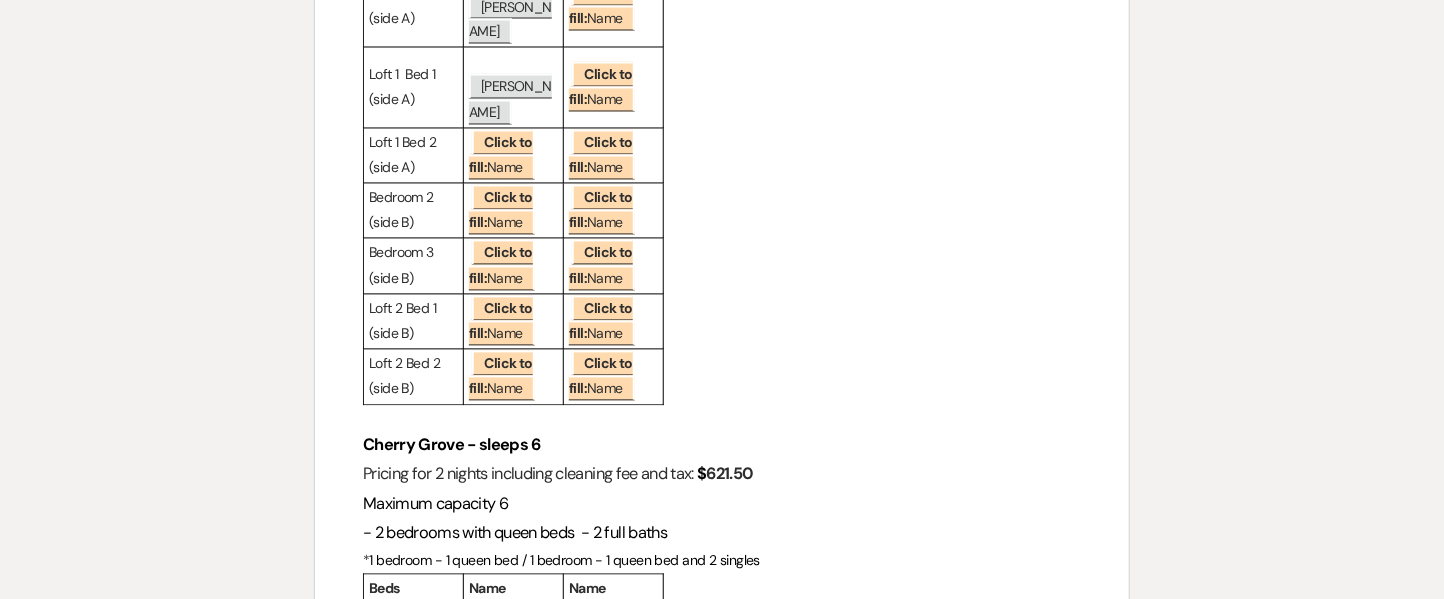 scroll, scrollTop: 1253, scrollLeft: 0, axis: vertical 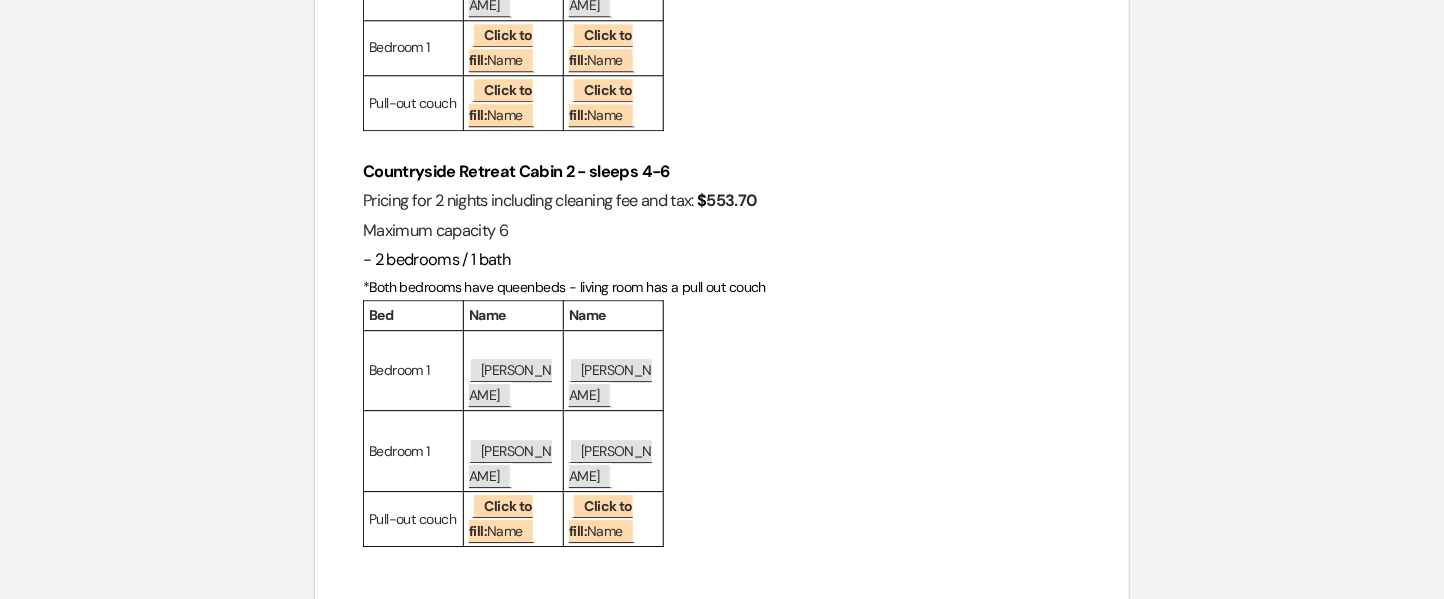 click at bounding box center [722, 612] 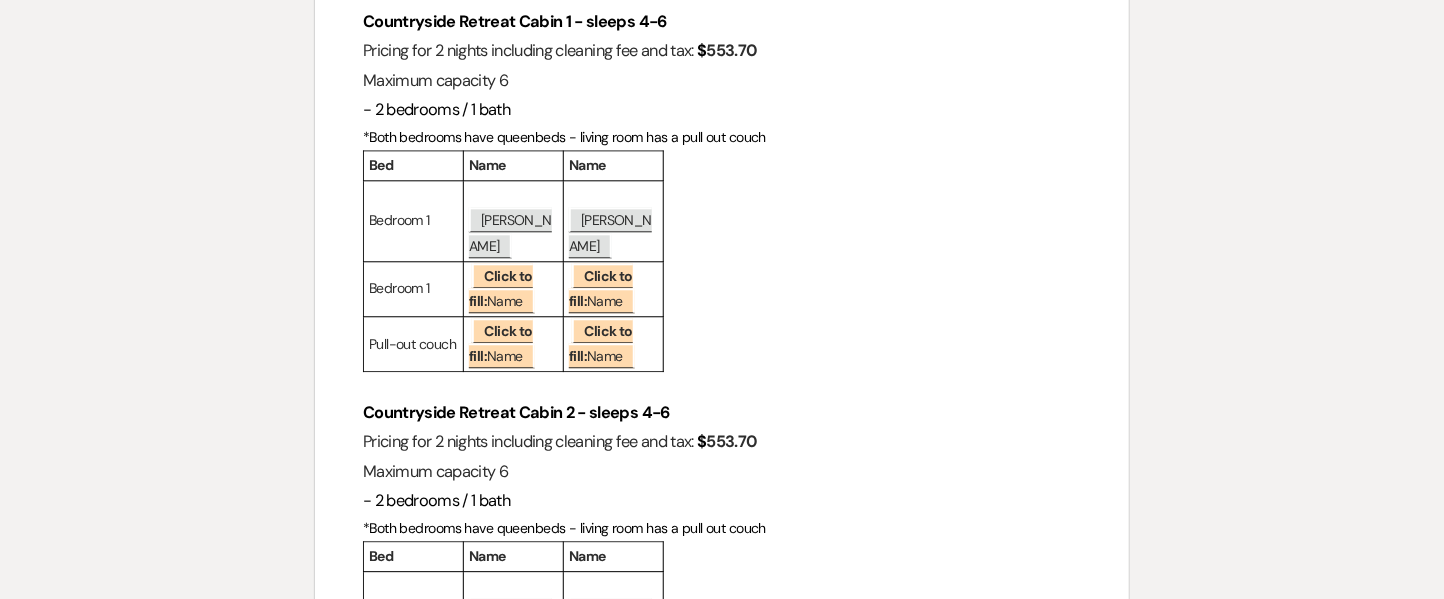 scroll, scrollTop: 4325, scrollLeft: 0, axis: vertical 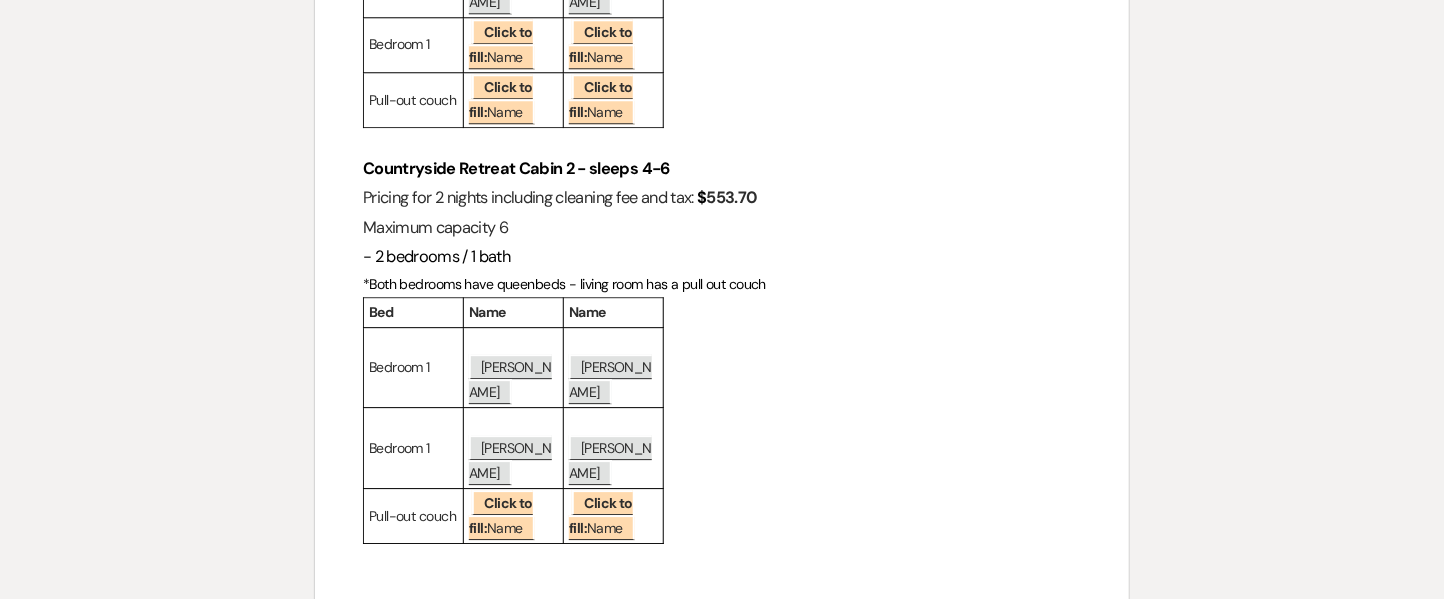 click at bounding box center [722, 609] 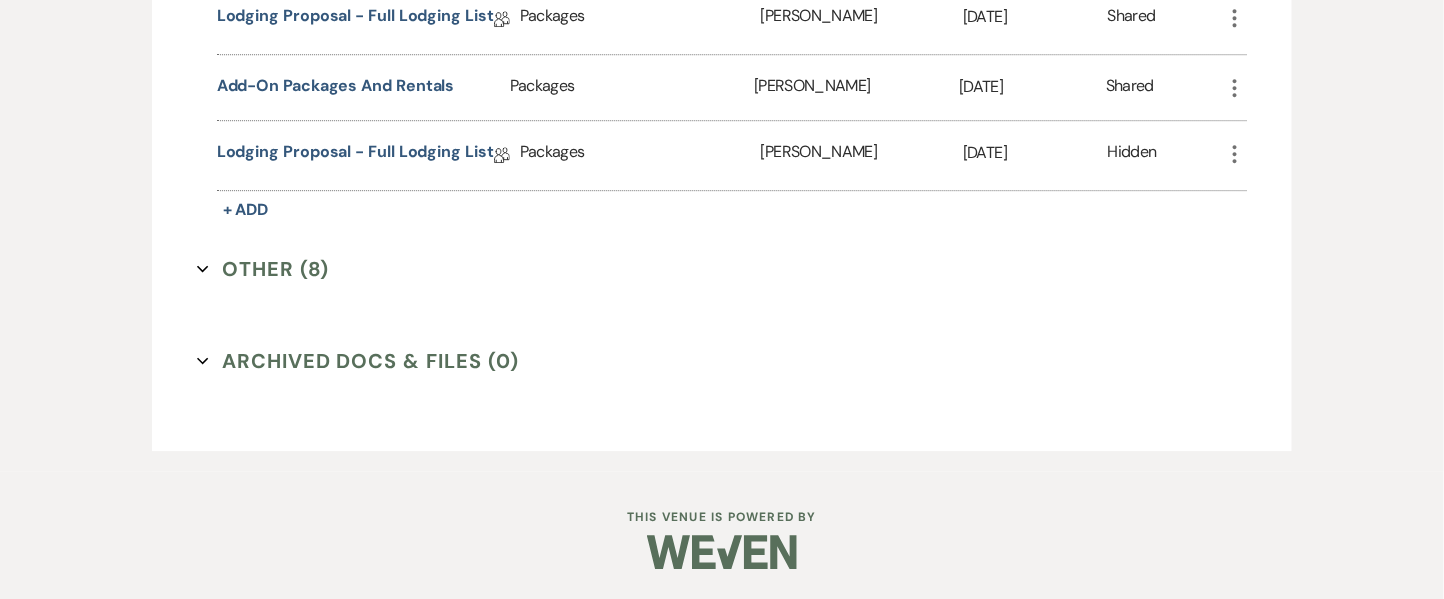 scroll, scrollTop: 1345, scrollLeft: 0, axis: vertical 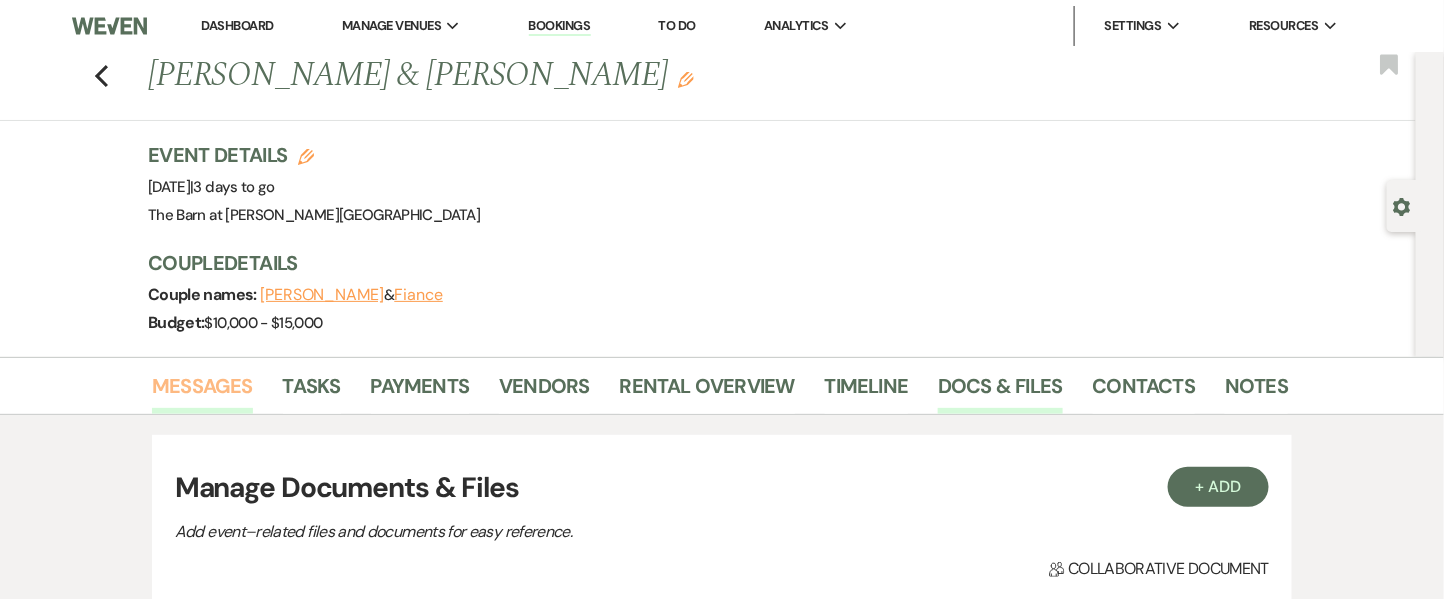 click on "Messages" at bounding box center (202, 392) 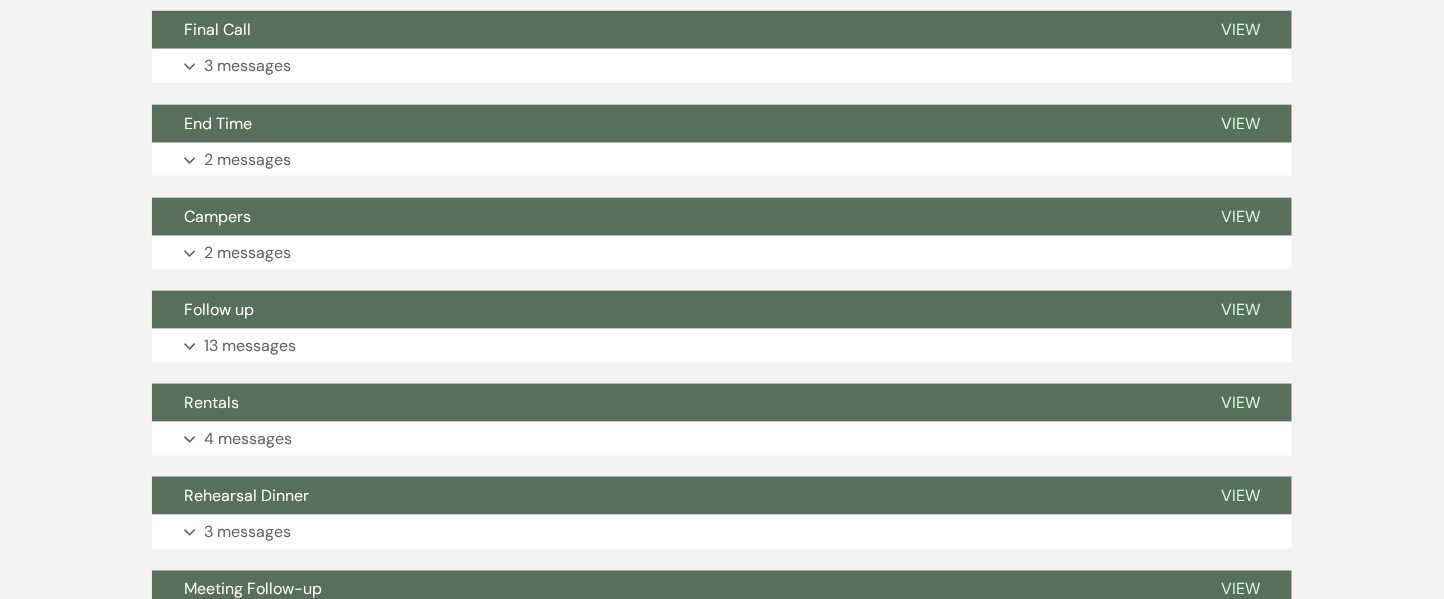 scroll, scrollTop: 794, scrollLeft: 0, axis: vertical 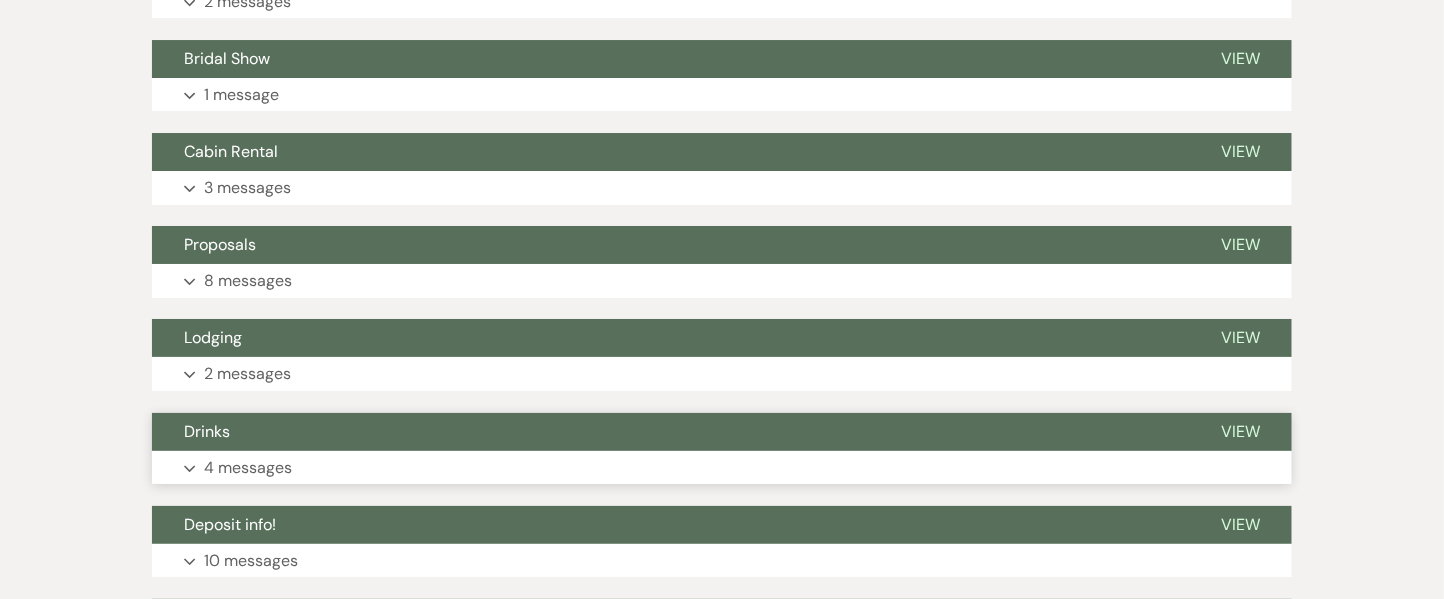 click on "4 messages" at bounding box center [248, 468] 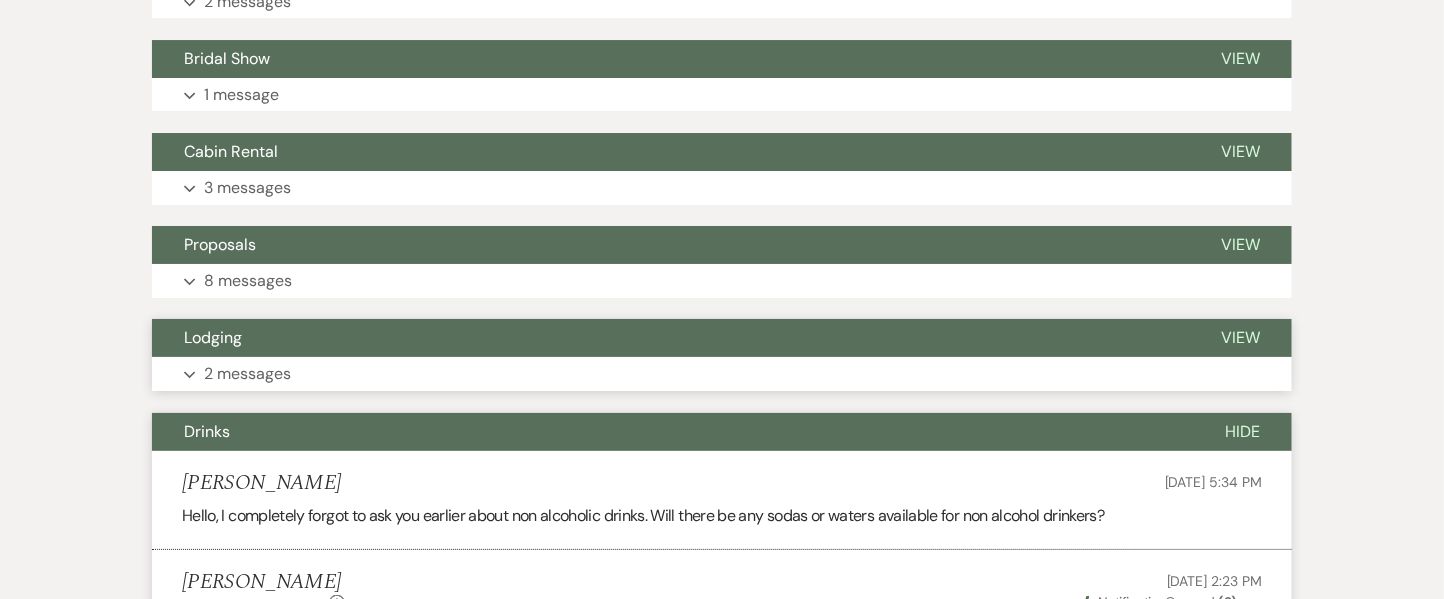 click on "2 messages" at bounding box center [247, 374] 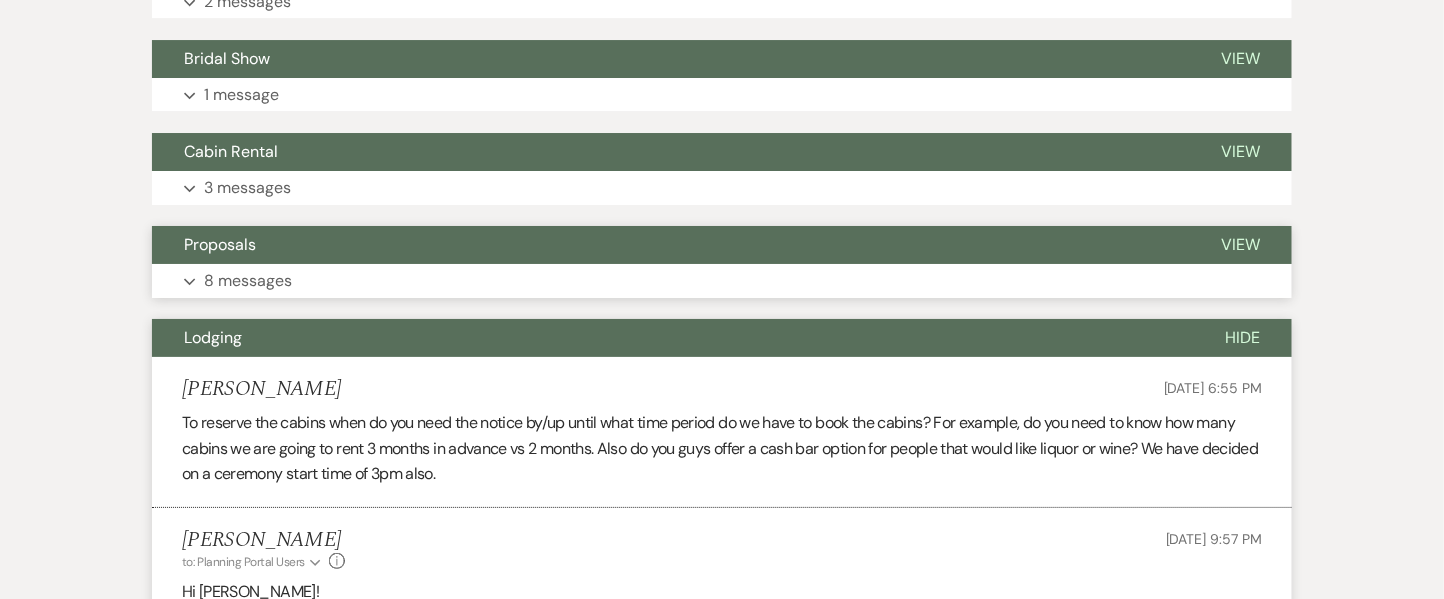 click on "8 messages" at bounding box center [248, 281] 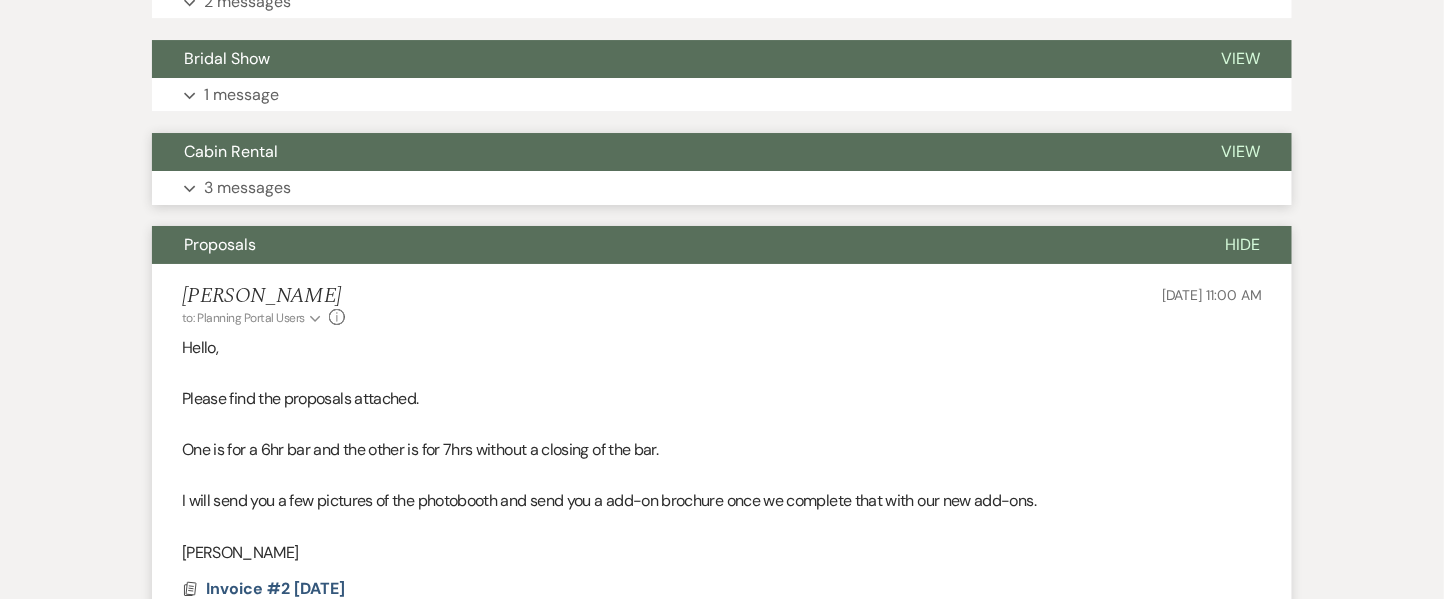 click on "Expand 3 messages" at bounding box center [722, 188] 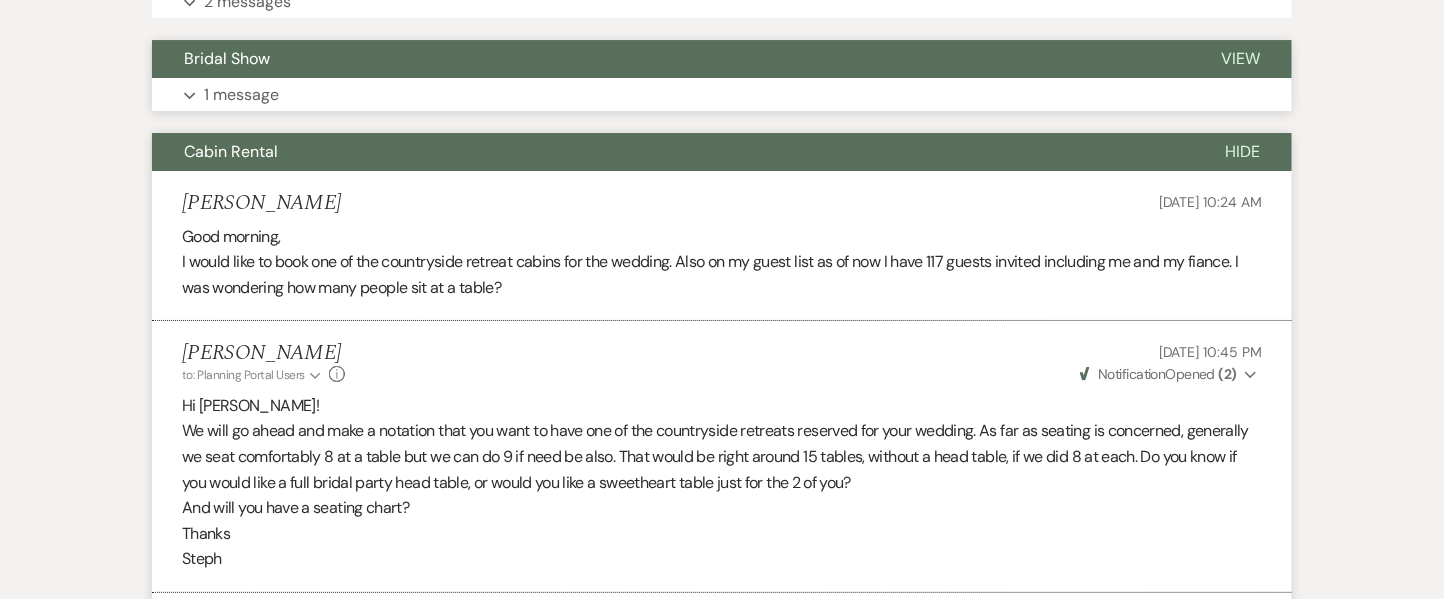 click on "1 message" at bounding box center [241, 95] 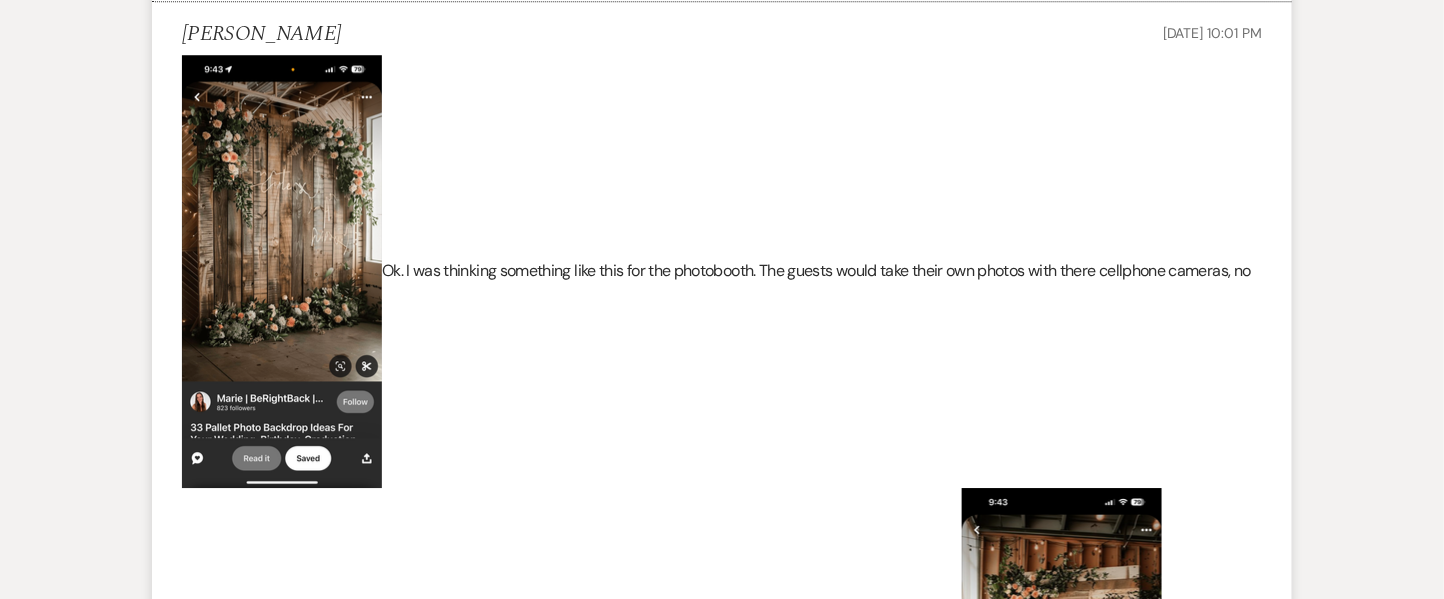 scroll, scrollTop: 4516, scrollLeft: 0, axis: vertical 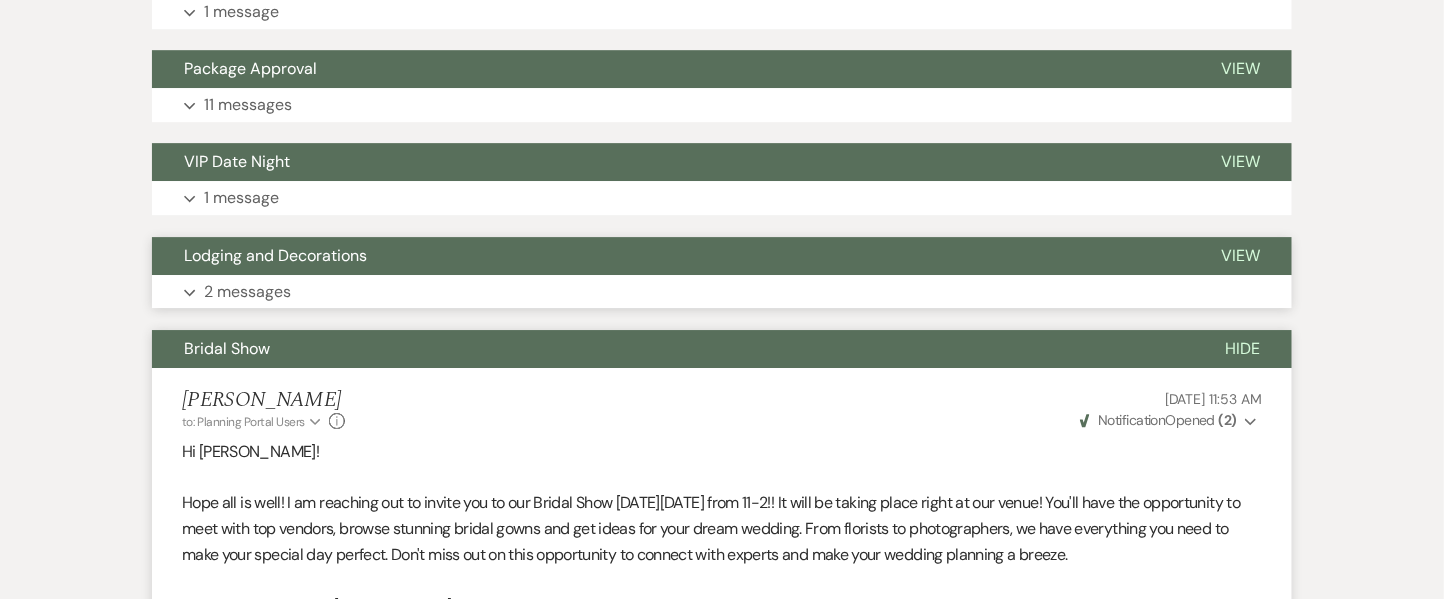 click on "2 messages" at bounding box center [247, 292] 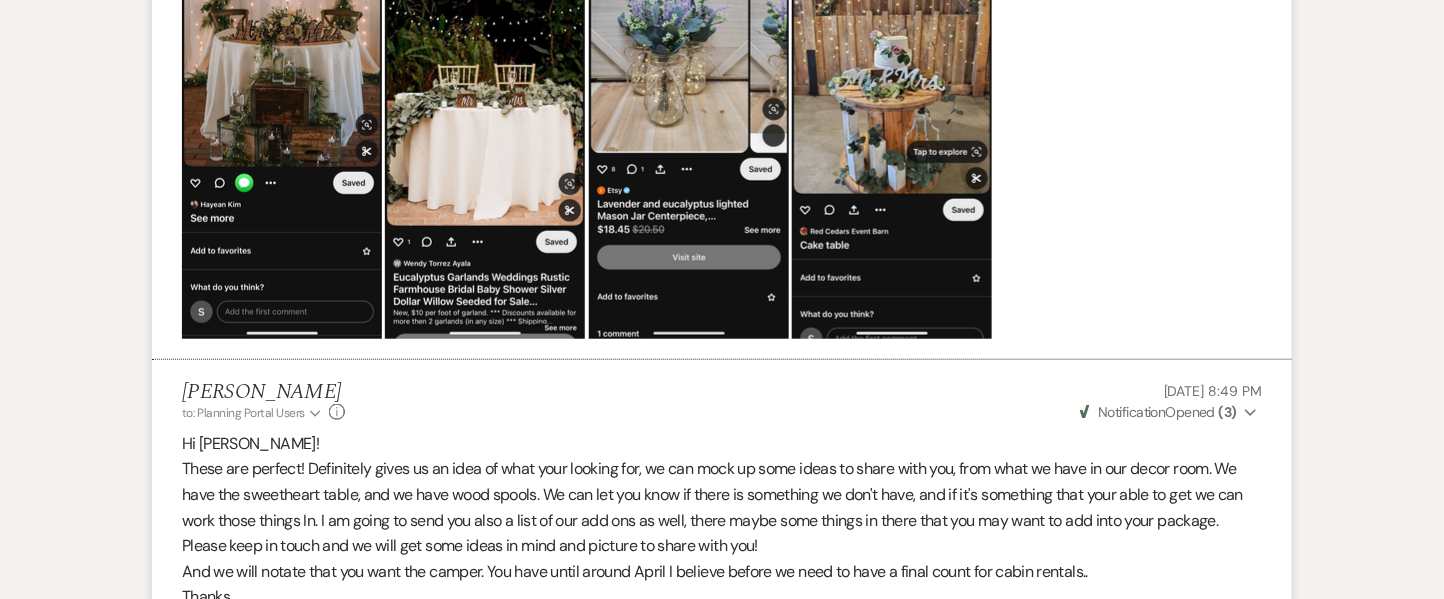 scroll, scrollTop: 2805, scrollLeft: 0, axis: vertical 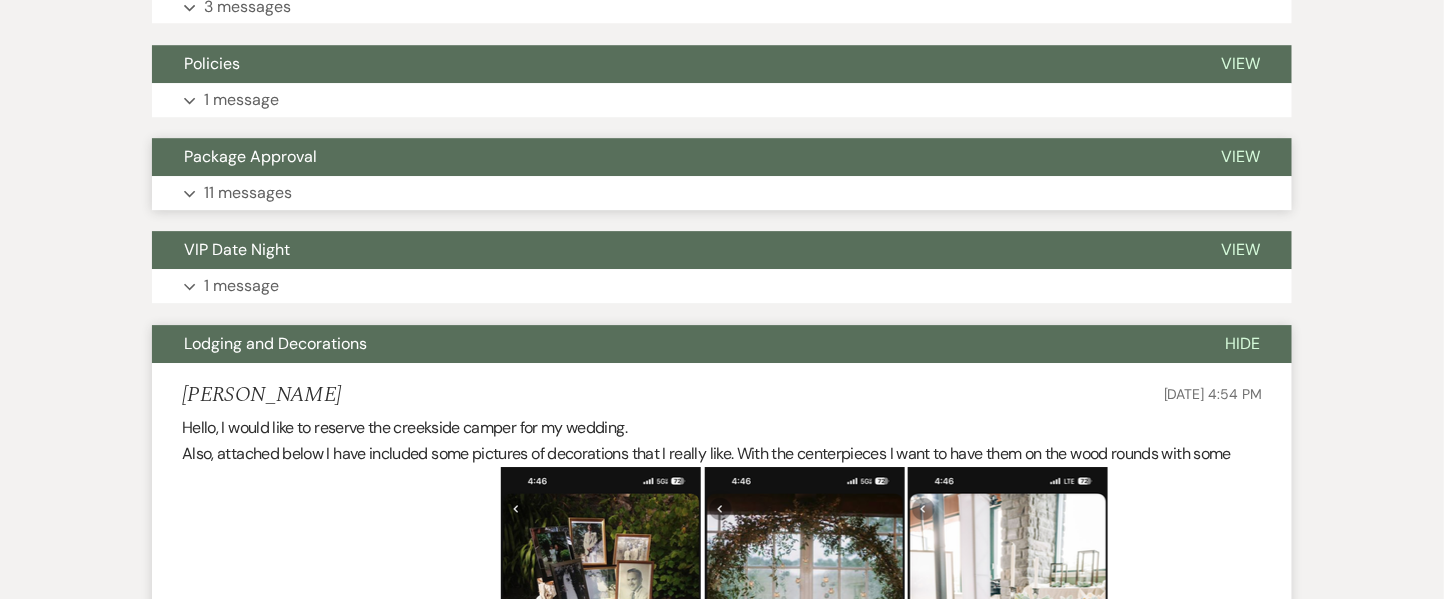 click on "11 messages" at bounding box center [248, 193] 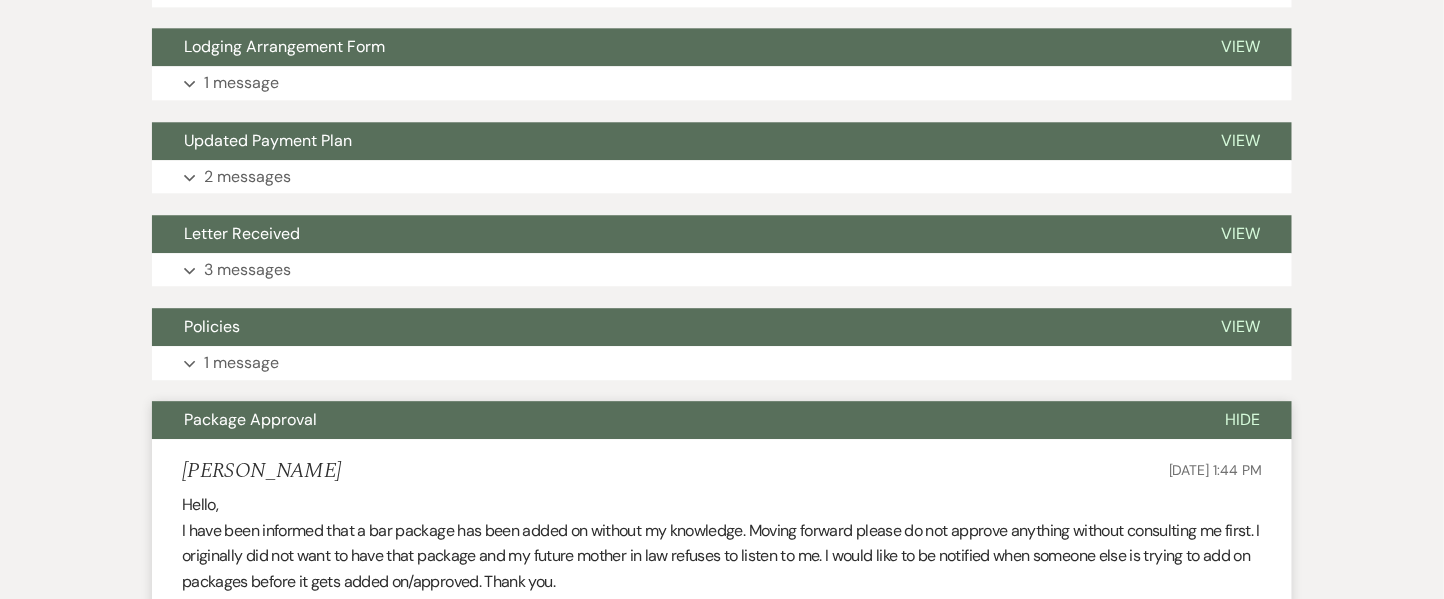scroll, scrollTop: 1722, scrollLeft: 0, axis: vertical 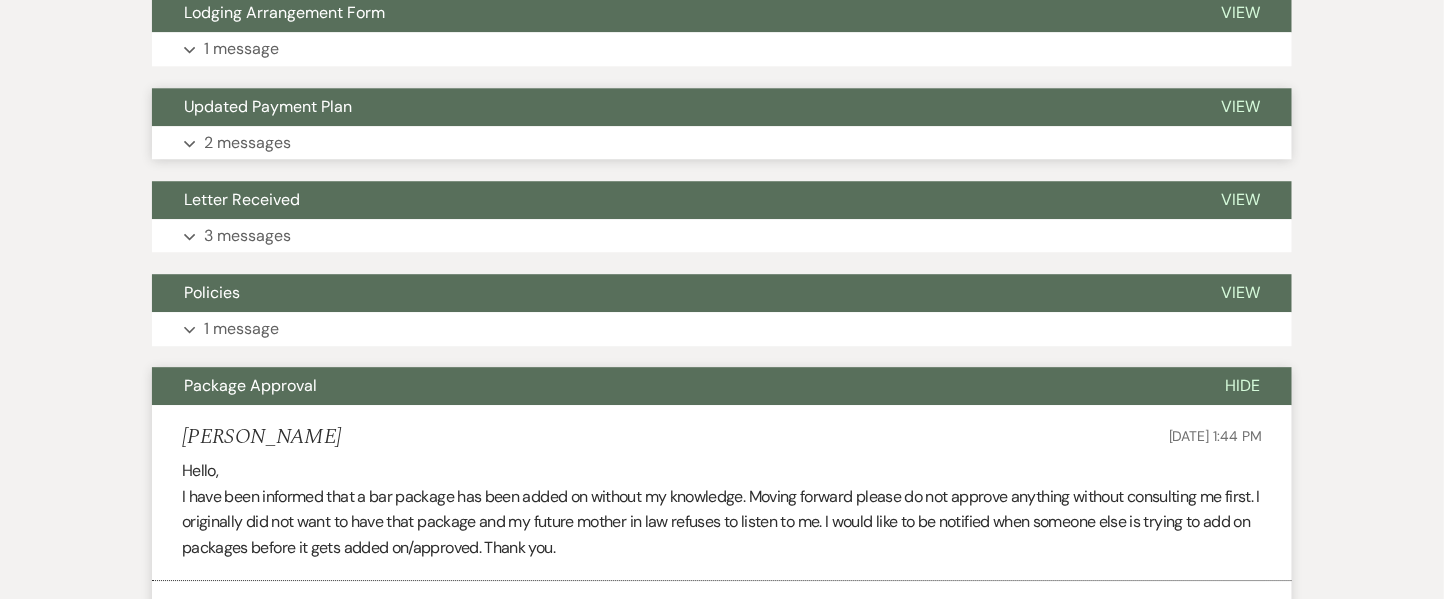 click on "2 messages" at bounding box center [247, 143] 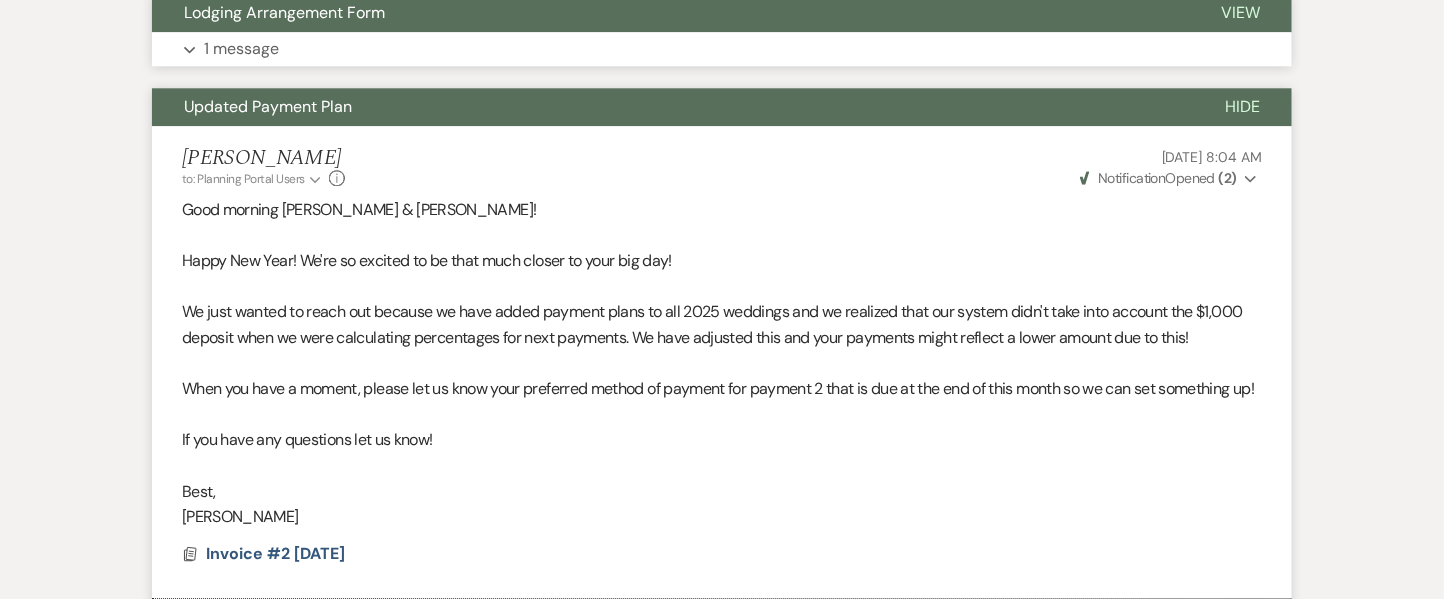 click on "1 message" at bounding box center (241, 49) 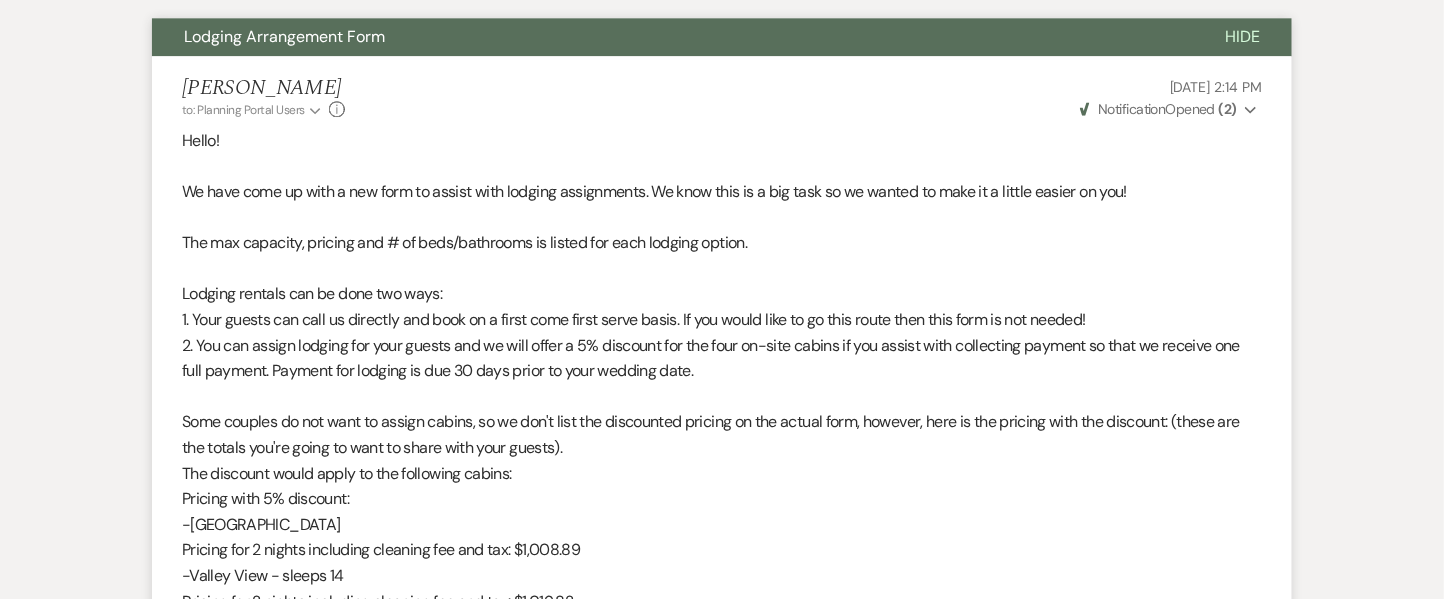 scroll, scrollTop: 1639, scrollLeft: 0, axis: vertical 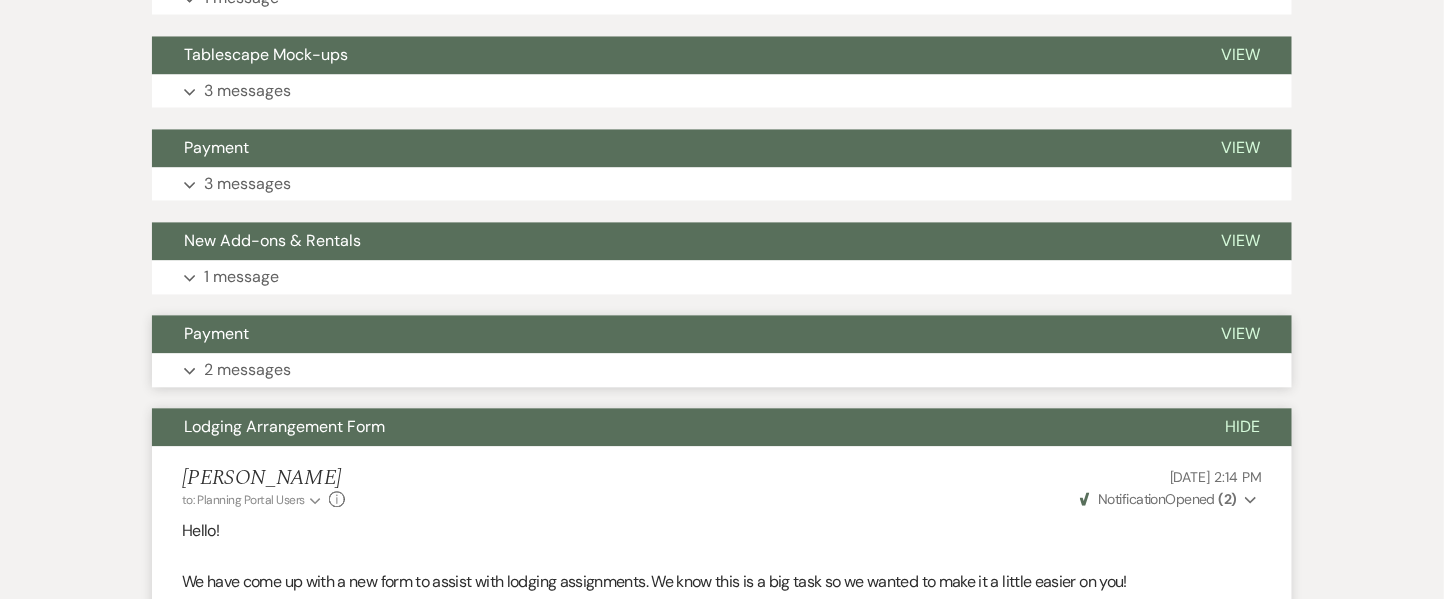 click on "2 messages" at bounding box center (247, 370) 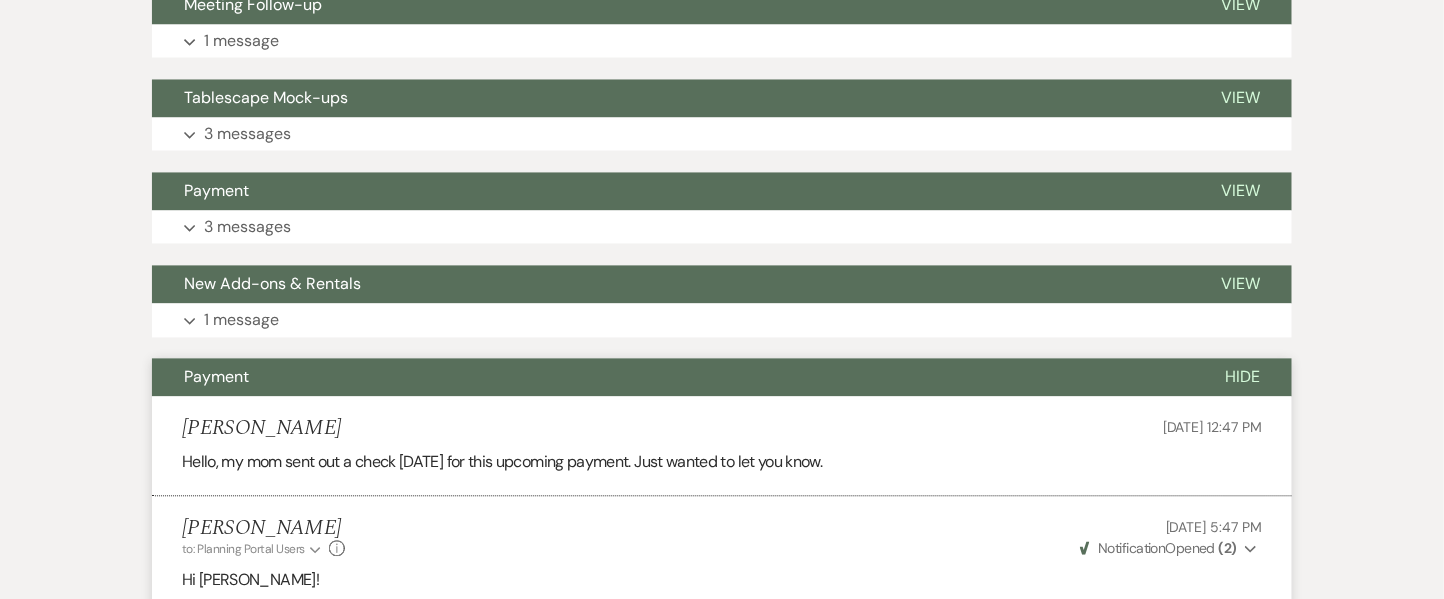 scroll, scrollTop: 1223, scrollLeft: 0, axis: vertical 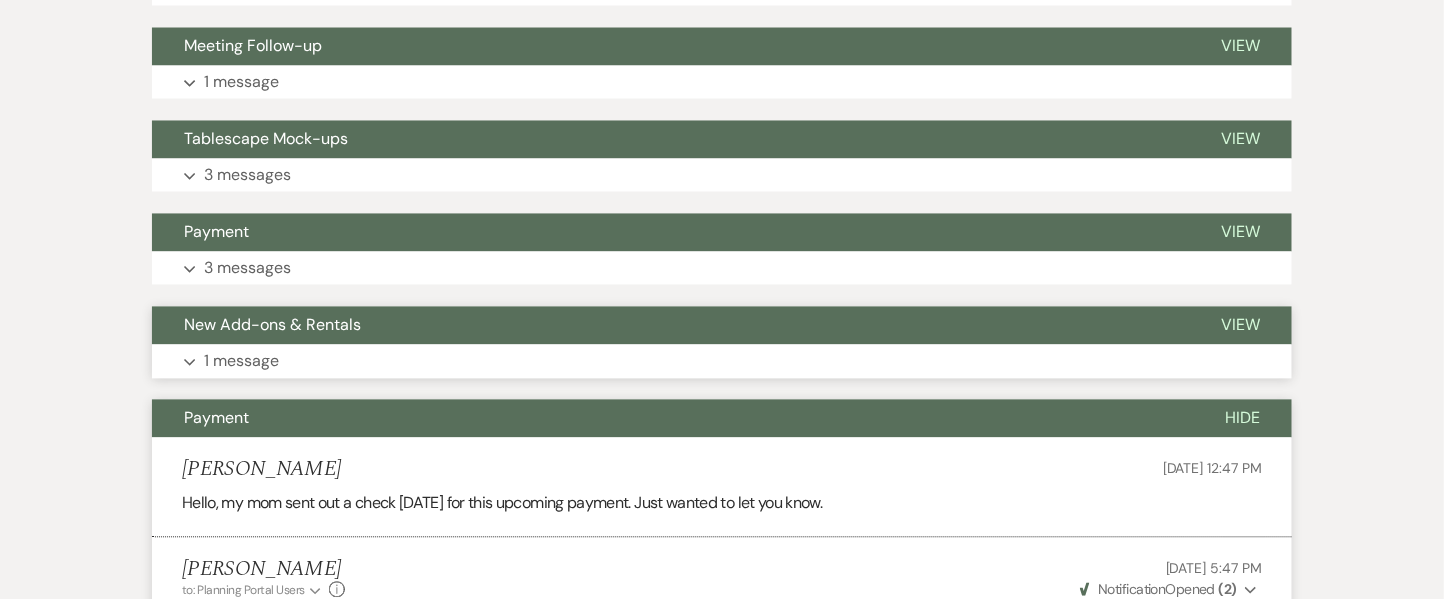 click on "1 message" at bounding box center [241, 362] 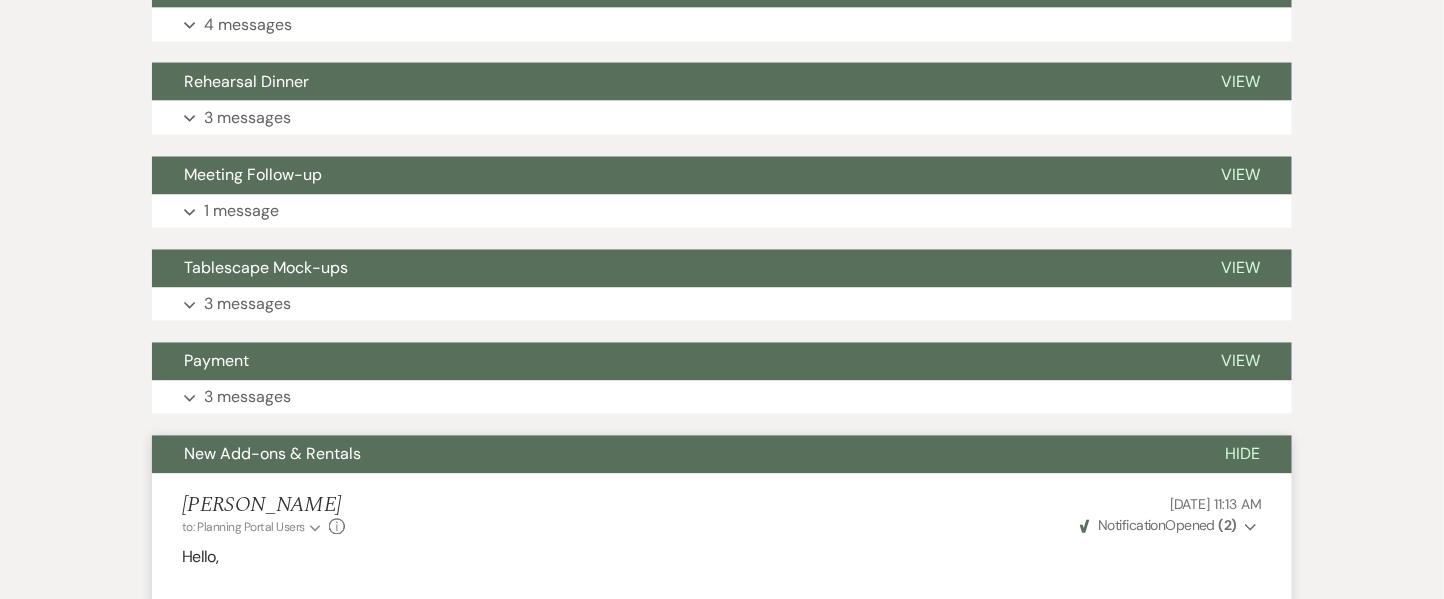scroll, scrollTop: 1032, scrollLeft: 0, axis: vertical 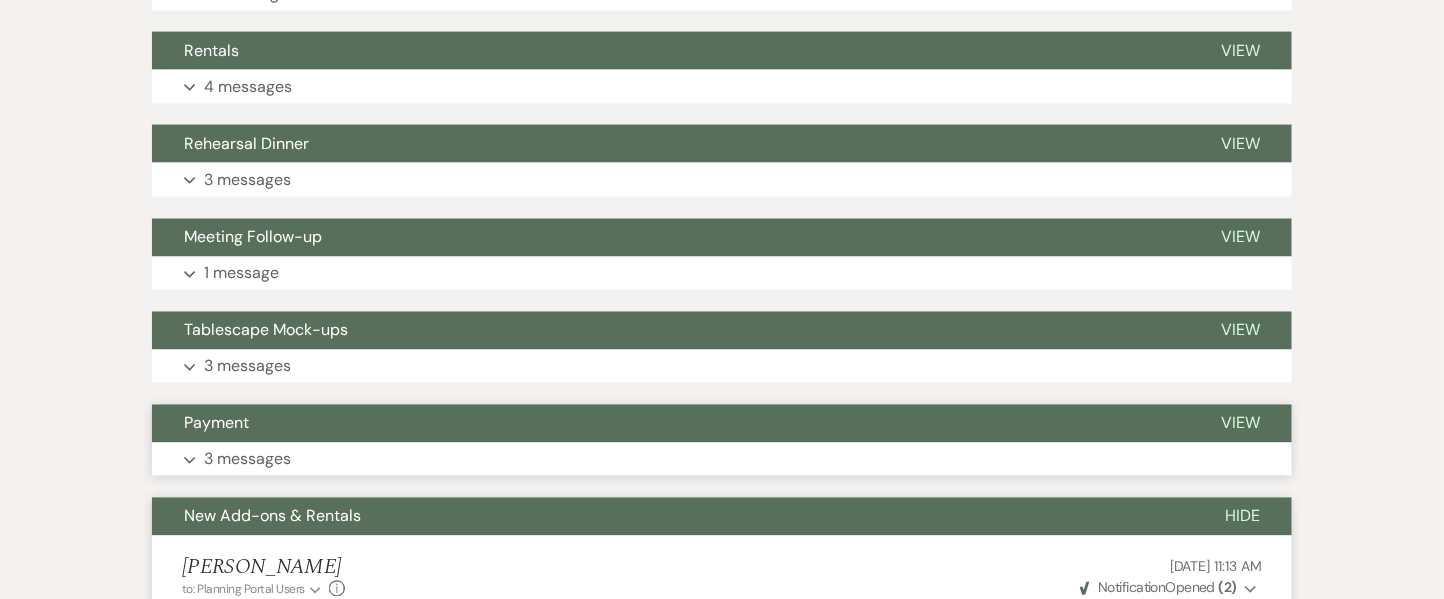 click on "3 messages" at bounding box center [247, 460] 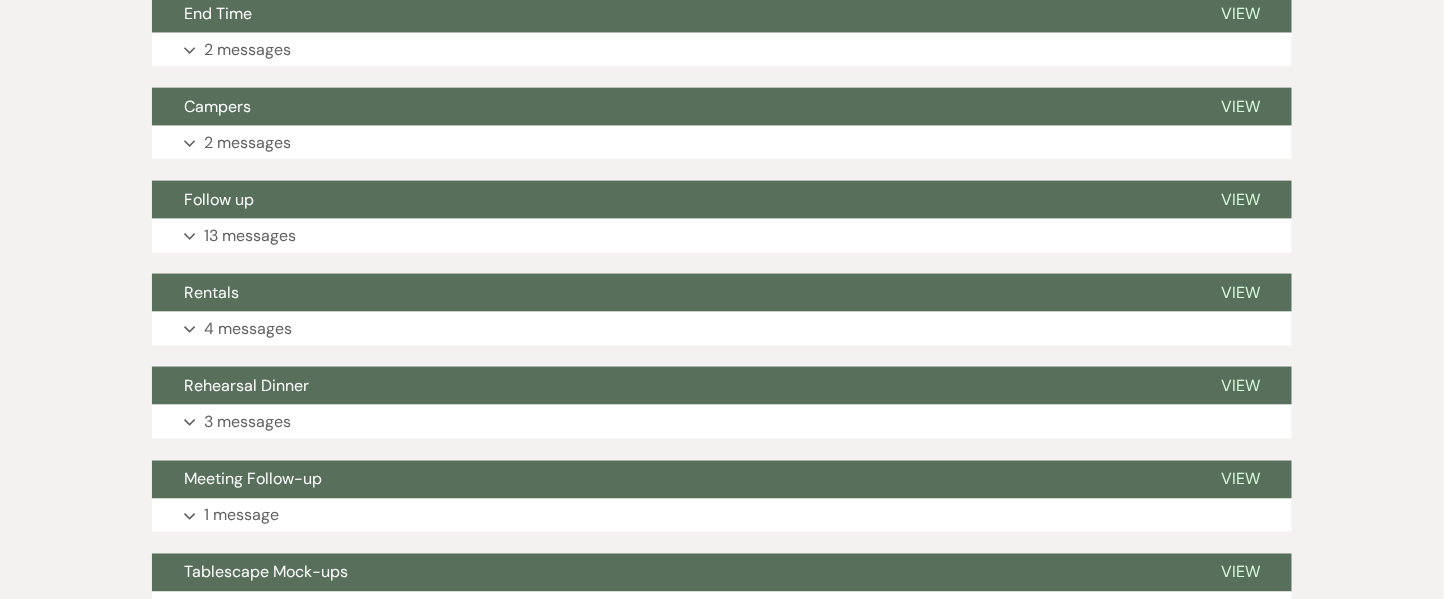 scroll, scrollTop: 769, scrollLeft: 0, axis: vertical 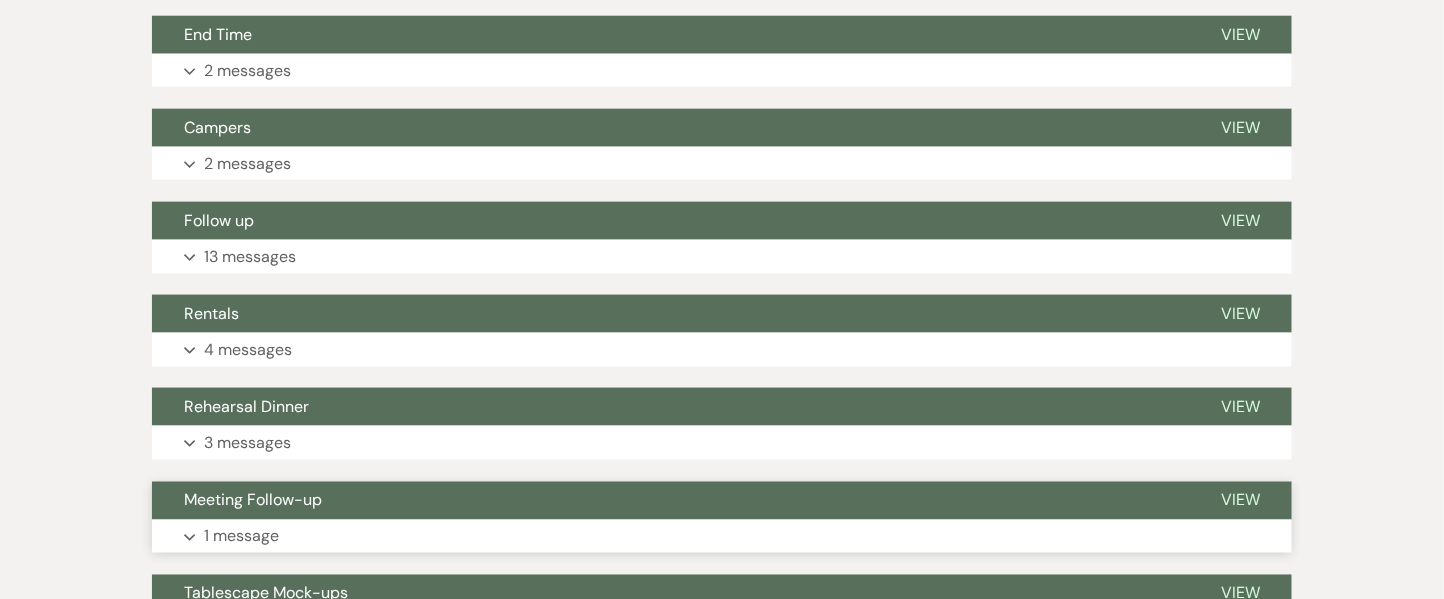 click on "1 message" at bounding box center (241, 537) 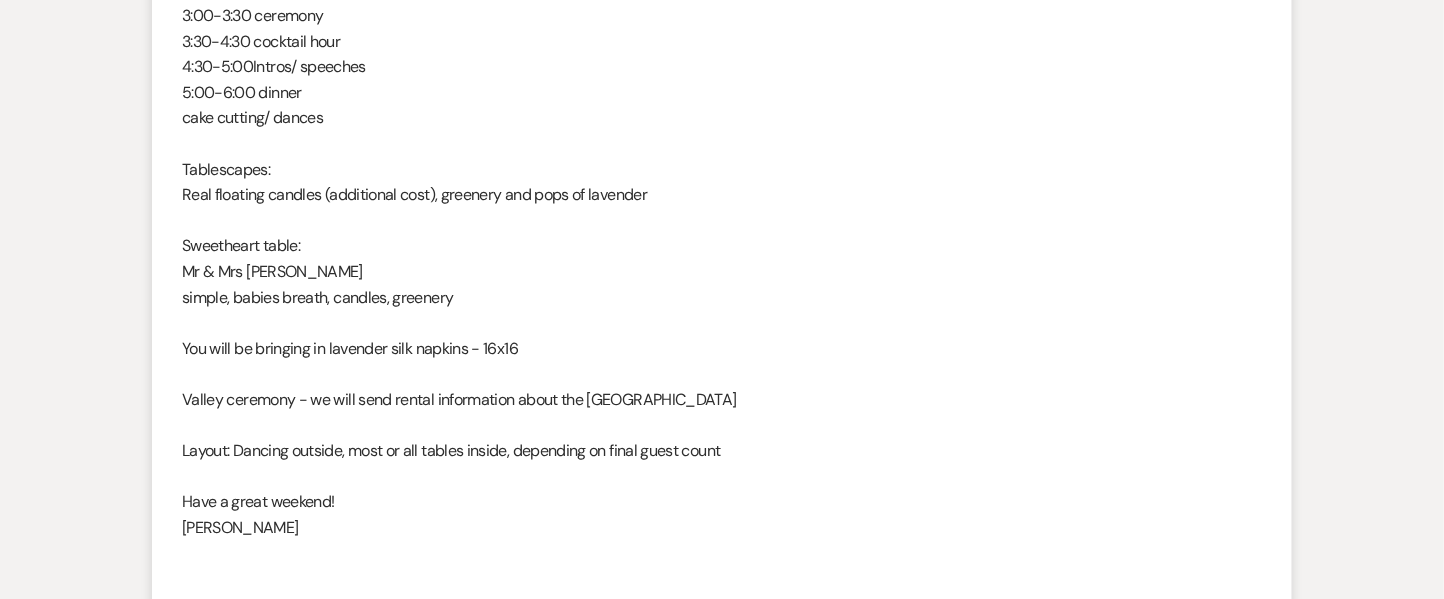 scroll, scrollTop: 1559, scrollLeft: 0, axis: vertical 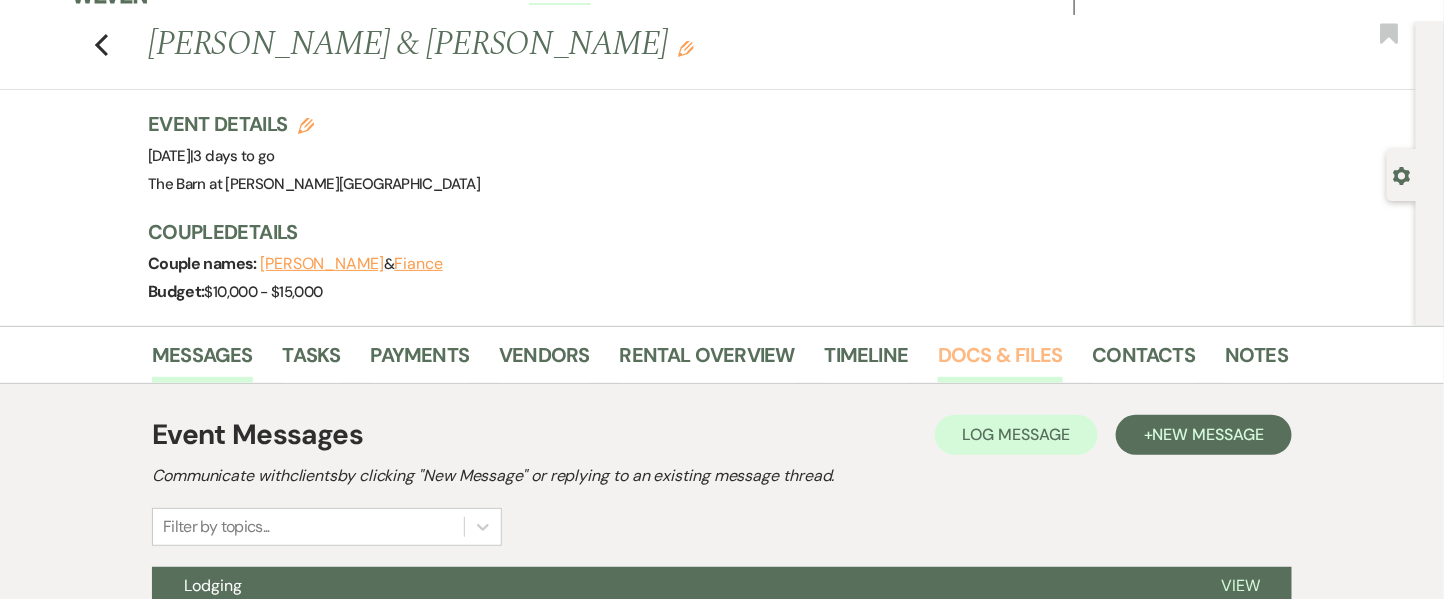 click on "Docs & Files" at bounding box center [1000, 361] 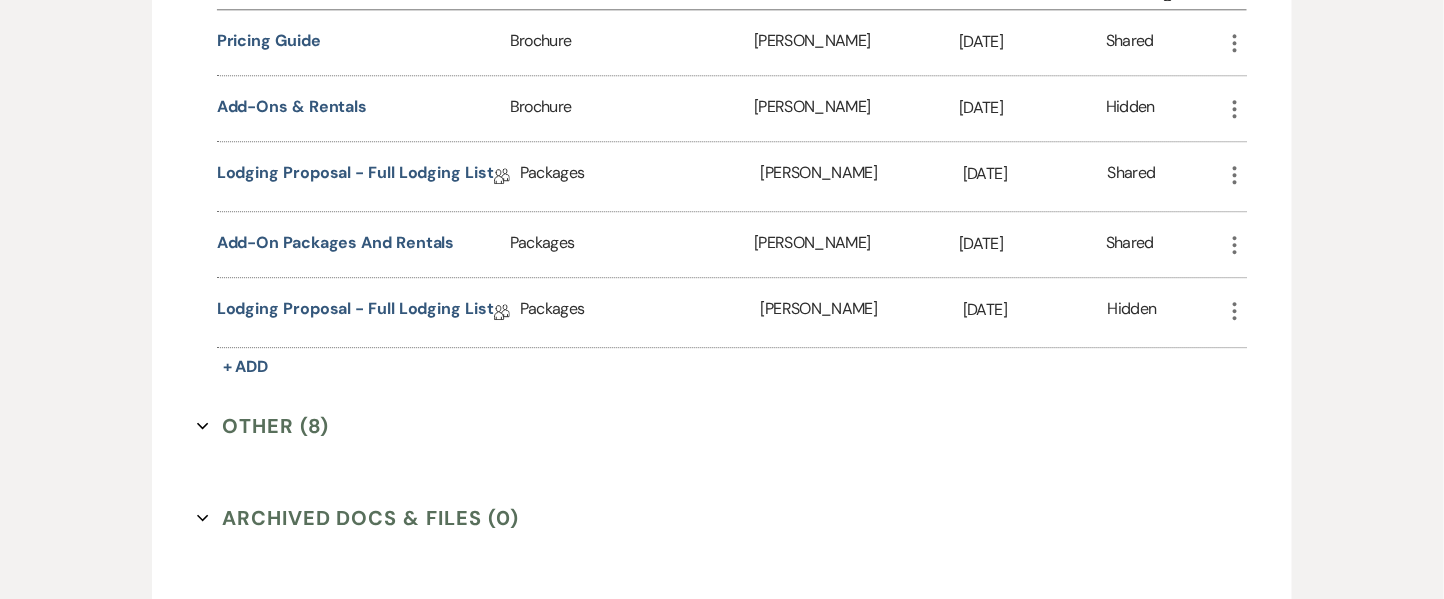 scroll, scrollTop: 1766, scrollLeft: 0, axis: vertical 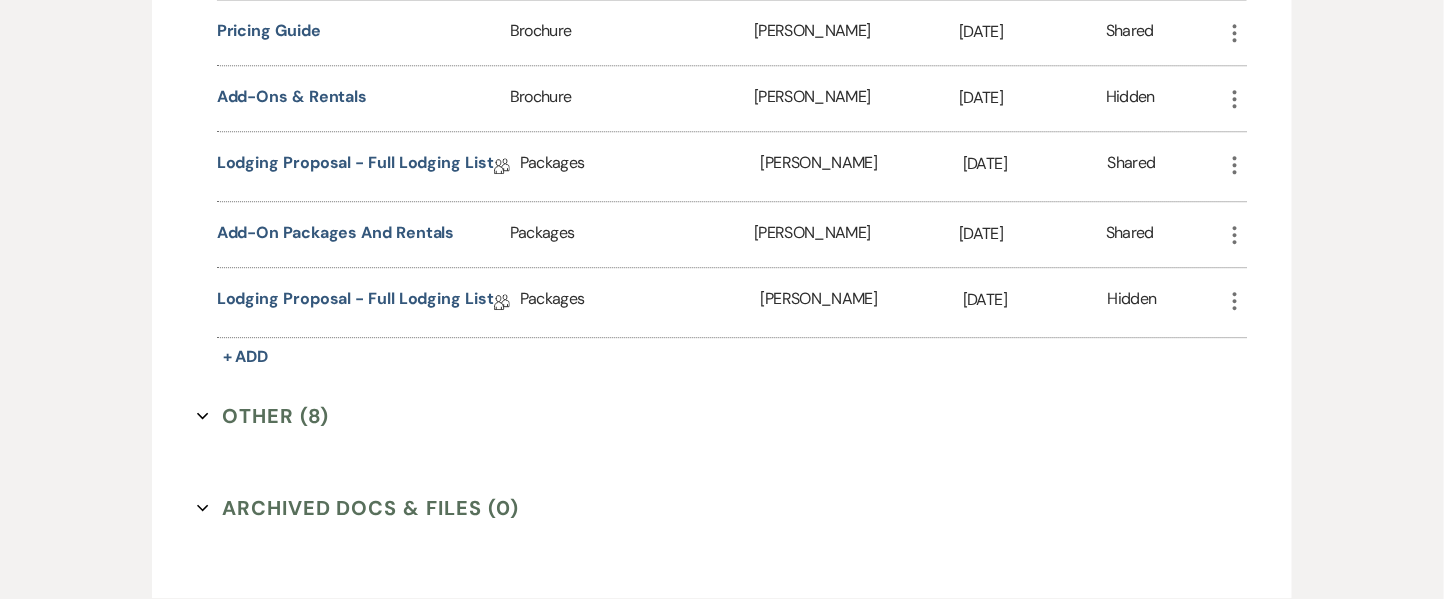 click on "Other (8) Expand" at bounding box center (263, 416) 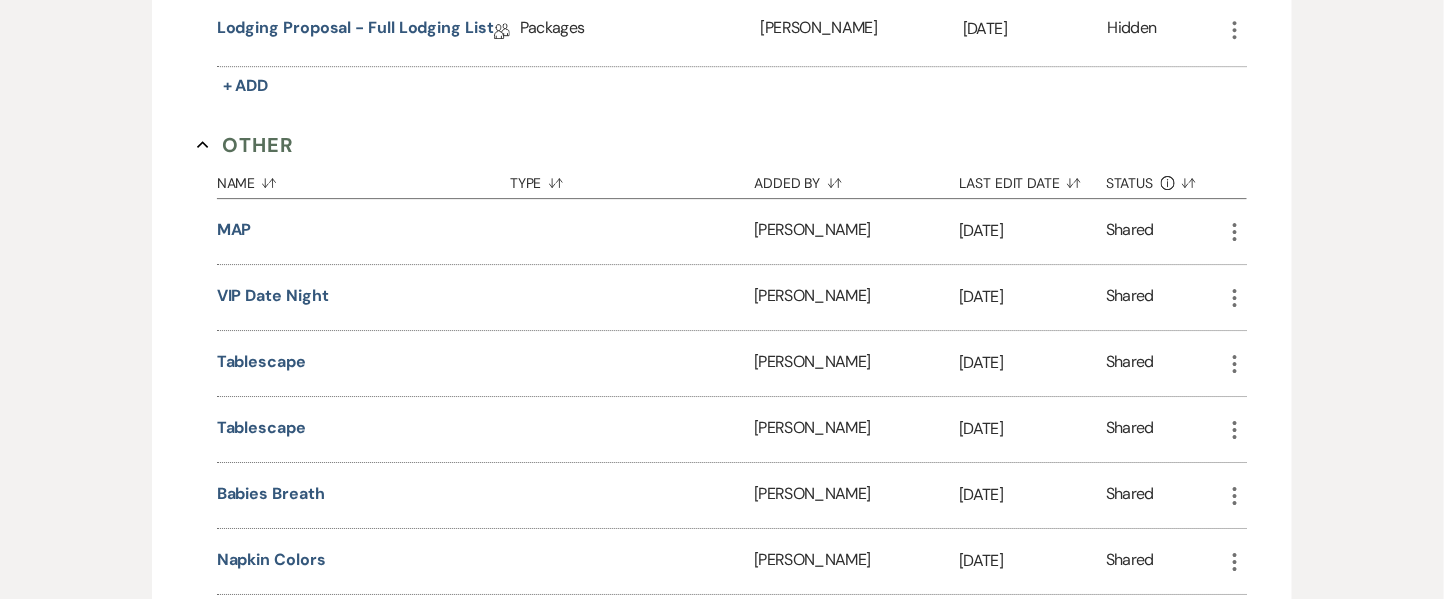scroll, scrollTop: 2084, scrollLeft: 0, axis: vertical 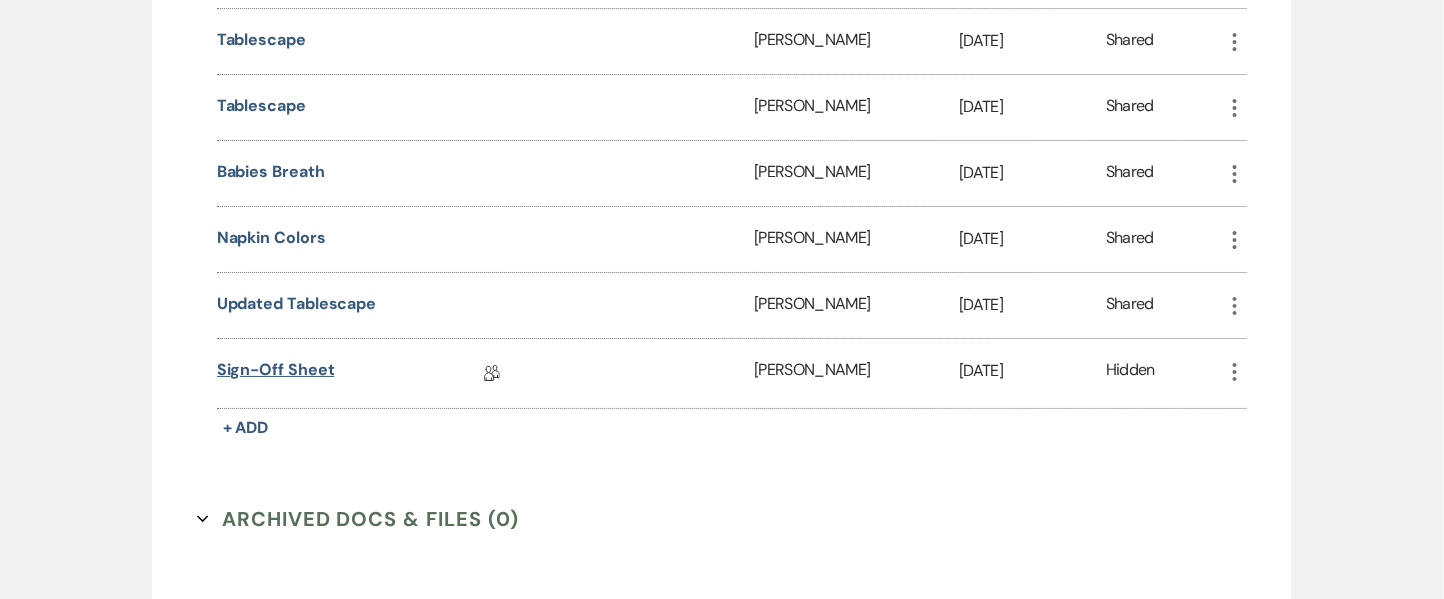 click on "Sign-off Sheet" at bounding box center (276, 373) 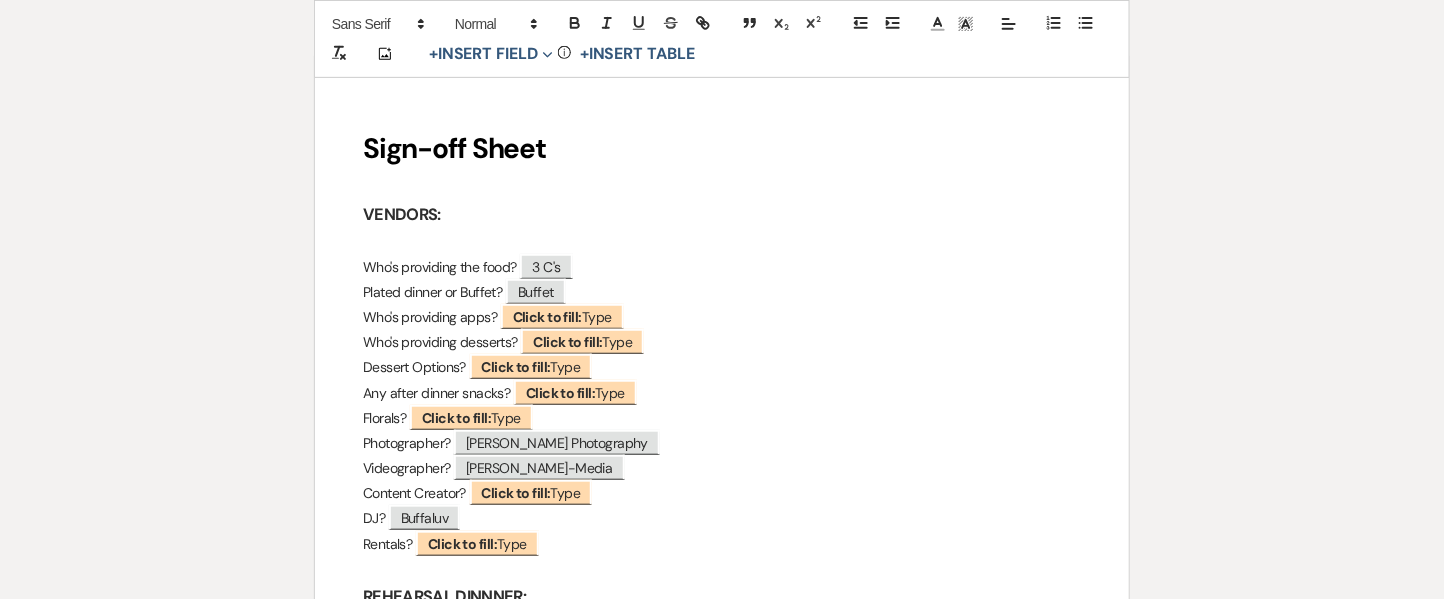 scroll, scrollTop: 296, scrollLeft: 0, axis: vertical 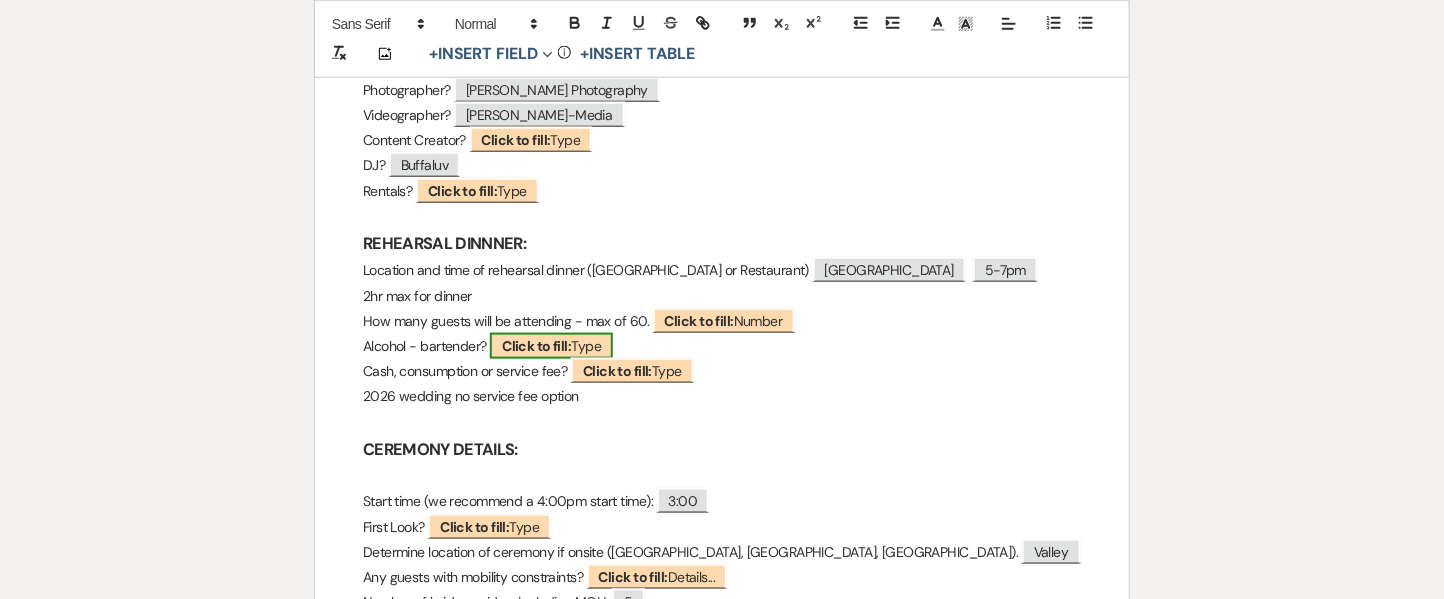 click on "Click to fill:" at bounding box center [536, 346] 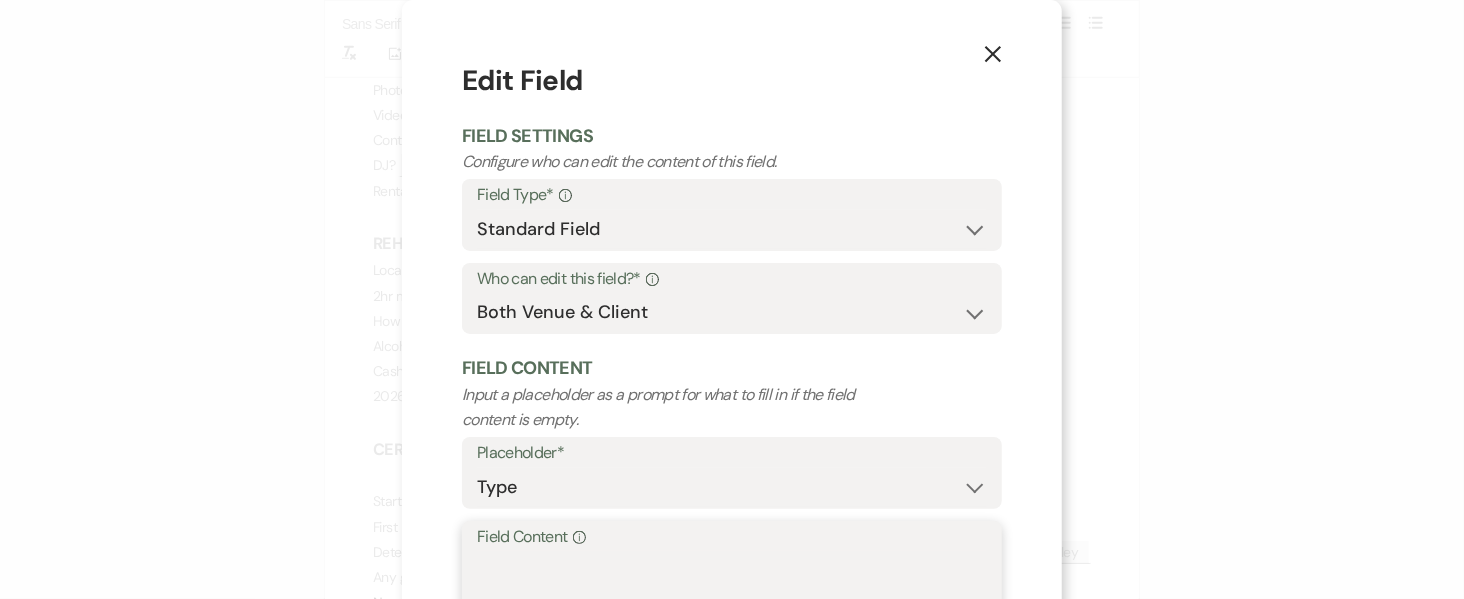 click on "Field Content Info" at bounding box center (732, 601) 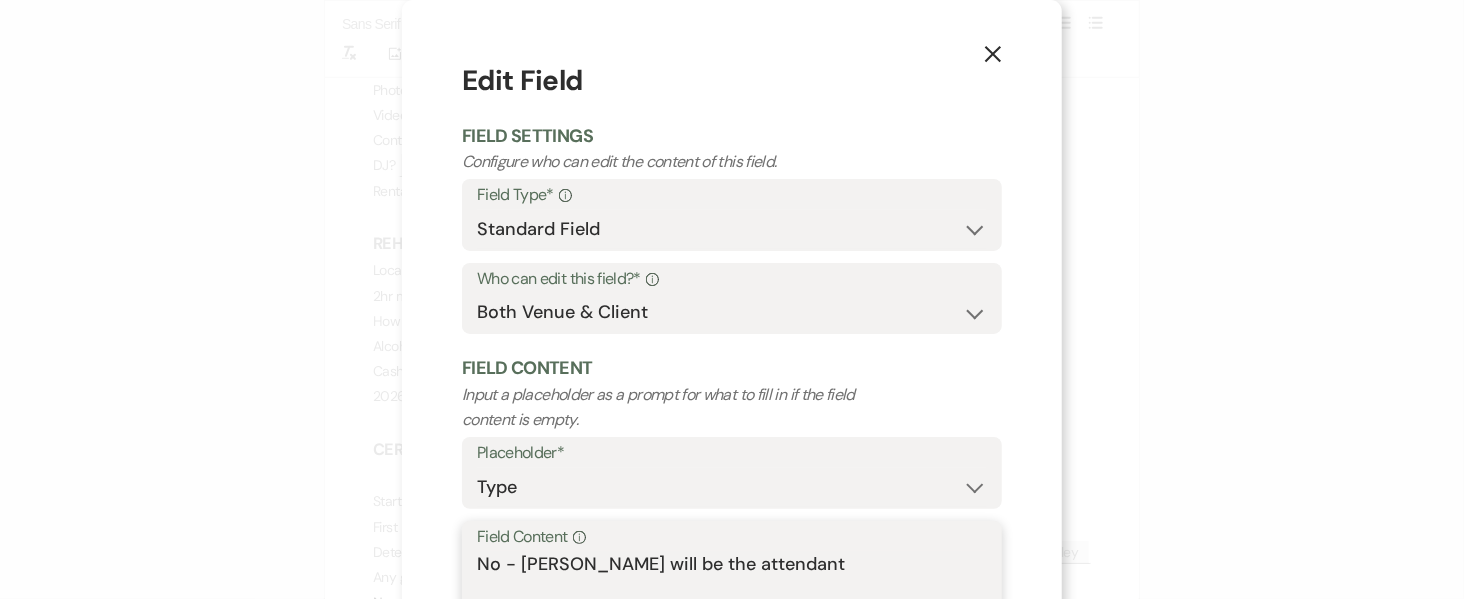 scroll, scrollTop: 127, scrollLeft: 0, axis: vertical 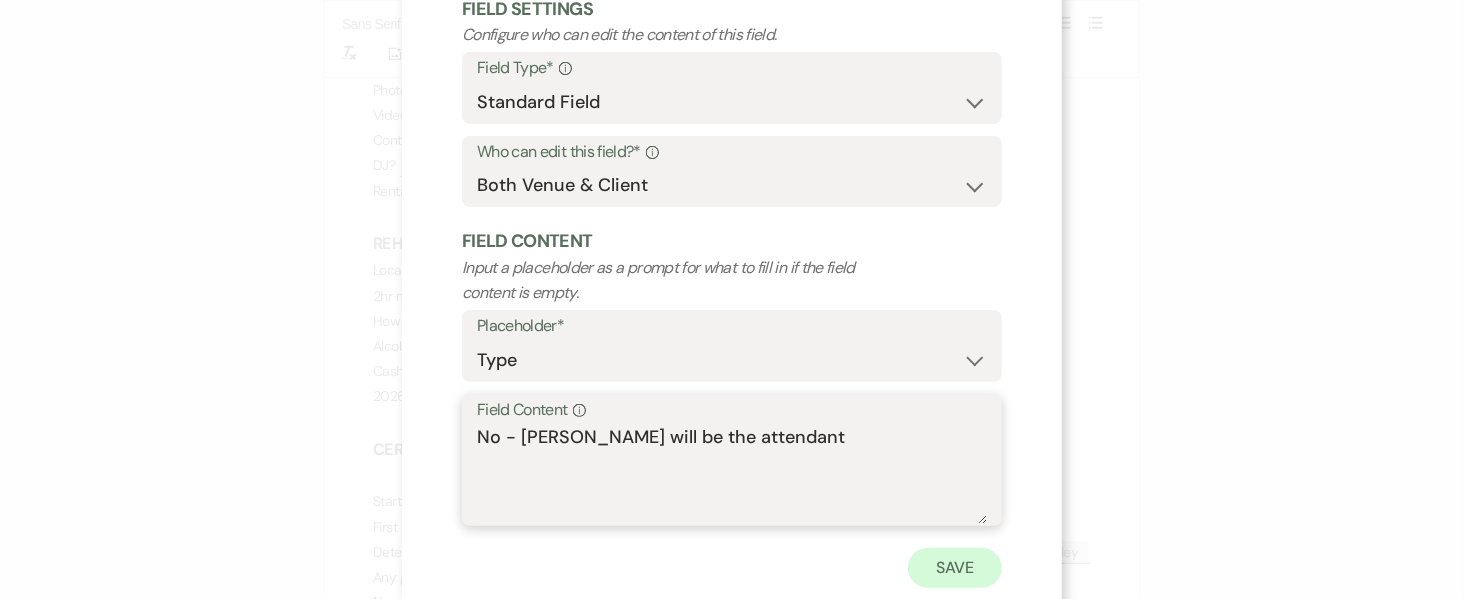 type on "No - Sherry will be the attendant" 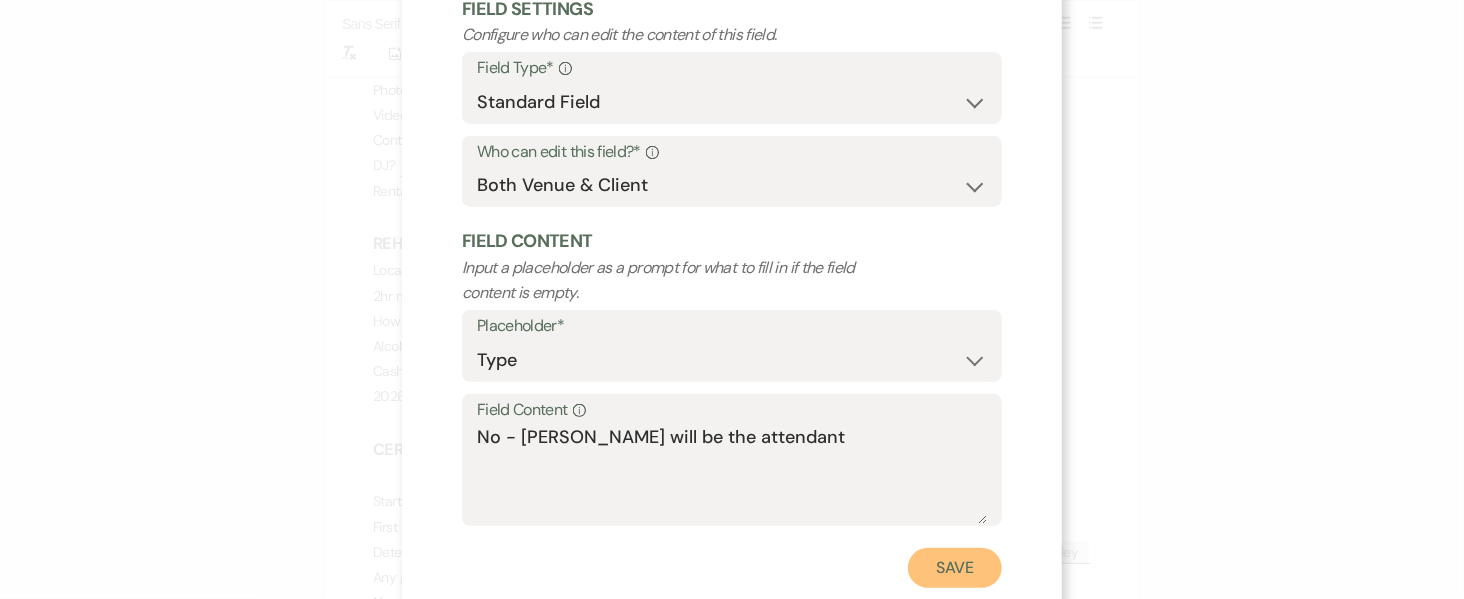 click on "Save" at bounding box center (955, 568) 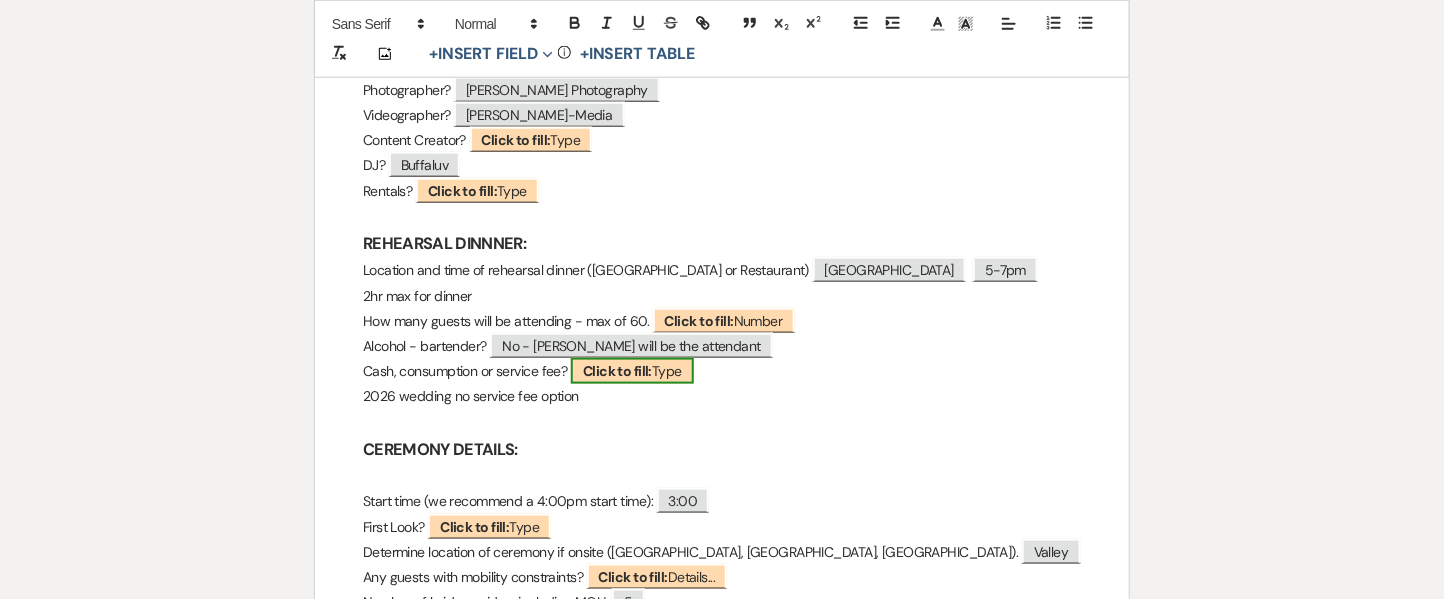 click on "Click to fill:
Type" at bounding box center [632, 371] 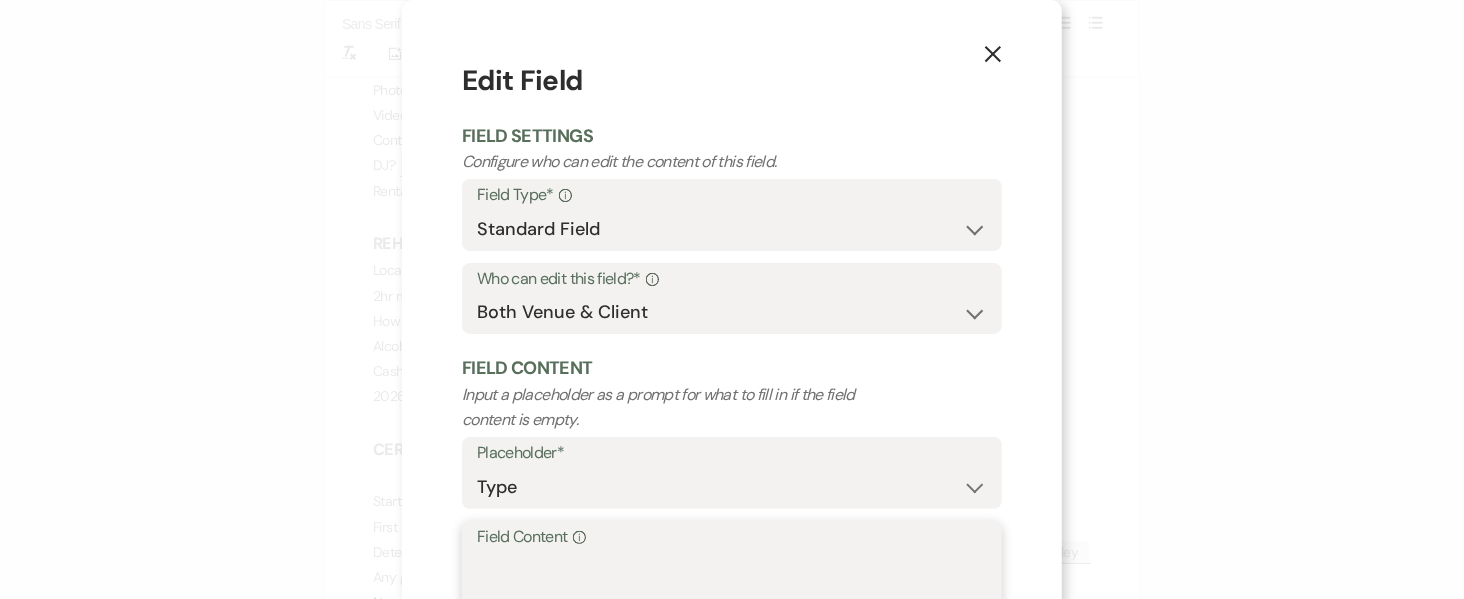 click on "Field Content Info" at bounding box center [732, 601] 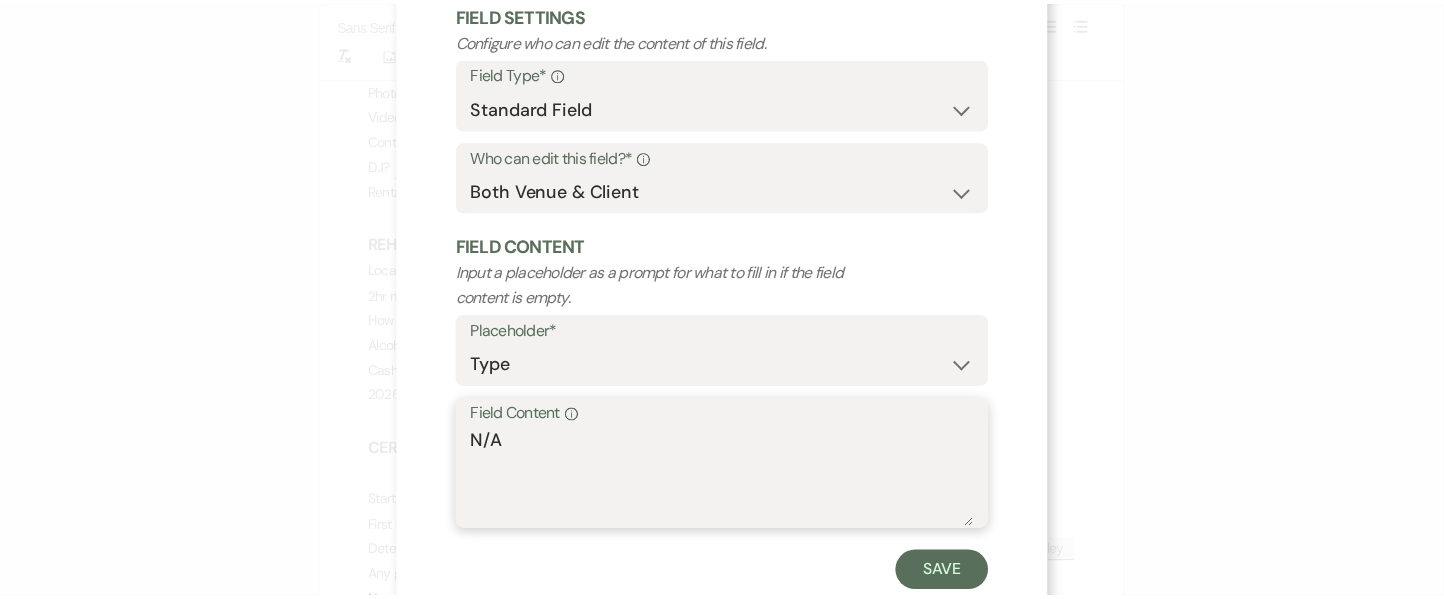 scroll, scrollTop: 156, scrollLeft: 0, axis: vertical 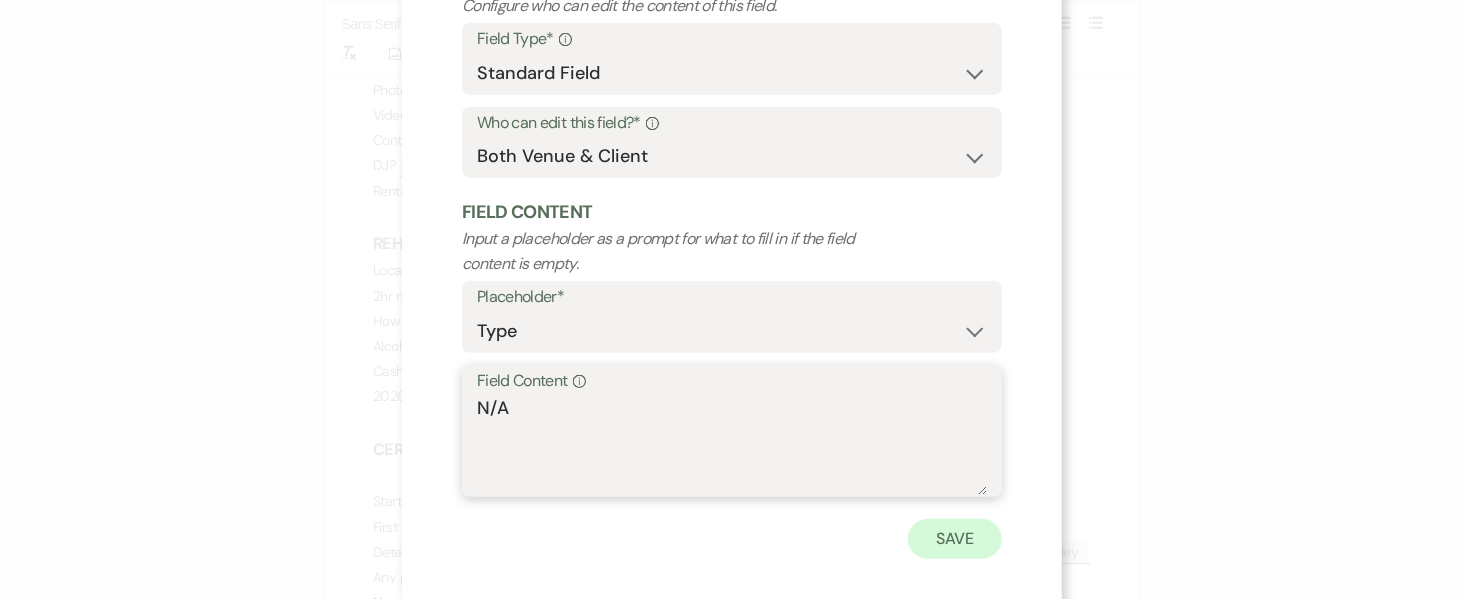 type on "N/A" 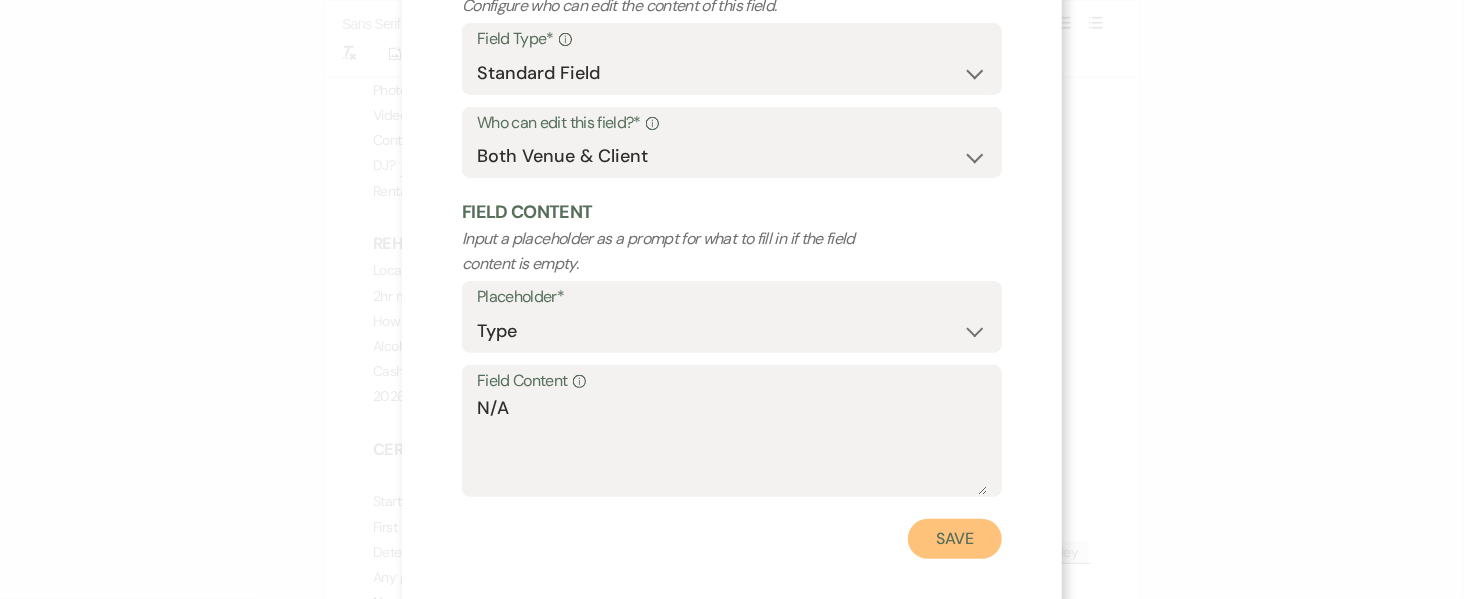 click on "Save" at bounding box center (955, 539) 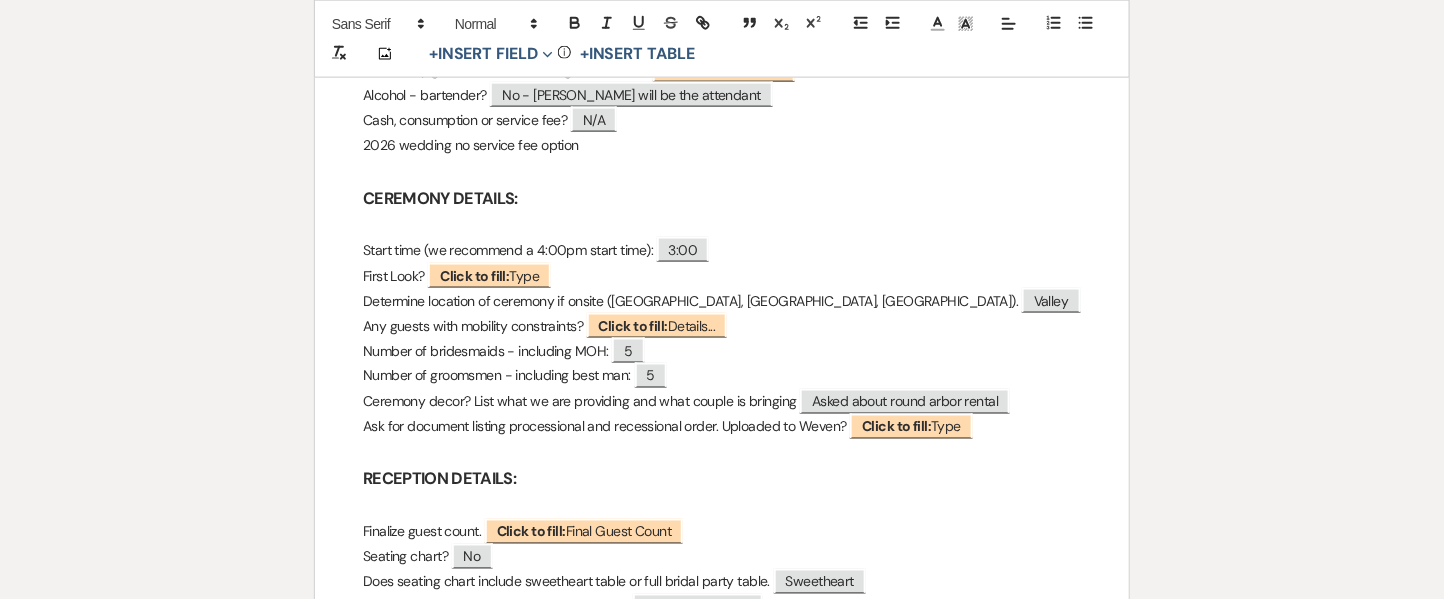 scroll, scrollTop: 900, scrollLeft: 0, axis: vertical 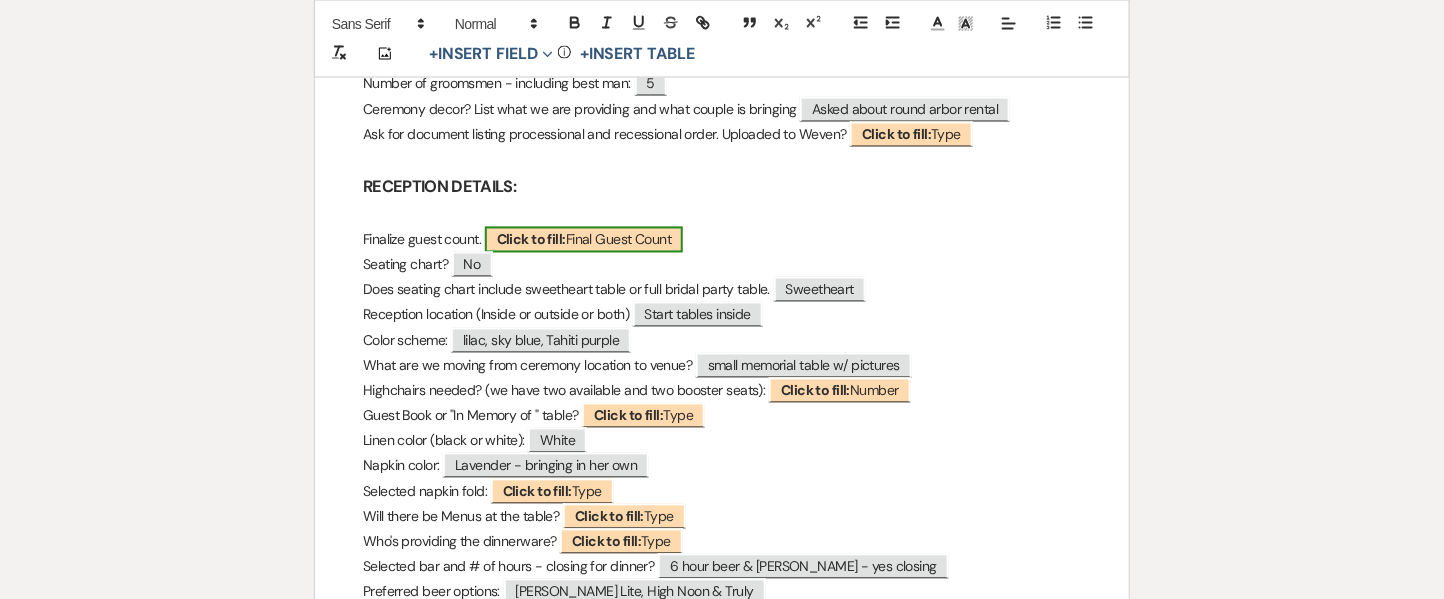 click on "Click to fill:" at bounding box center [531, 240] 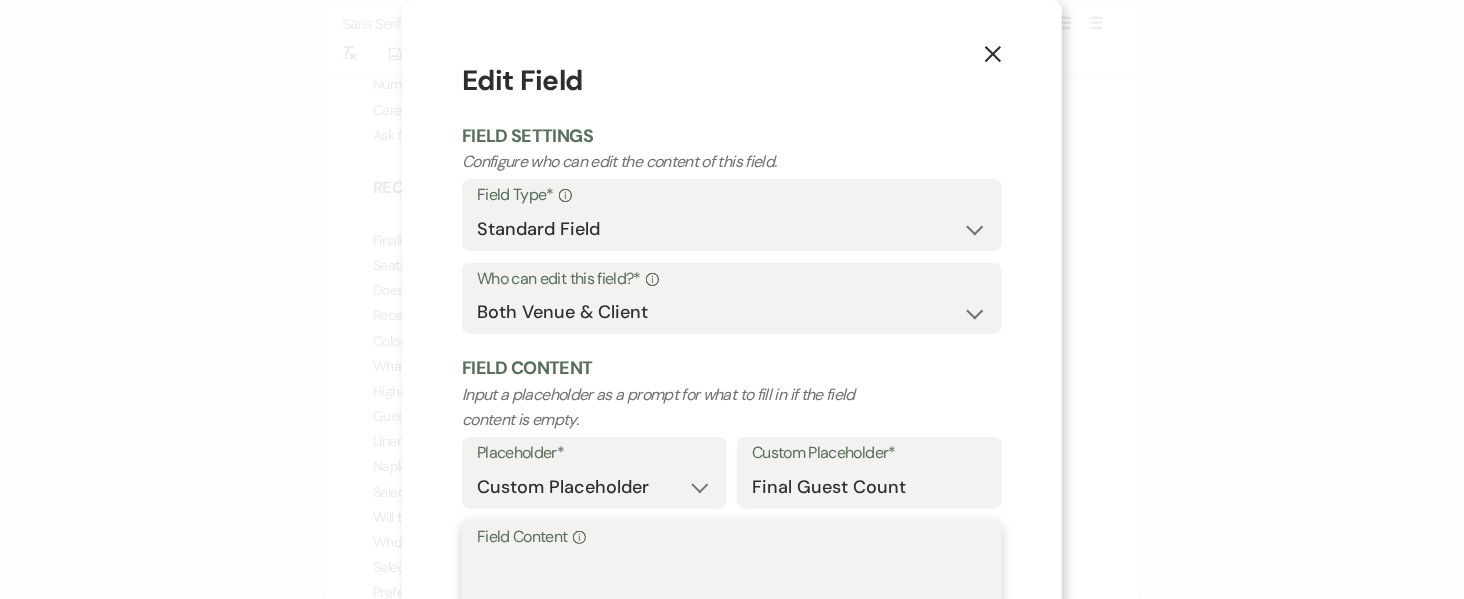 click on "Field Content Info" at bounding box center (732, 601) 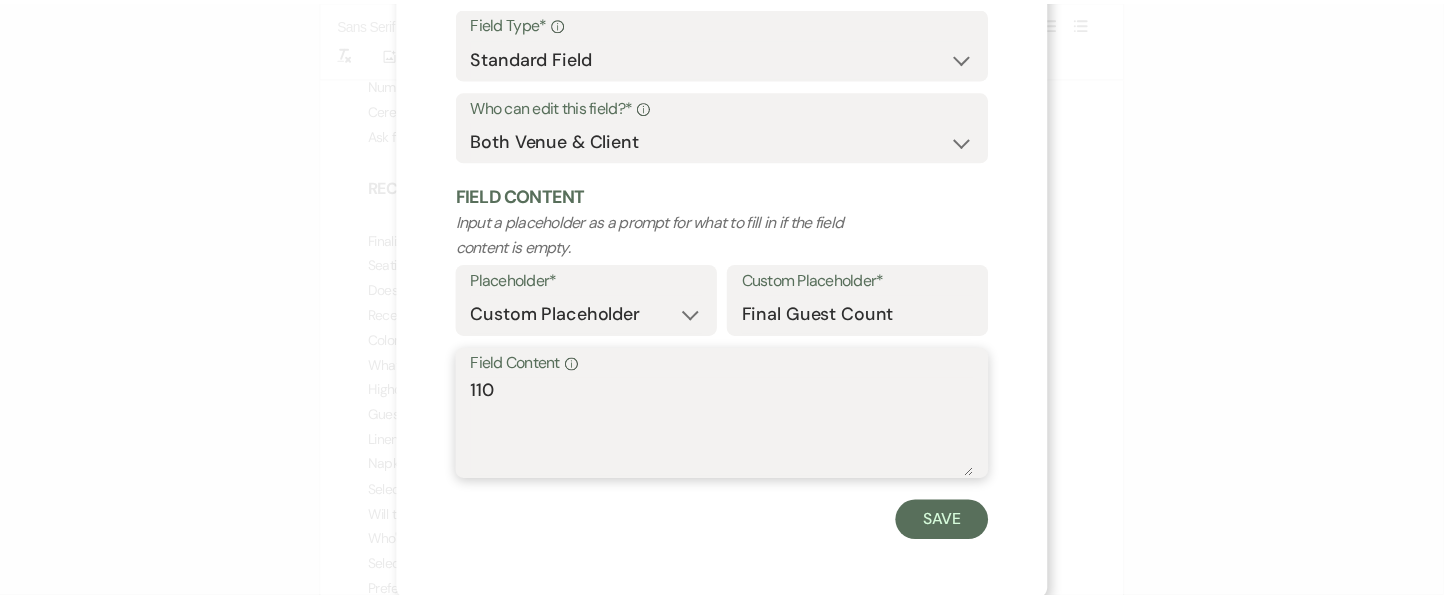 scroll, scrollTop: 176, scrollLeft: 0, axis: vertical 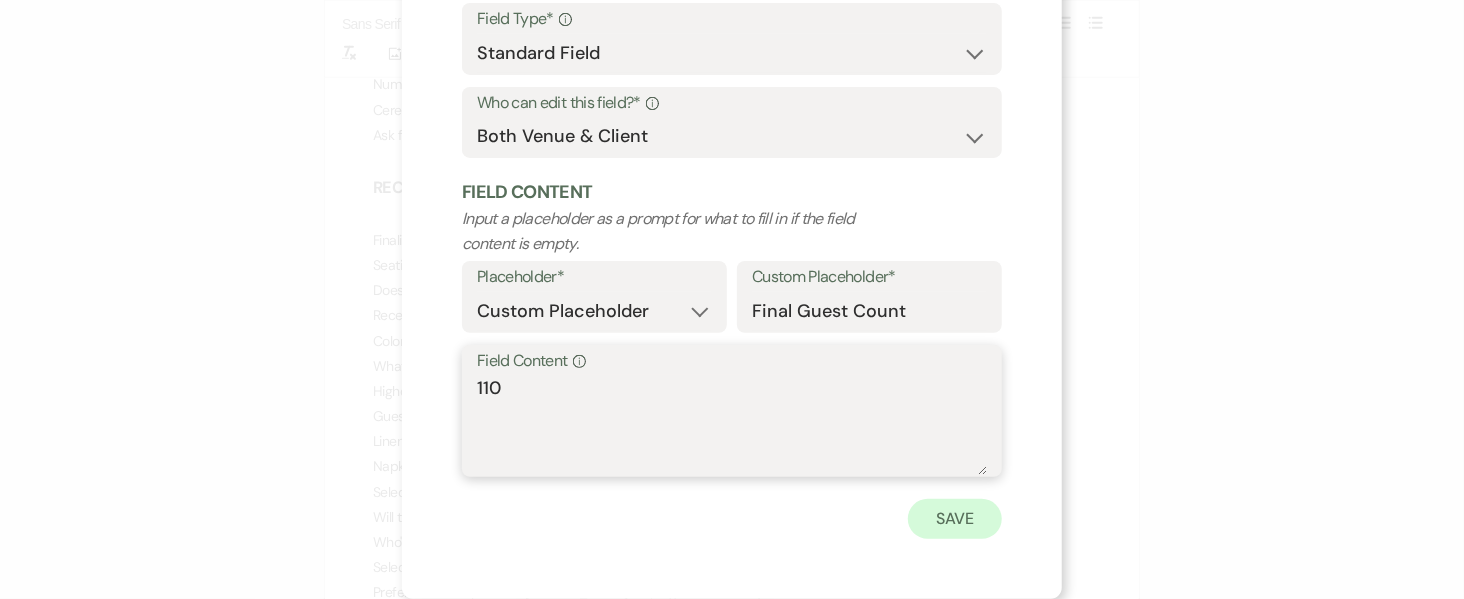 type on "110" 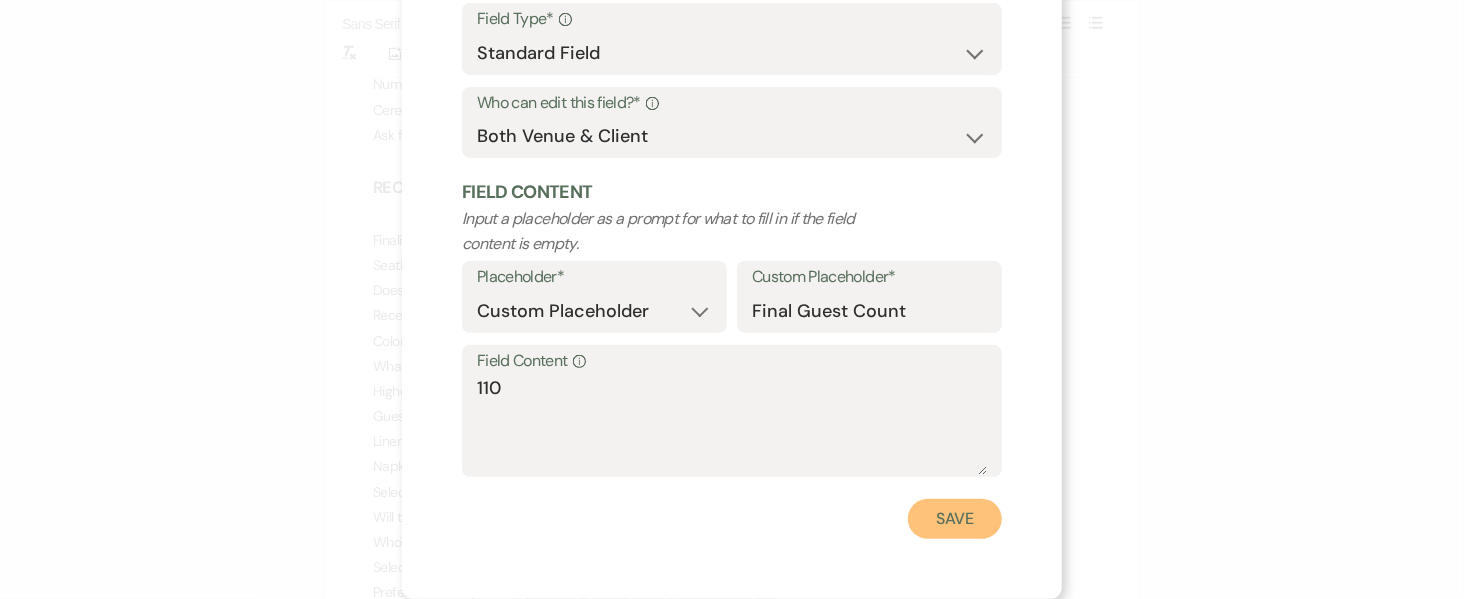 click on "Save" at bounding box center [955, 519] 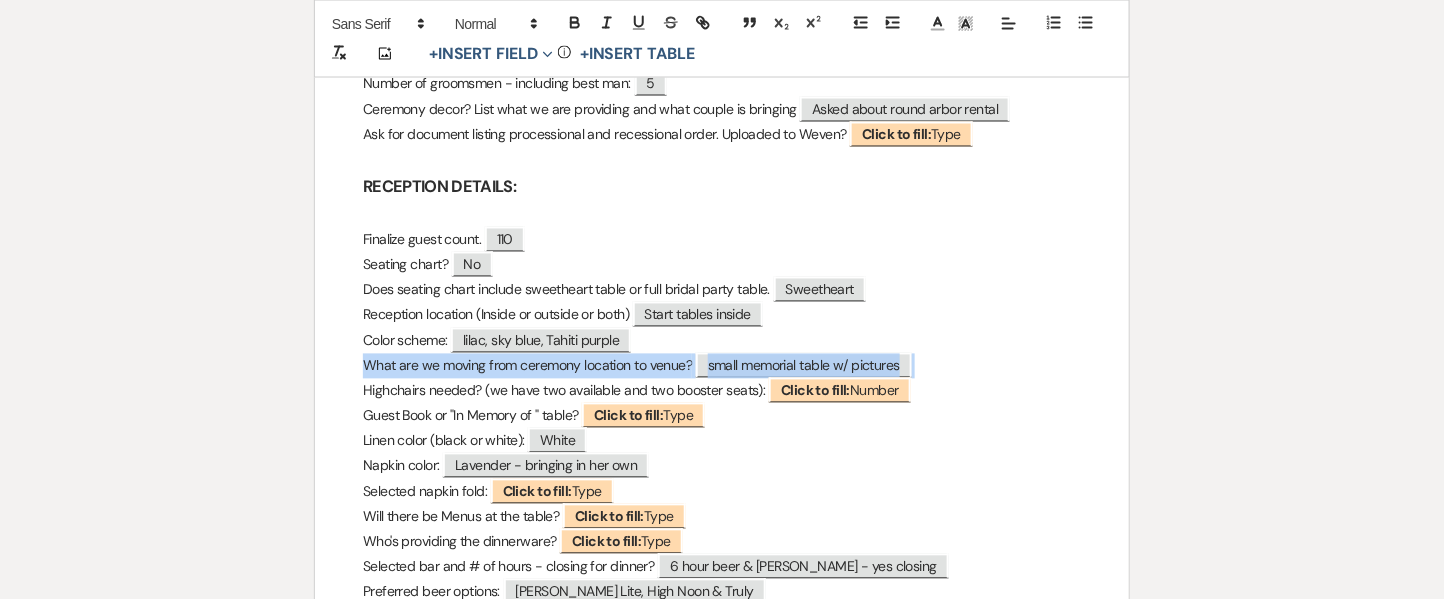 drag, startPoint x: 936, startPoint y: 364, endPoint x: 321, endPoint y: 368, distance: 615.013 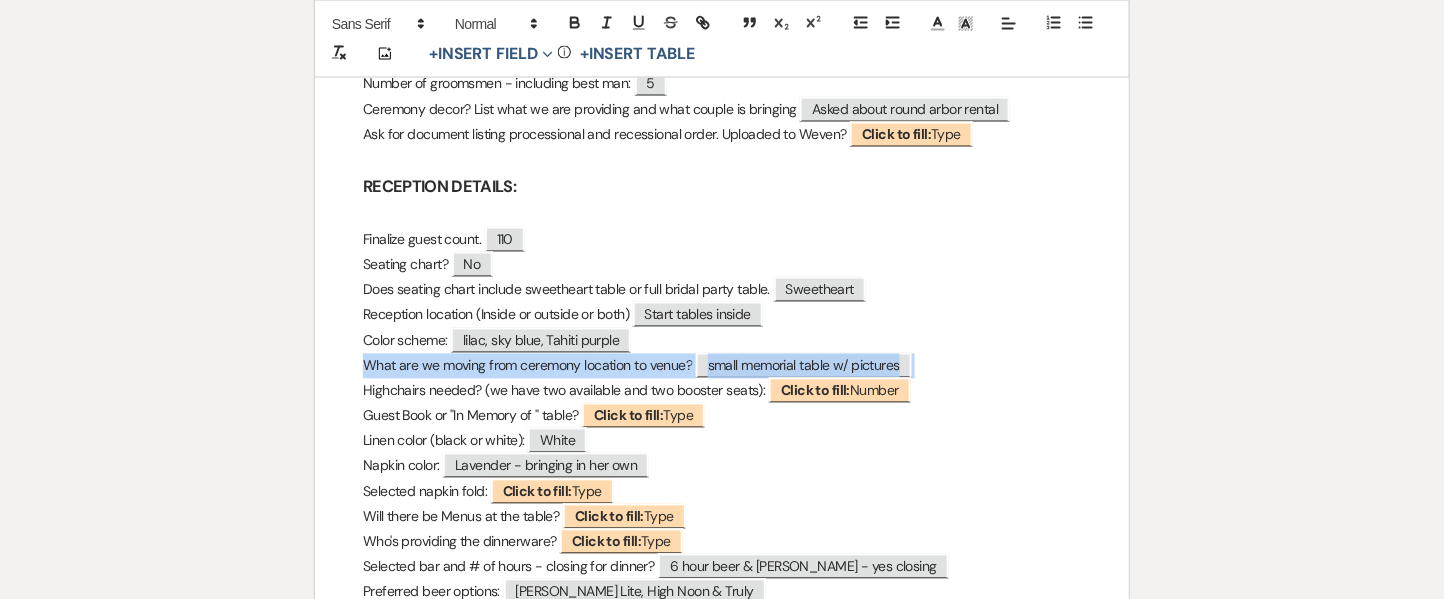 click on "Sign-off Sheet VENDORS: Who's providing the food?  ﻿
3 C's
﻿   			Plated dinner or Buffet?  ﻿
Buffet
﻿   Who's providing apps?  ﻿
Click to fill:
Type
﻿   Who's providing desserts?  ﻿
Click to fill:
Type
﻿   			Dessert Options?  ﻿
Click to fill:
Type
﻿   Any after dinner snacks?  ﻿
Click to fill:
Type
﻿   Florals?  ﻿
Click to fill:
Type
﻿   Photographer? ﻿
Aimee Finson Photography
﻿   Videographer? ﻿
Conti-Media
﻿   Content Creator? ﻿
Click to fill:
Type
﻿   DJ? ﻿
Buffaluv
﻿   Rentals? ﻿
Click to fill:" at bounding box center (722, 959) 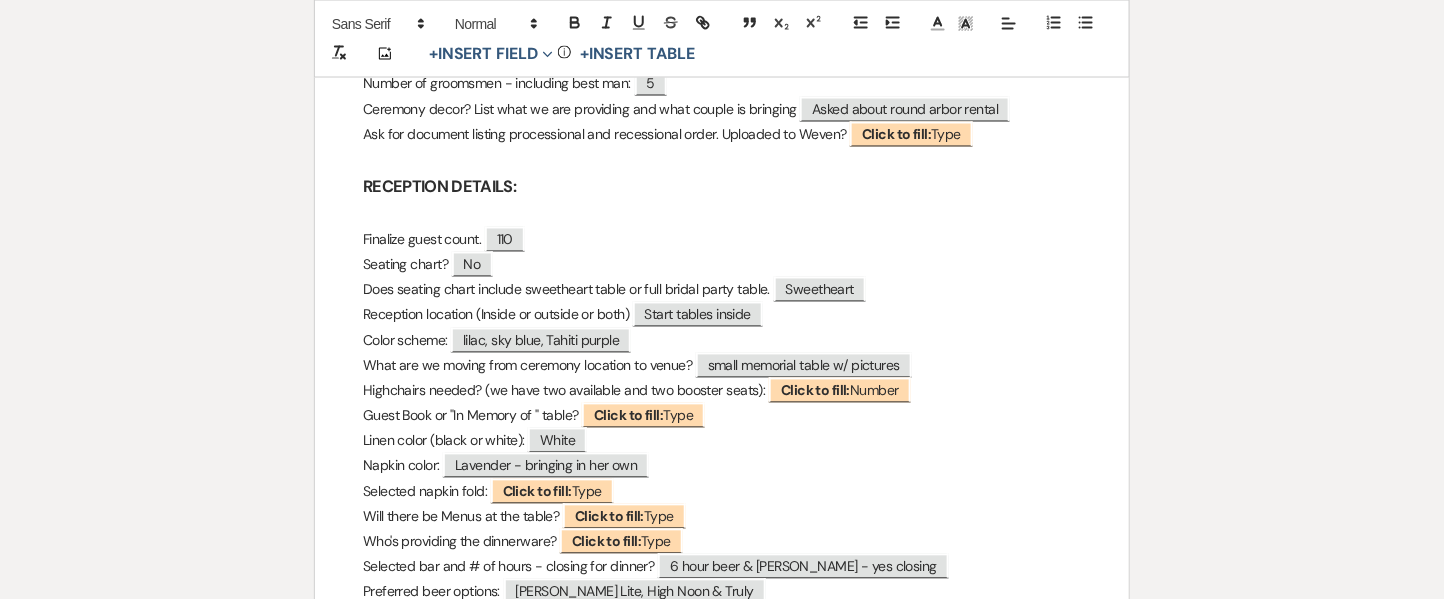 click at bounding box center [722, 160] 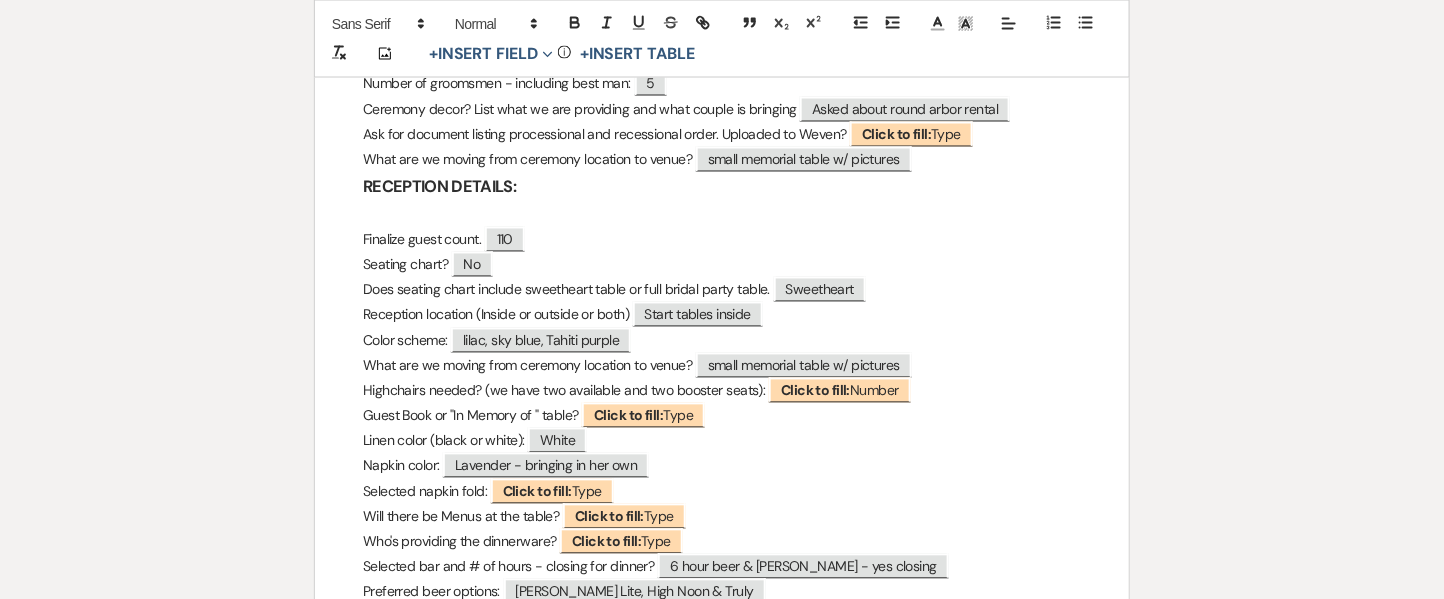 click on "What are we moving from ceremony location to venue? ﻿
small memorial table w/ pictures
﻿" at bounding box center (722, 160) 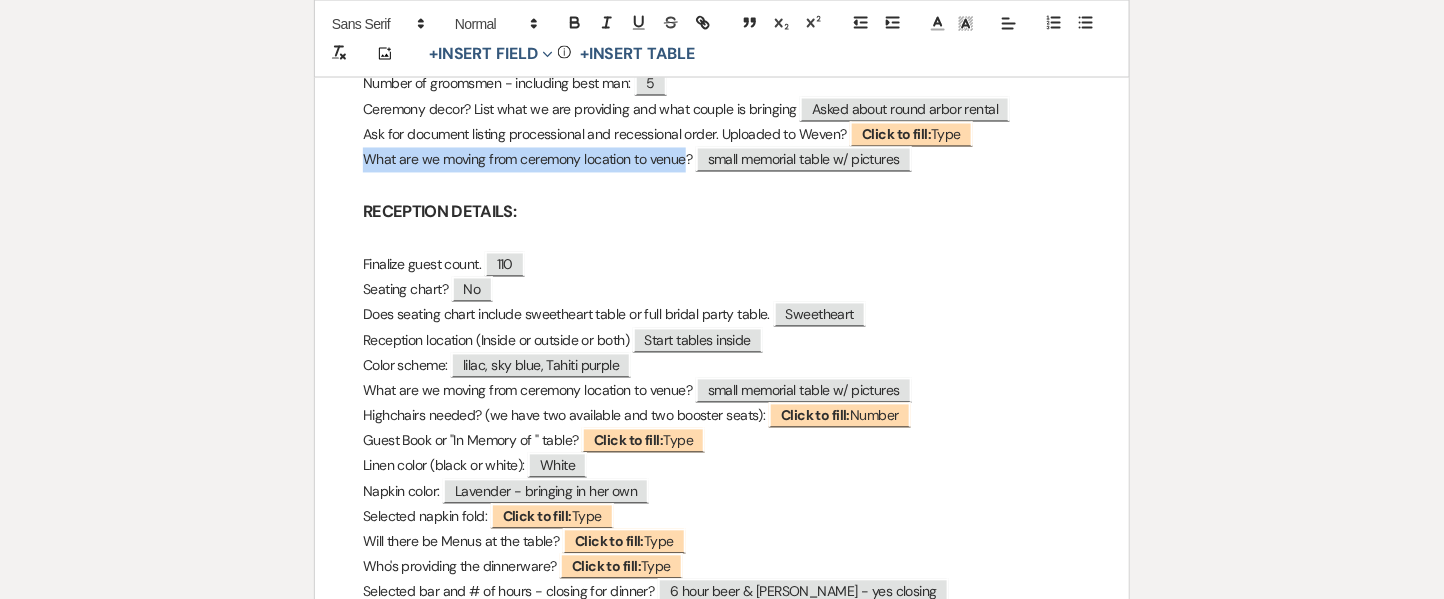 drag, startPoint x: 684, startPoint y: 160, endPoint x: 342, endPoint y: 152, distance: 342.09357 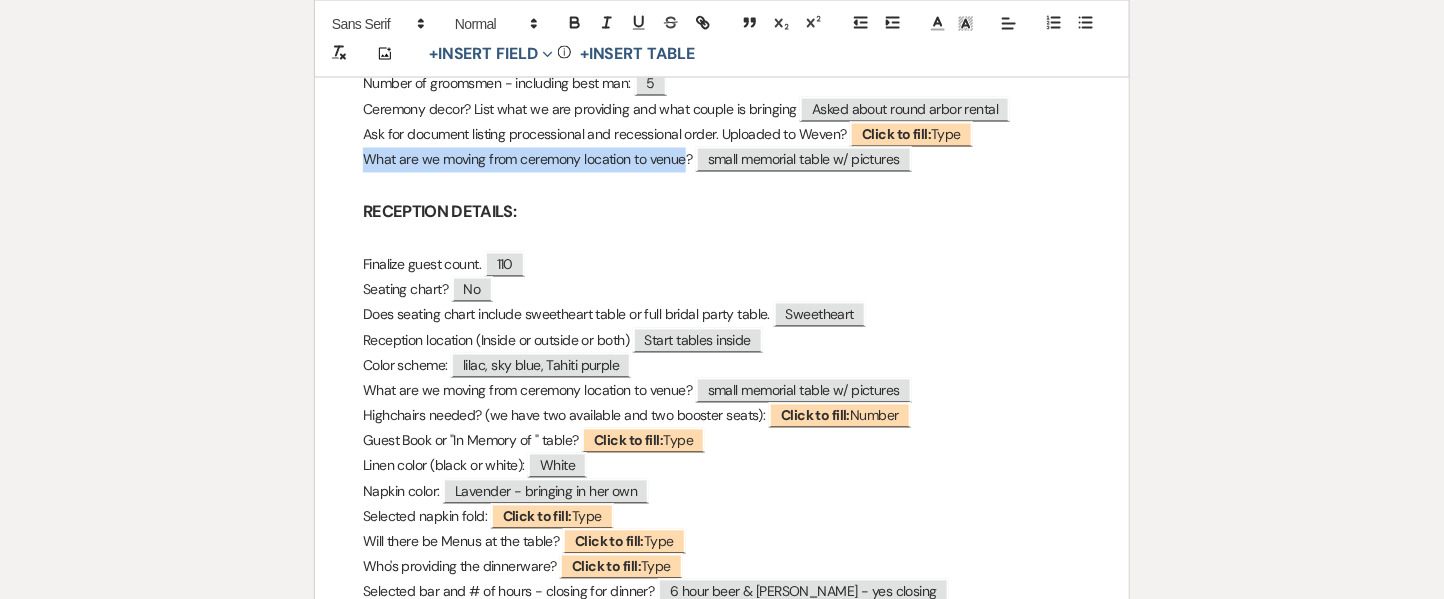 click on "Sign-off Sheet VENDORS: Who's providing the food?  ﻿
3 C's
﻿   			Plated dinner or Buffet?  ﻿
Buffet
﻿   Who's providing apps?  ﻿
Click to fill:
Type
﻿   Who's providing desserts?  ﻿
Click to fill:
Type
﻿   			Dessert Options?  ﻿
Click to fill:
Type
﻿   Any after dinner snacks?  ﻿
Click to fill:
Type
﻿   Florals?  ﻿
Click to fill:
Type
﻿   Photographer? ﻿
Aimee Finson Photography
﻿   Videographer? ﻿
Conti-Media
﻿   Content Creator? ﻿
Click to fill:
Type
﻿   DJ? ﻿
Buffaluv
﻿   Rentals? ﻿
Click to fill:" at bounding box center [722, 971] 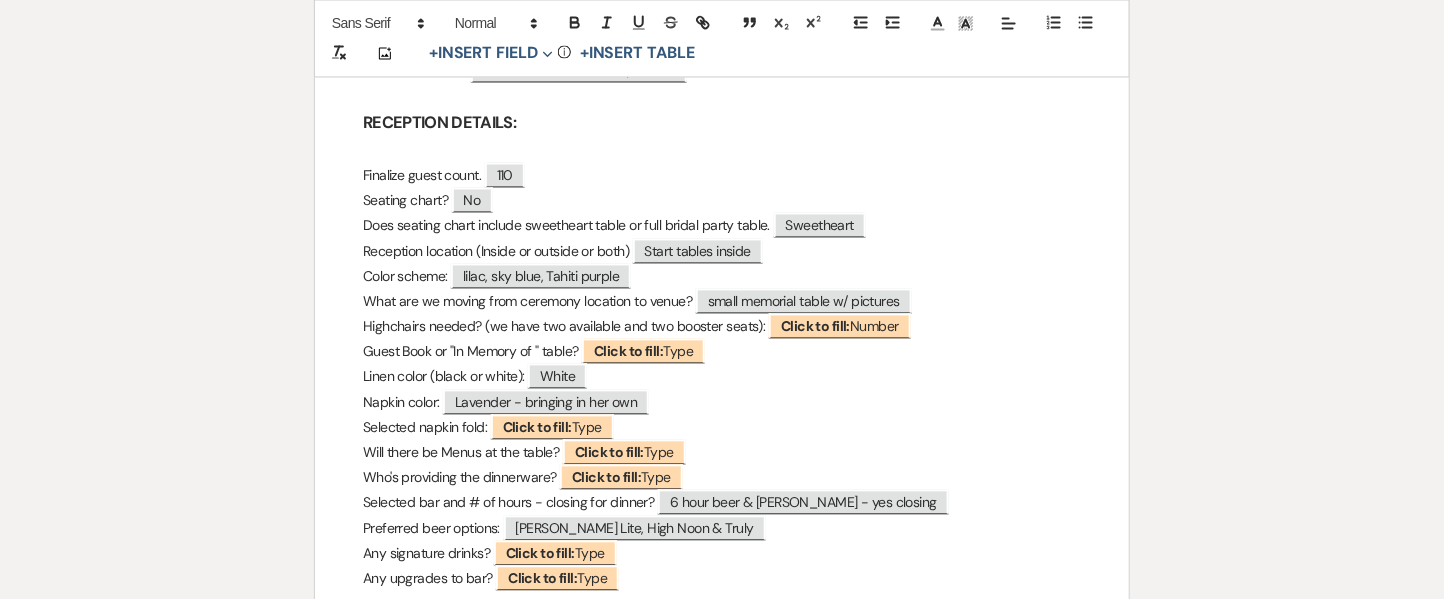 scroll, scrollTop: 1317, scrollLeft: 0, axis: vertical 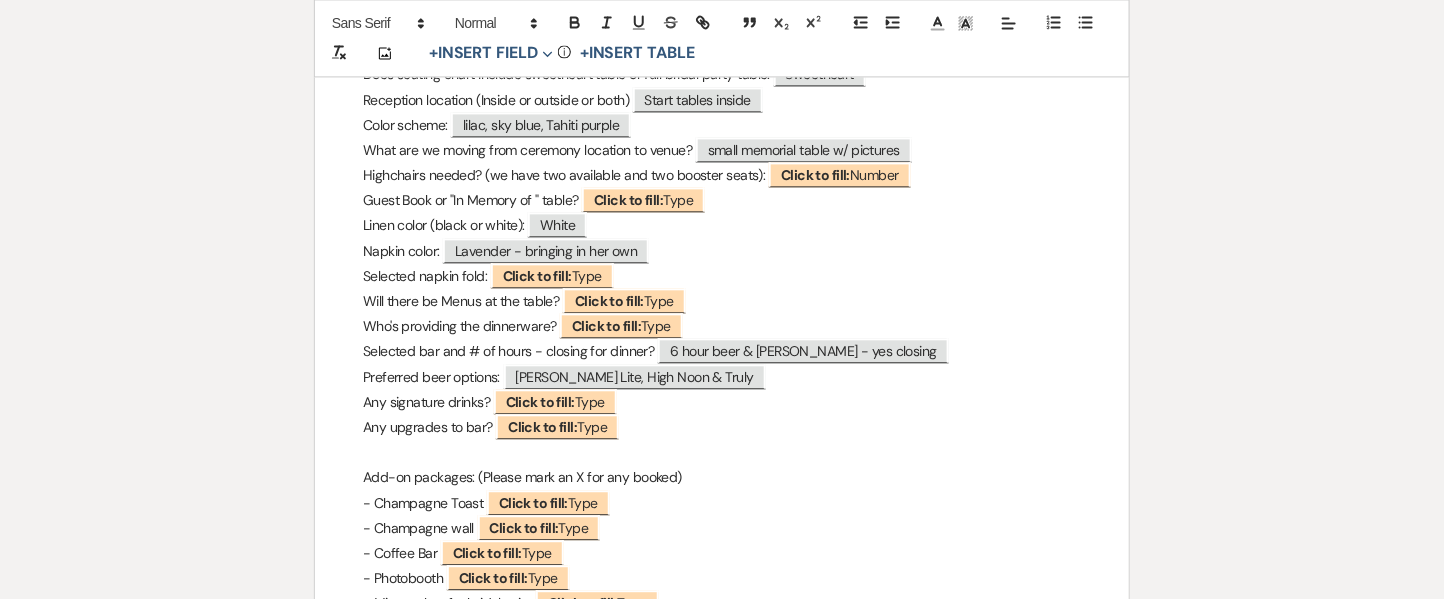 click on "Selected bar and # of hours - closing for dinner?  ﻿
6 hour beer & seltzer - yes closing
﻿" at bounding box center (722, 351) 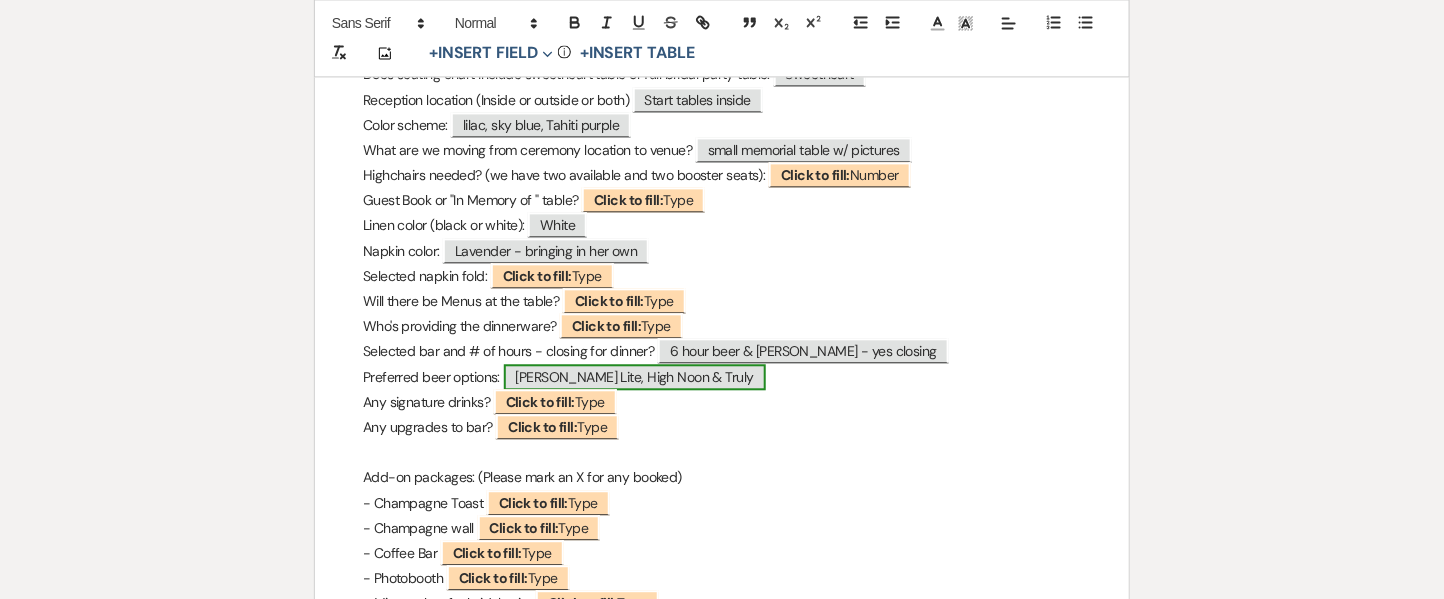 click on "Miller Lite, High Noon & Truly" at bounding box center (635, 377) 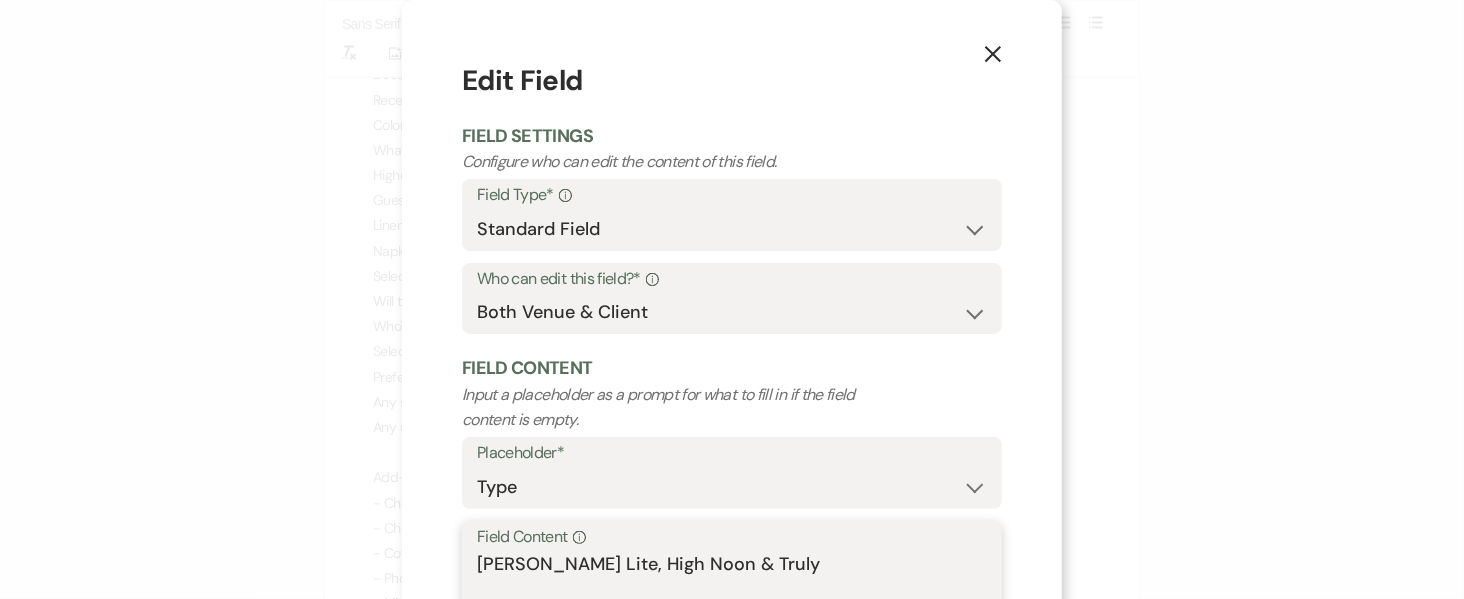 click on "Miller Lite, High Noon & Truly" at bounding box center [732, 601] 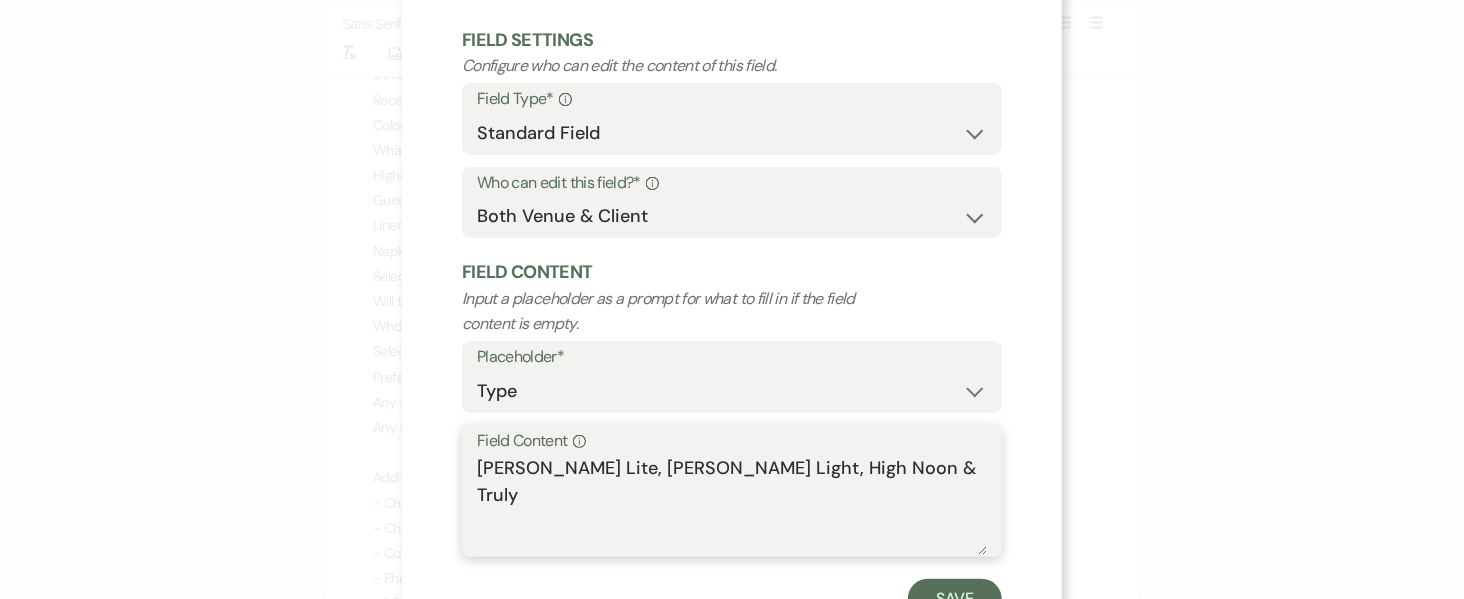 scroll, scrollTop: 99, scrollLeft: 0, axis: vertical 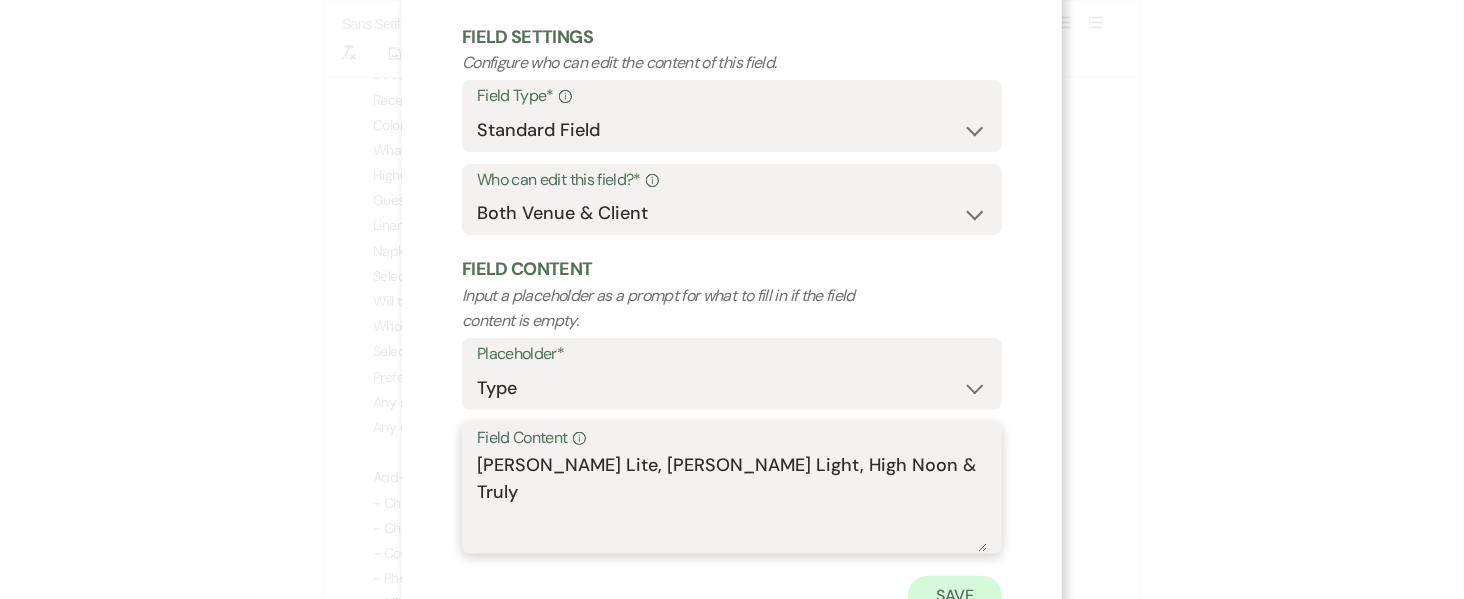 type on "Miller Lite, Busch Light, High Noon & Truly" 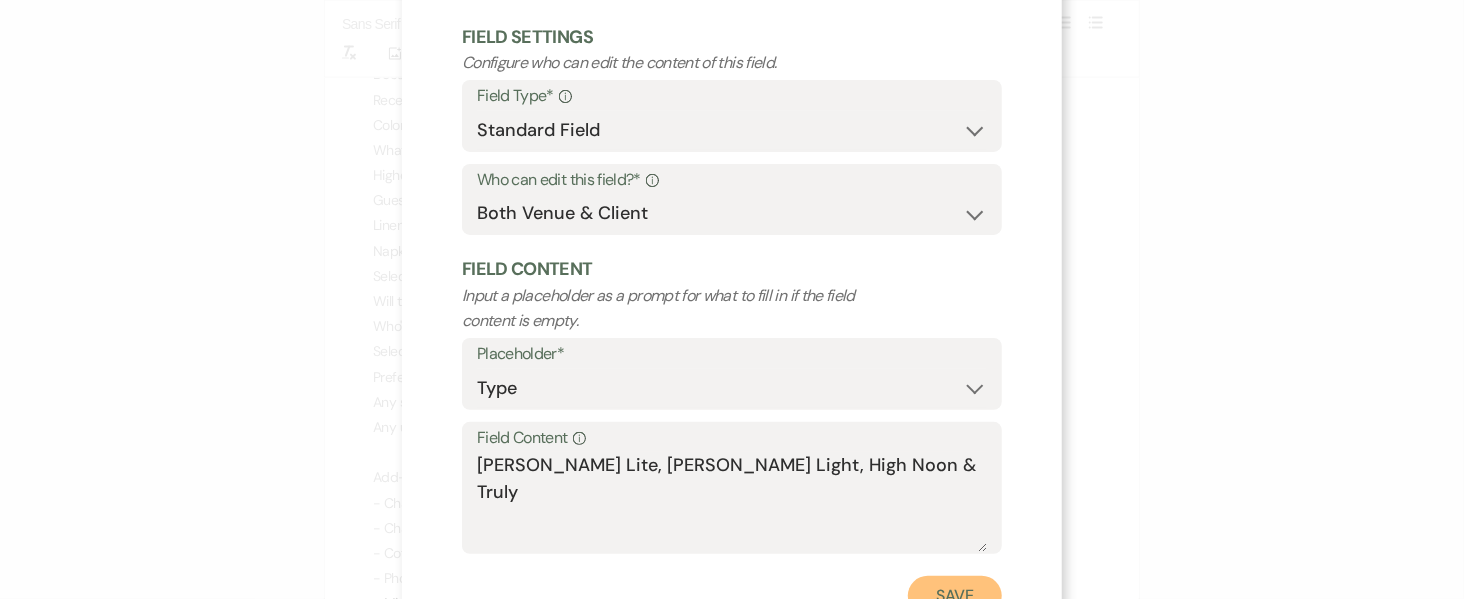 click on "Save" at bounding box center [955, 596] 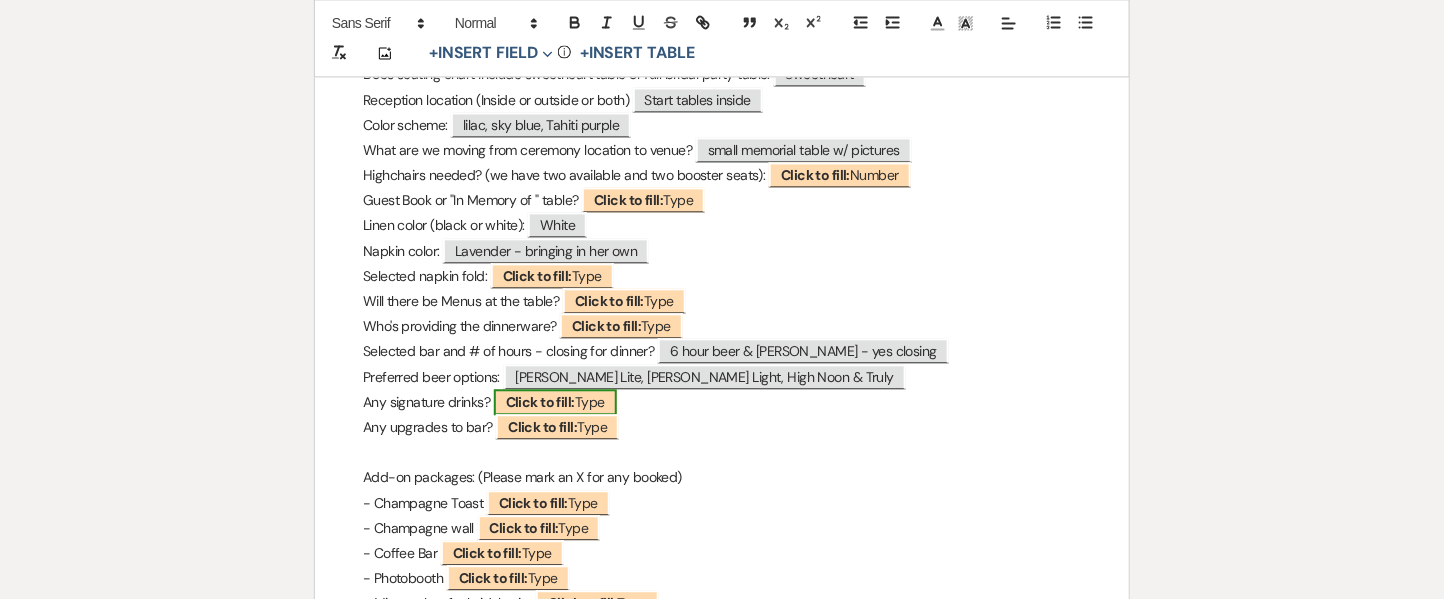 click on "Click to fill:" at bounding box center (540, 402) 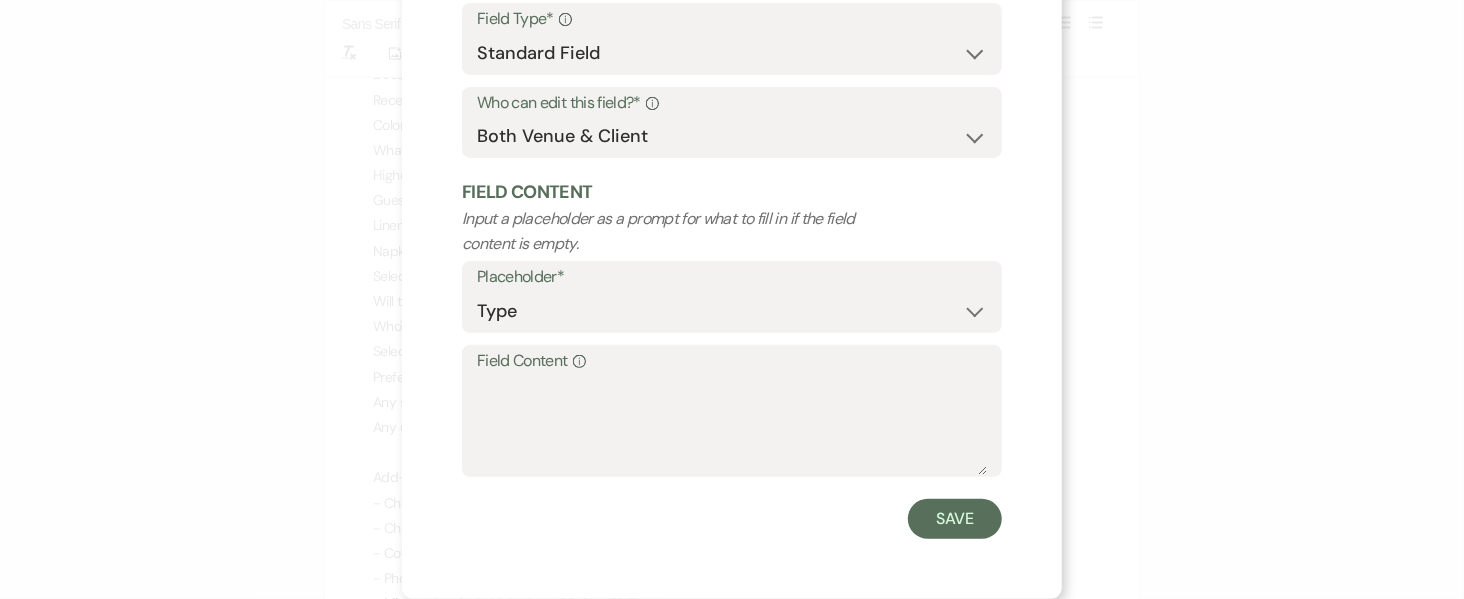 scroll, scrollTop: 55, scrollLeft: 0, axis: vertical 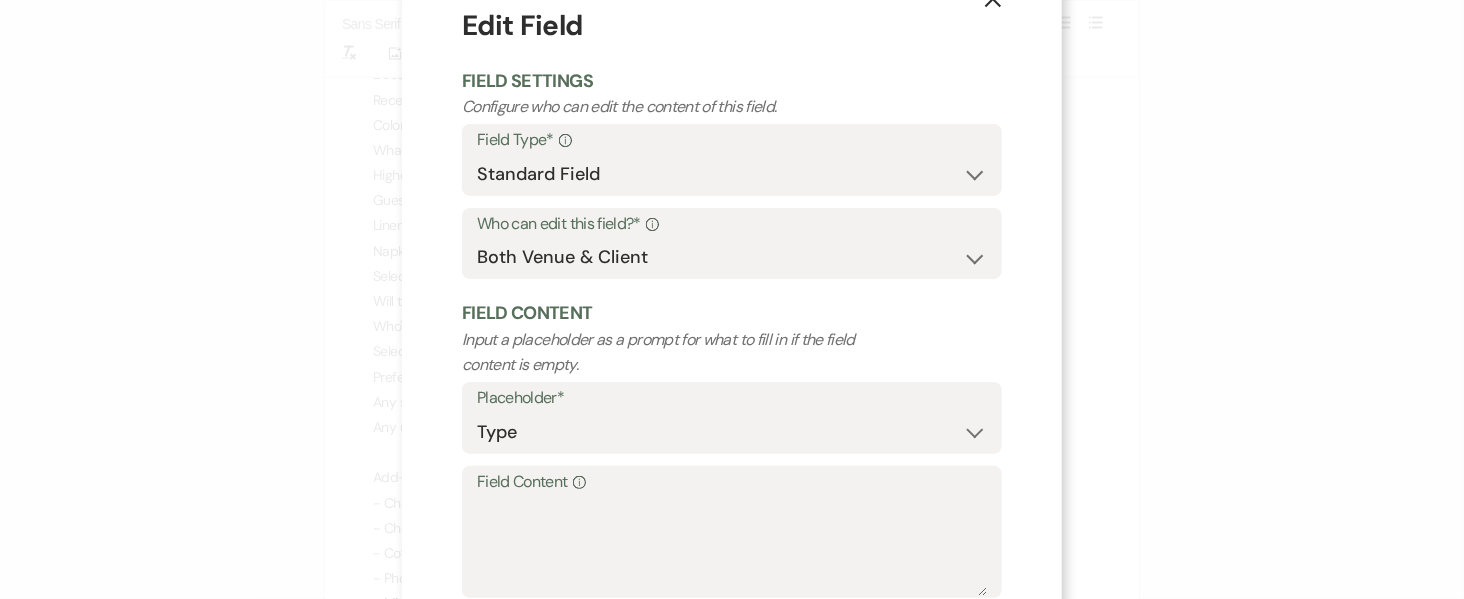 click on "X" at bounding box center (993, -2) 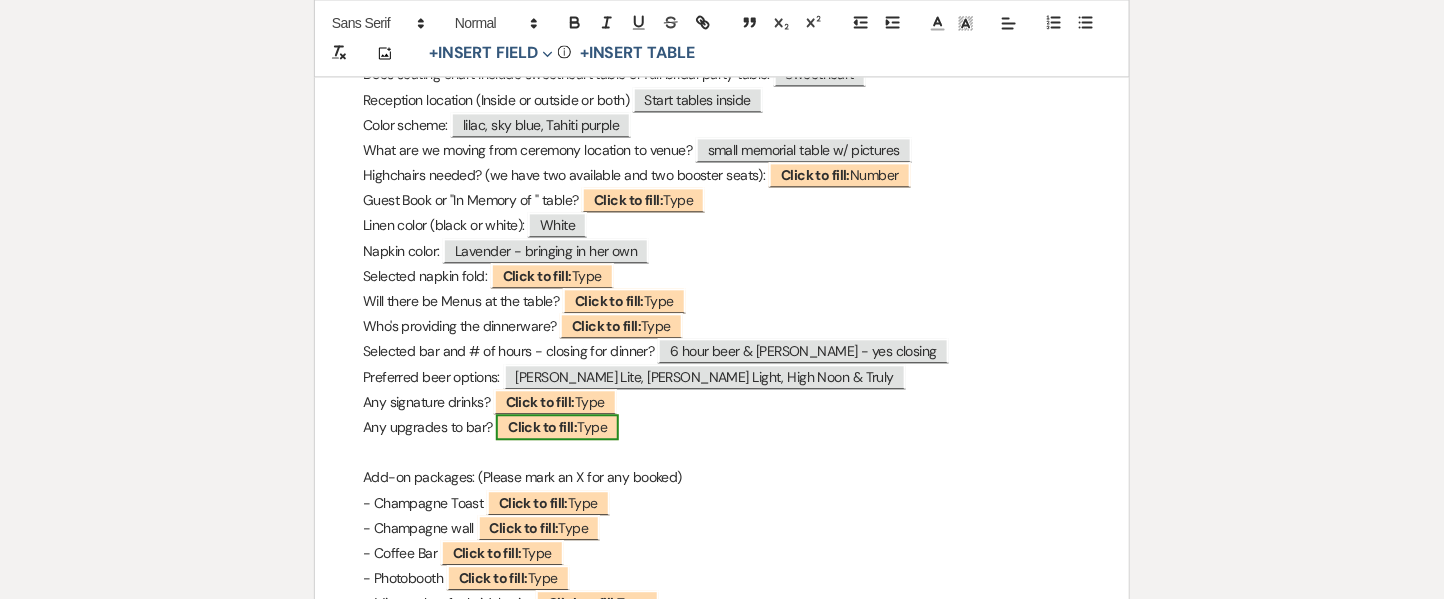 click on "Click to fill:" at bounding box center [542, 427] 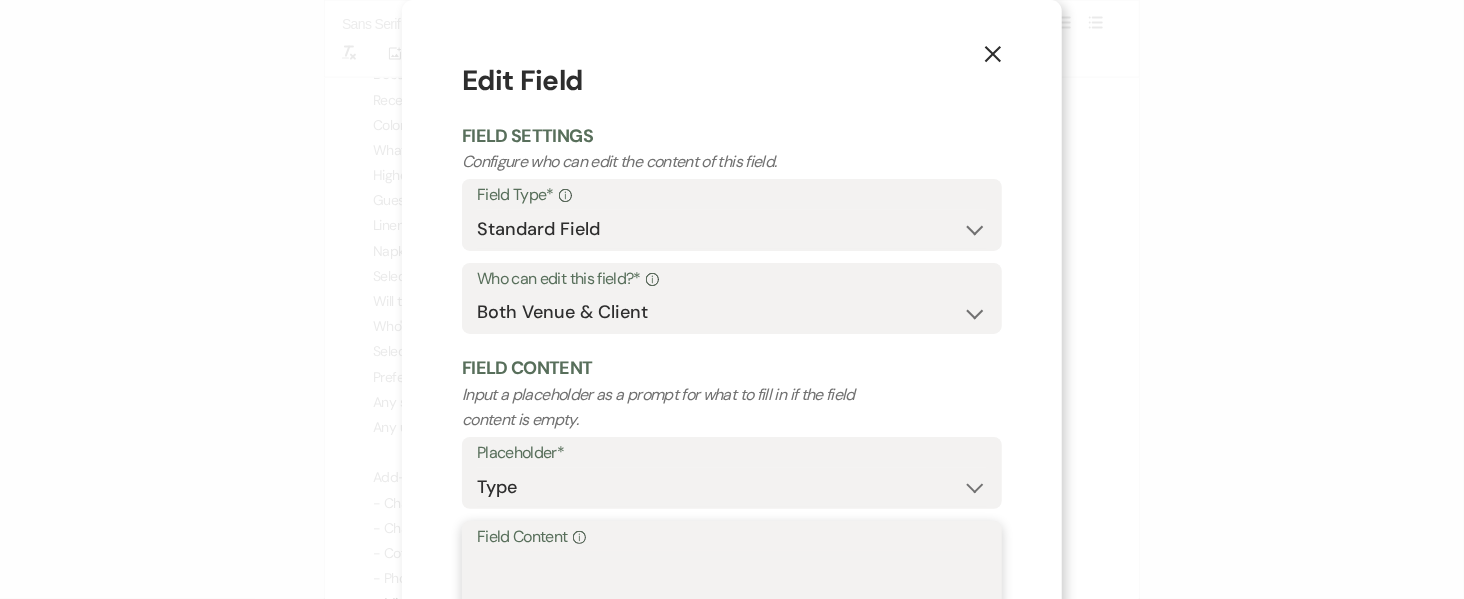click on "Field Content Info" at bounding box center [732, 601] 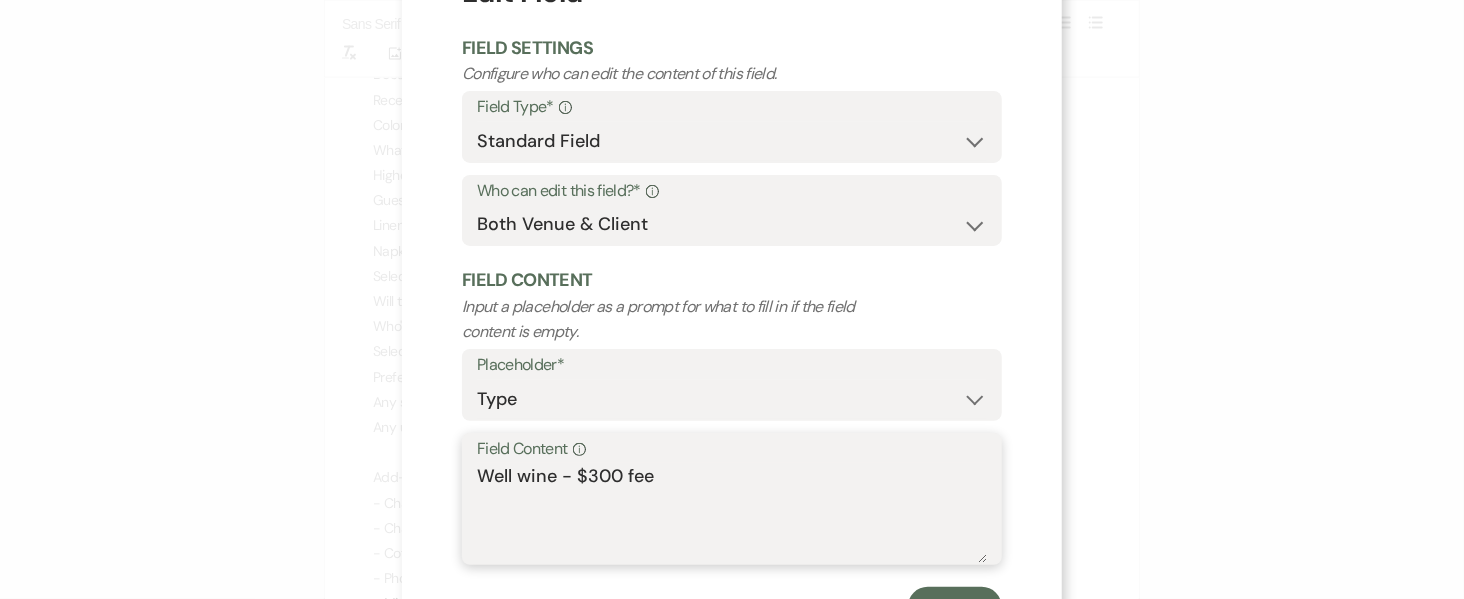 scroll, scrollTop: 89, scrollLeft: 0, axis: vertical 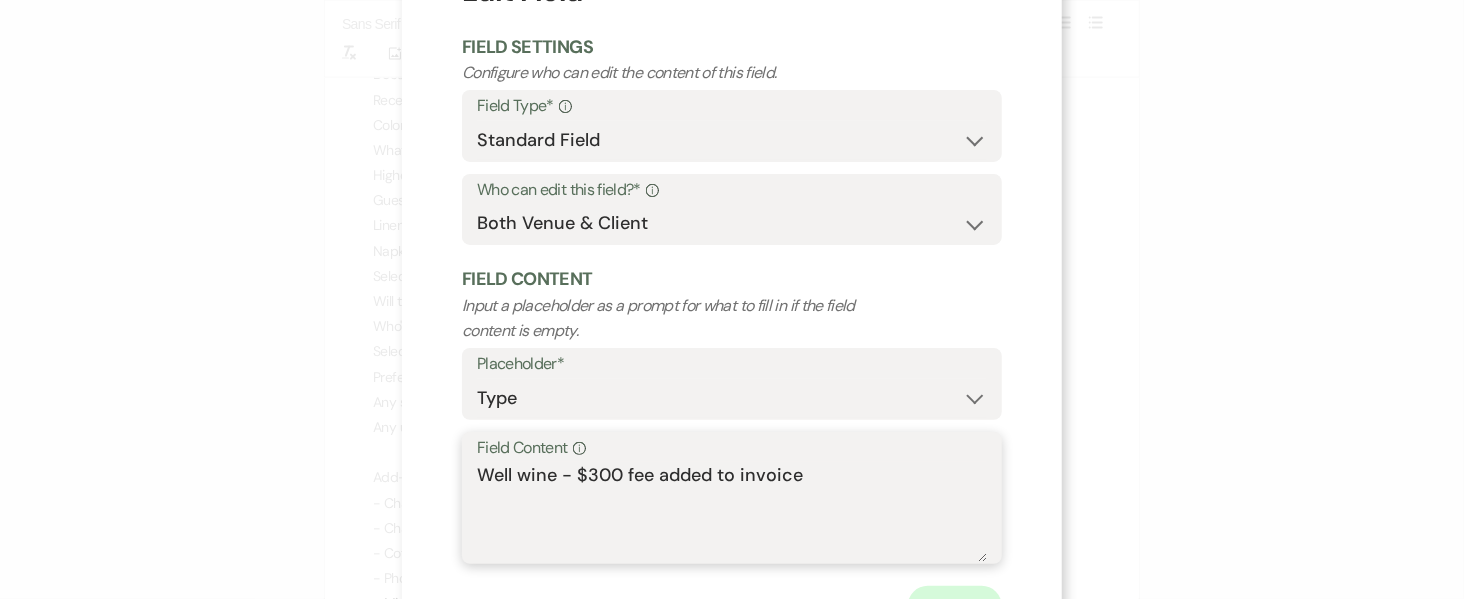 type on "Well wine - $300 fee added to invoice" 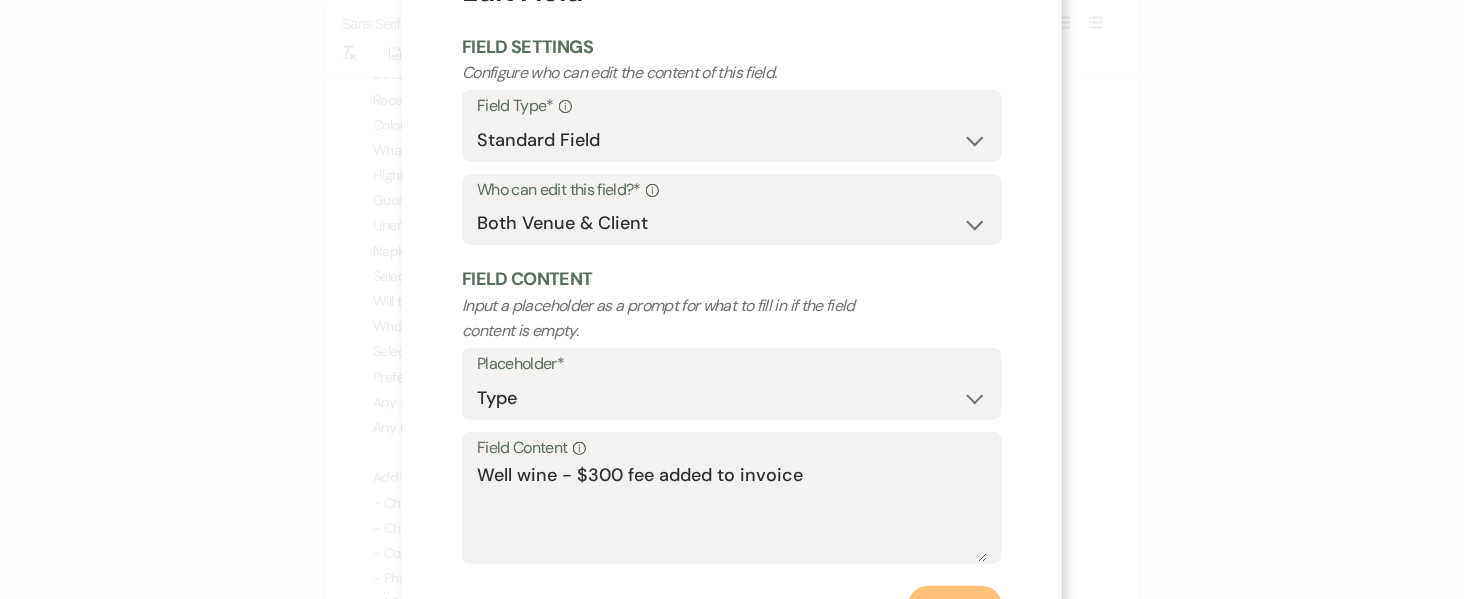 click on "Save" at bounding box center [955, 606] 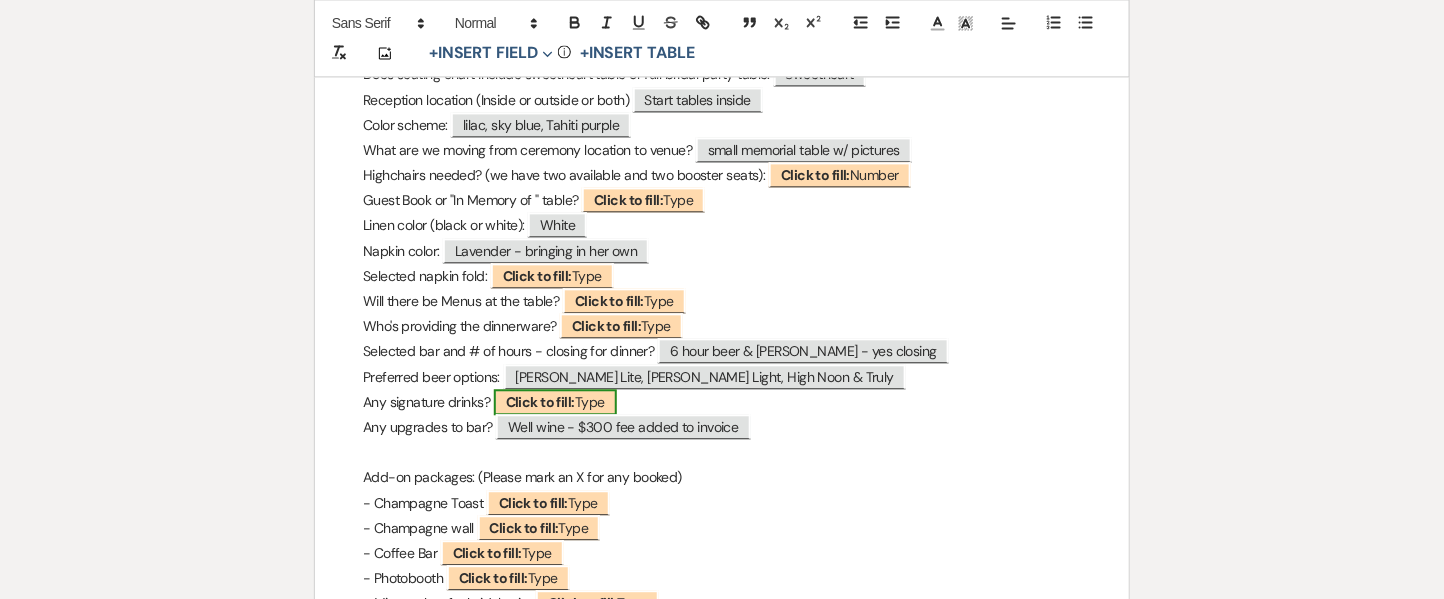 click on "Click to fill:
Type" at bounding box center (555, 402) 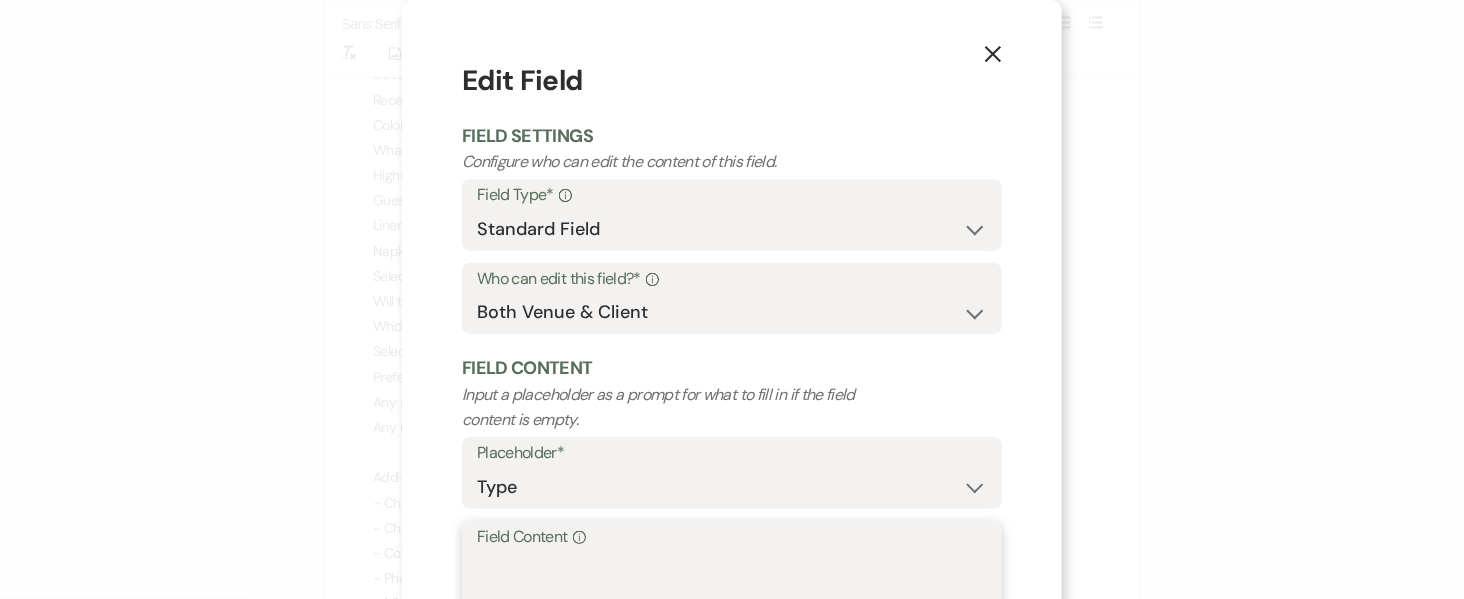 click on "Field Content Info" at bounding box center [732, 601] 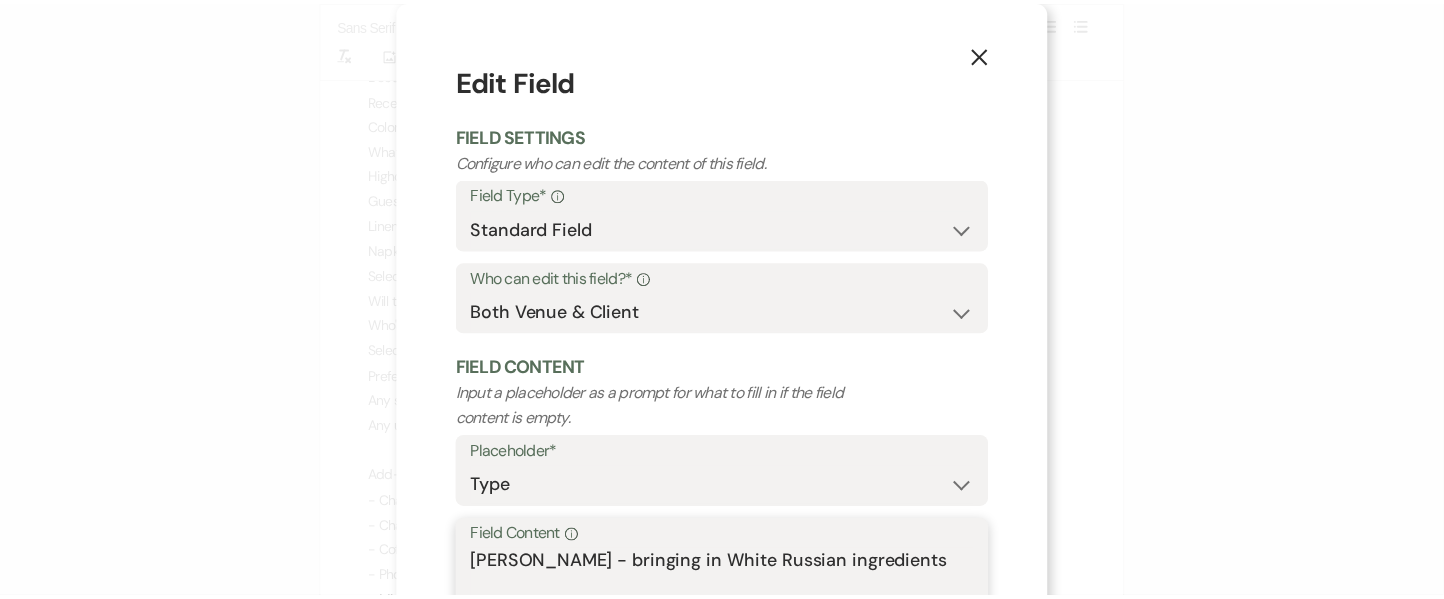 scroll, scrollTop: 176, scrollLeft: 0, axis: vertical 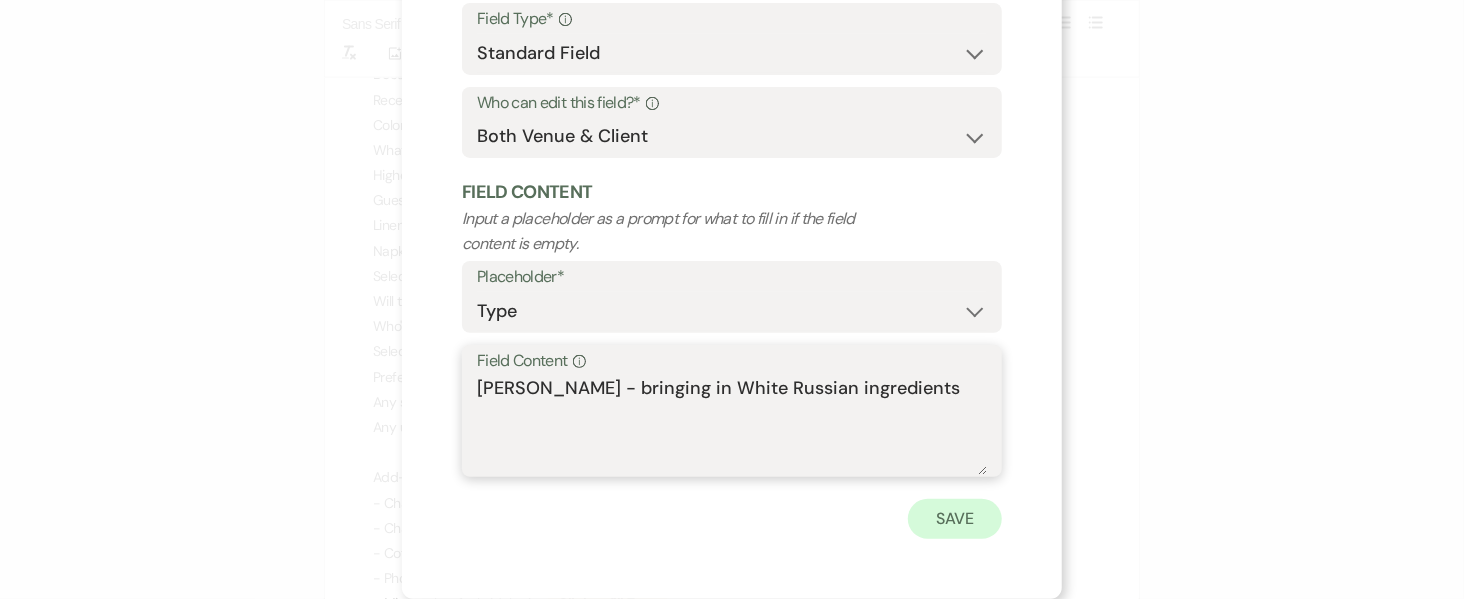 type on "Kris - bringing in White Russian ingredients" 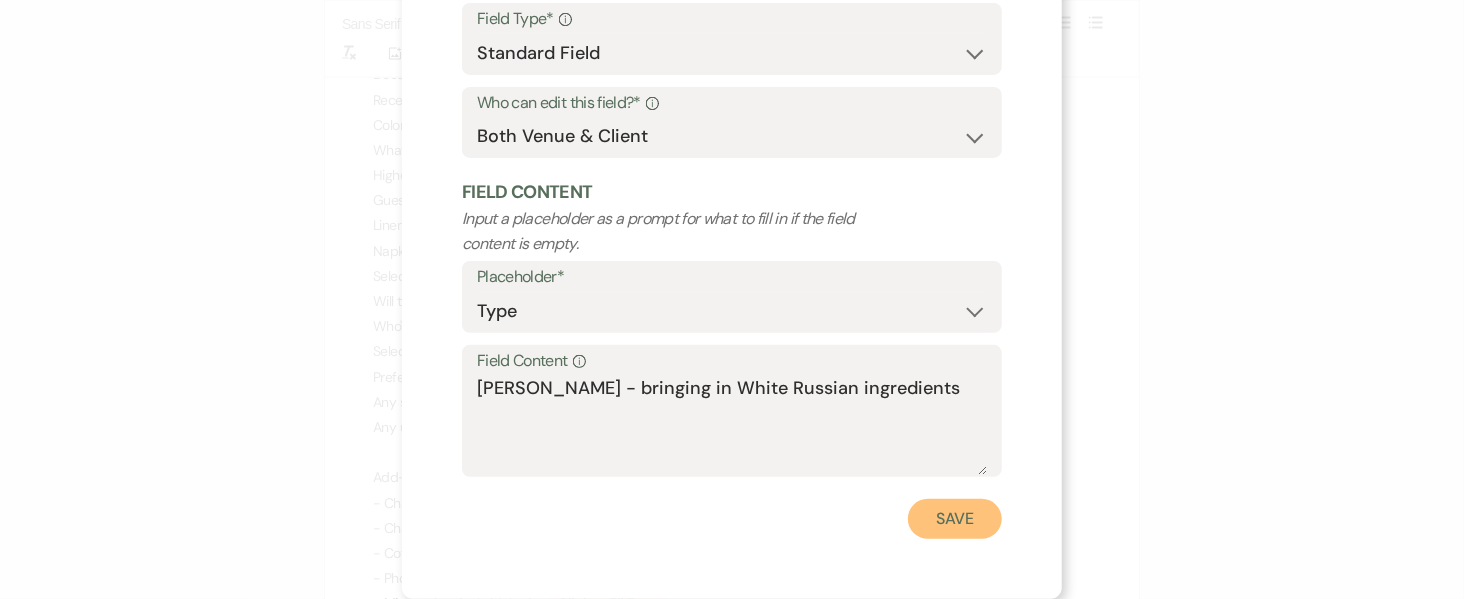 click on "Save" at bounding box center (955, 519) 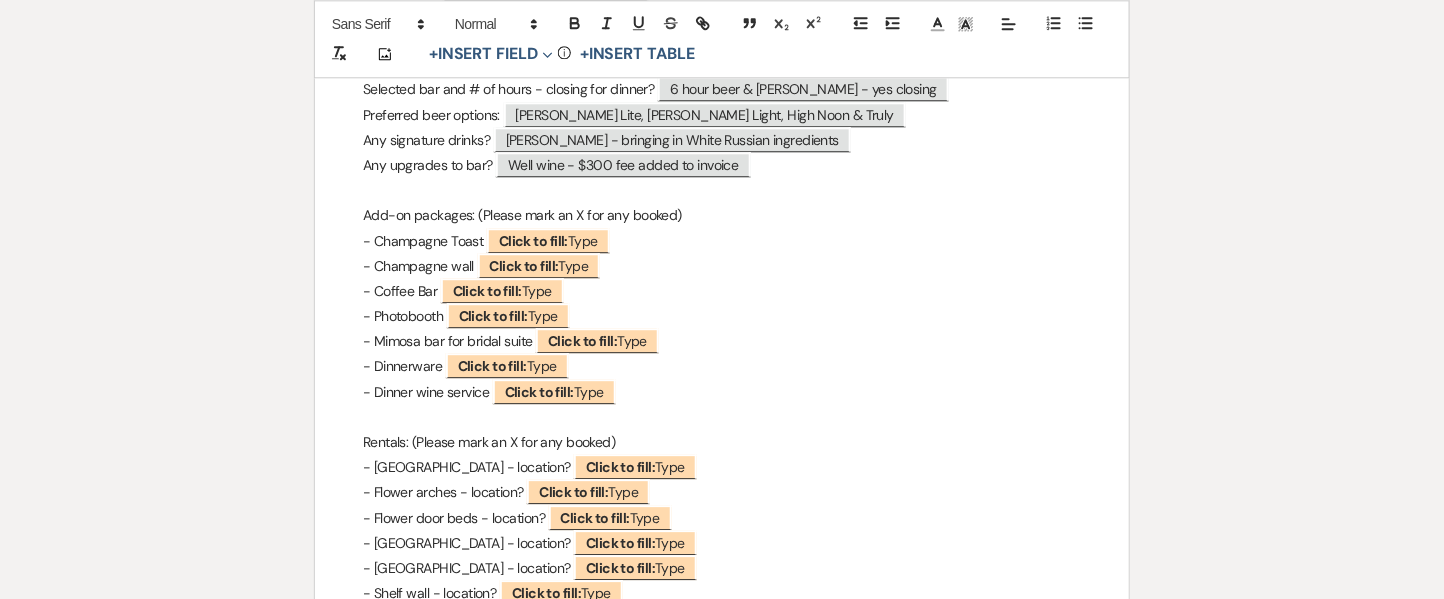scroll, scrollTop: 1696, scrollLeft: 0, axis: vertical 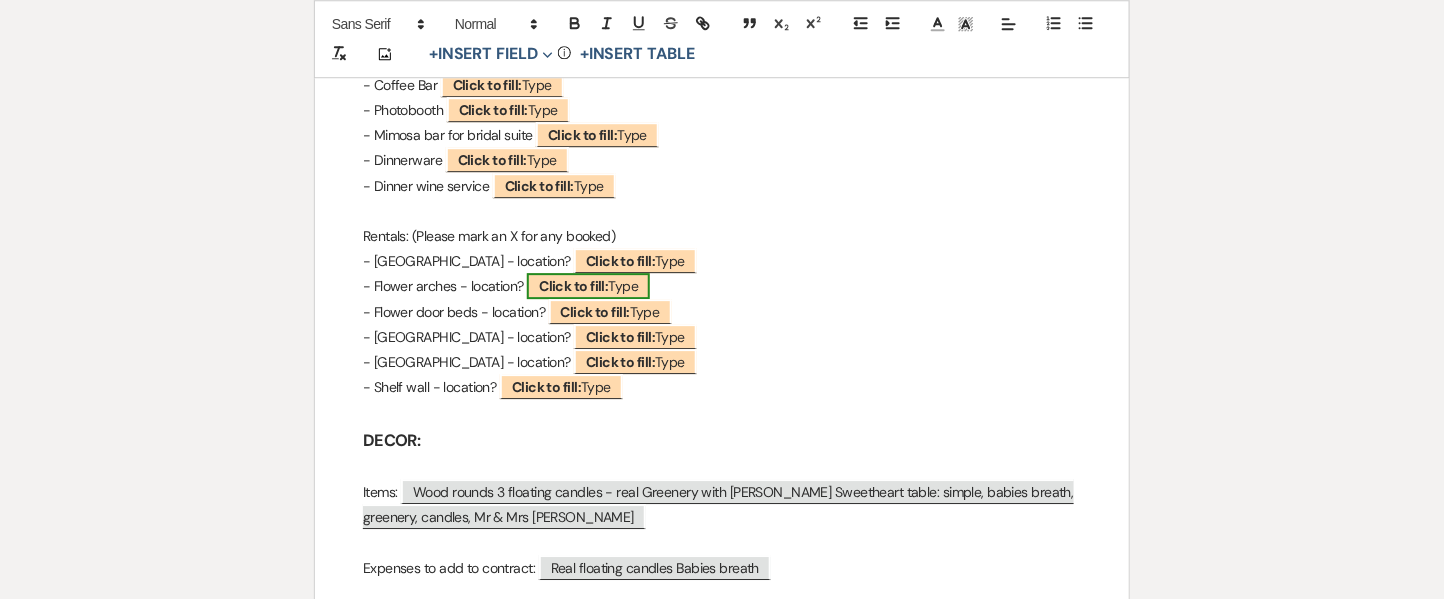 click on "Click to fill:
Type" at bounding box center (588, 286) 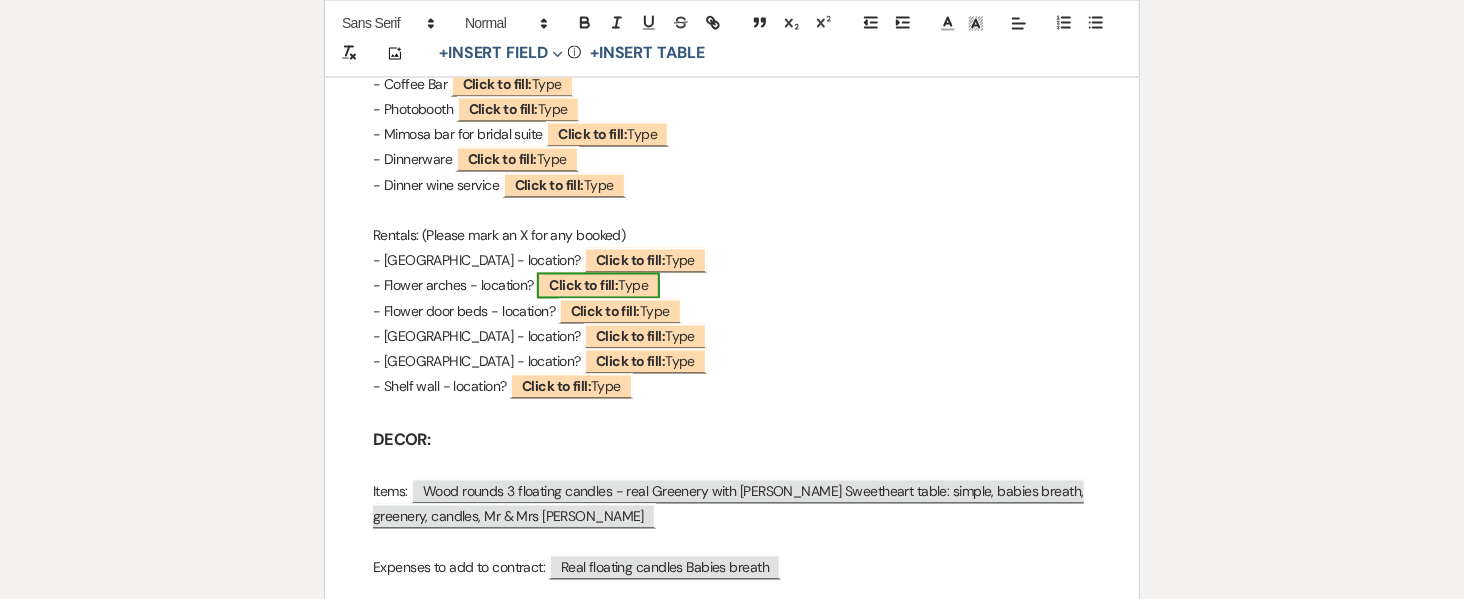 select on "Type" 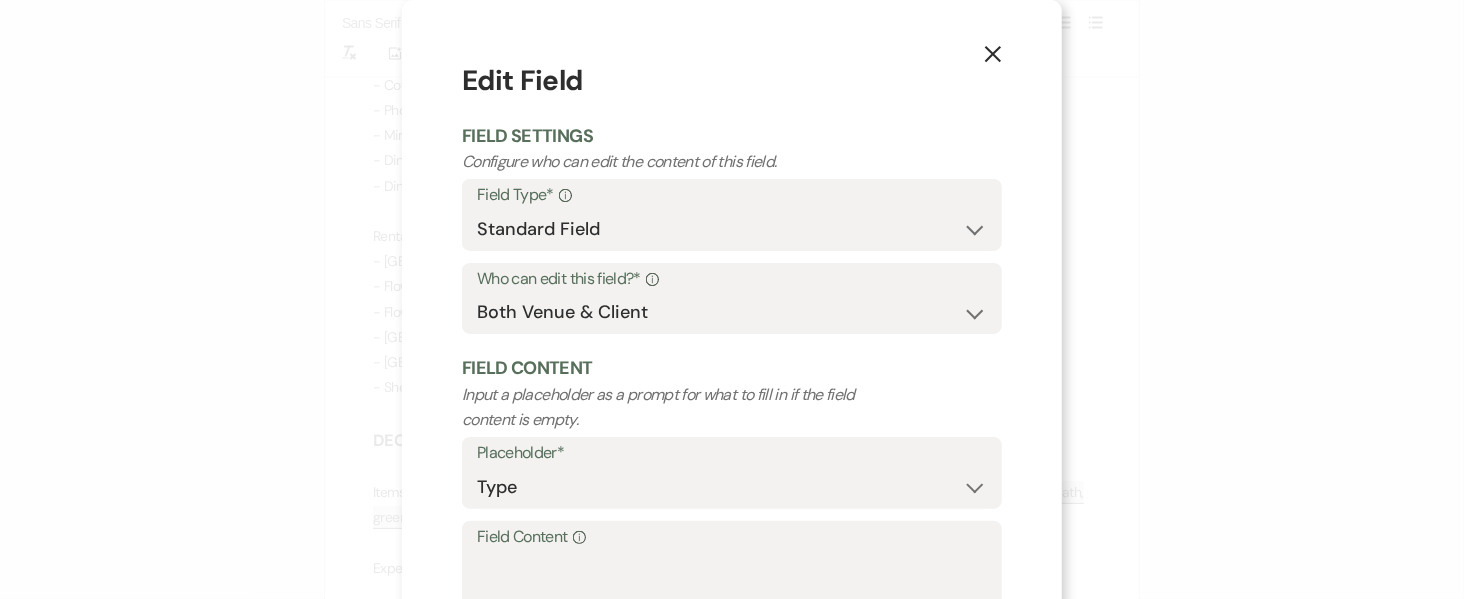 click on "Field Content Info" at bounding box center [732, 537] 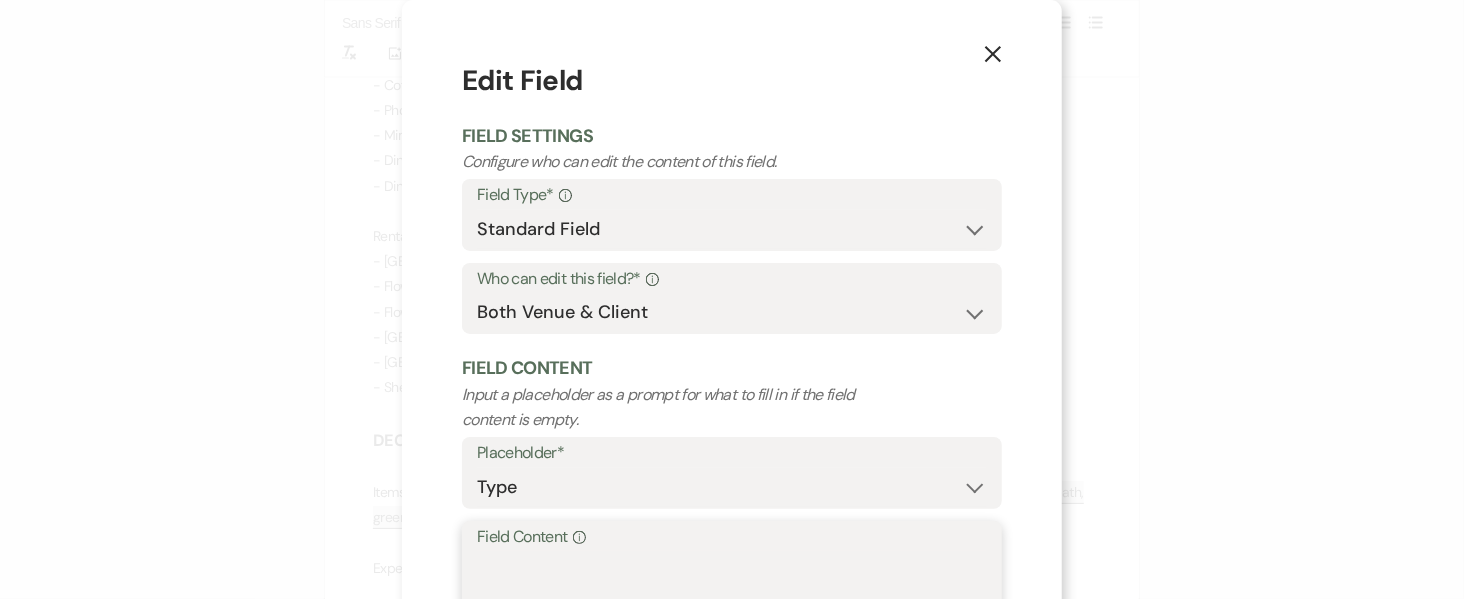 click on "Field Content Info" at bounding box center (732, 601) 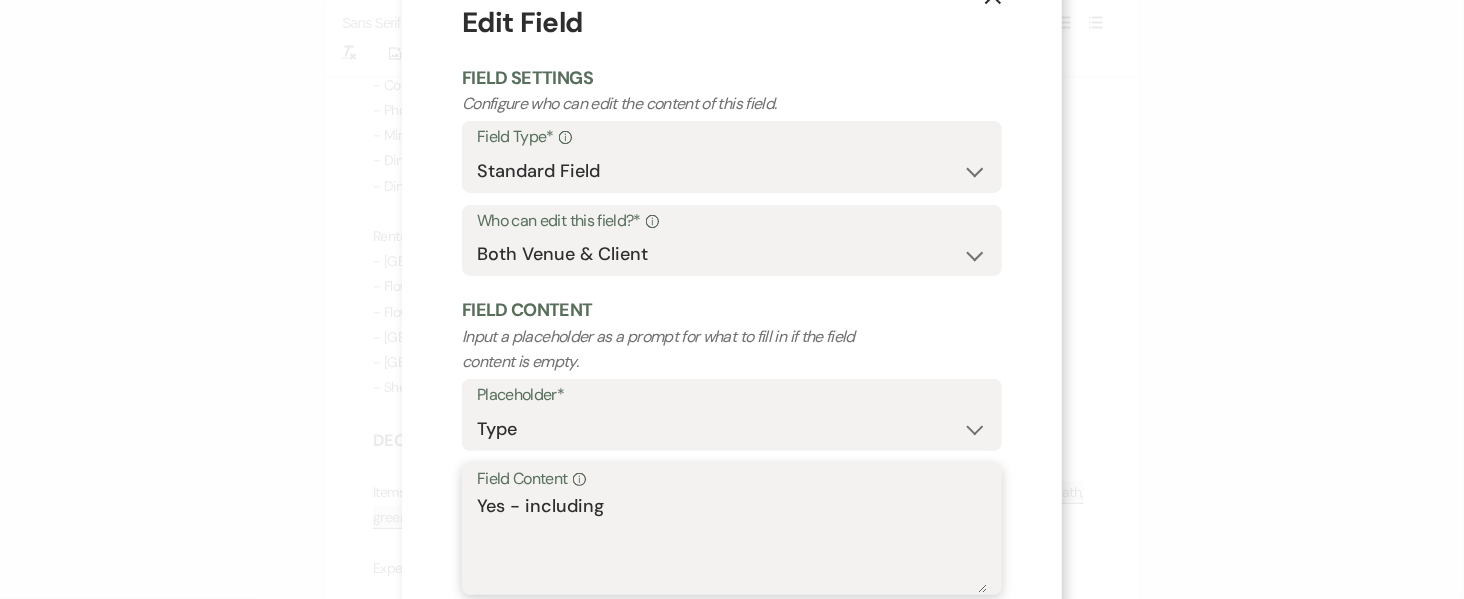 scroll, scrollTop: 87, scrollLeft: 0, axis: vertical 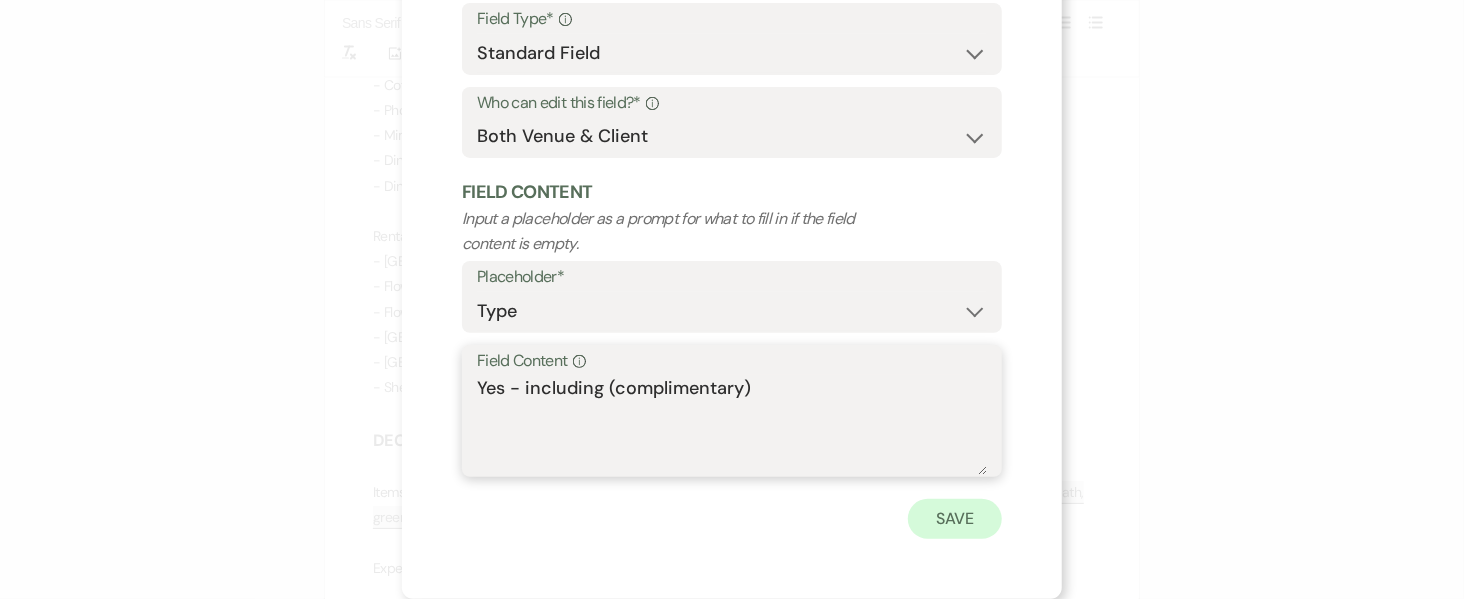 type on "Yes - including (complimentary)" 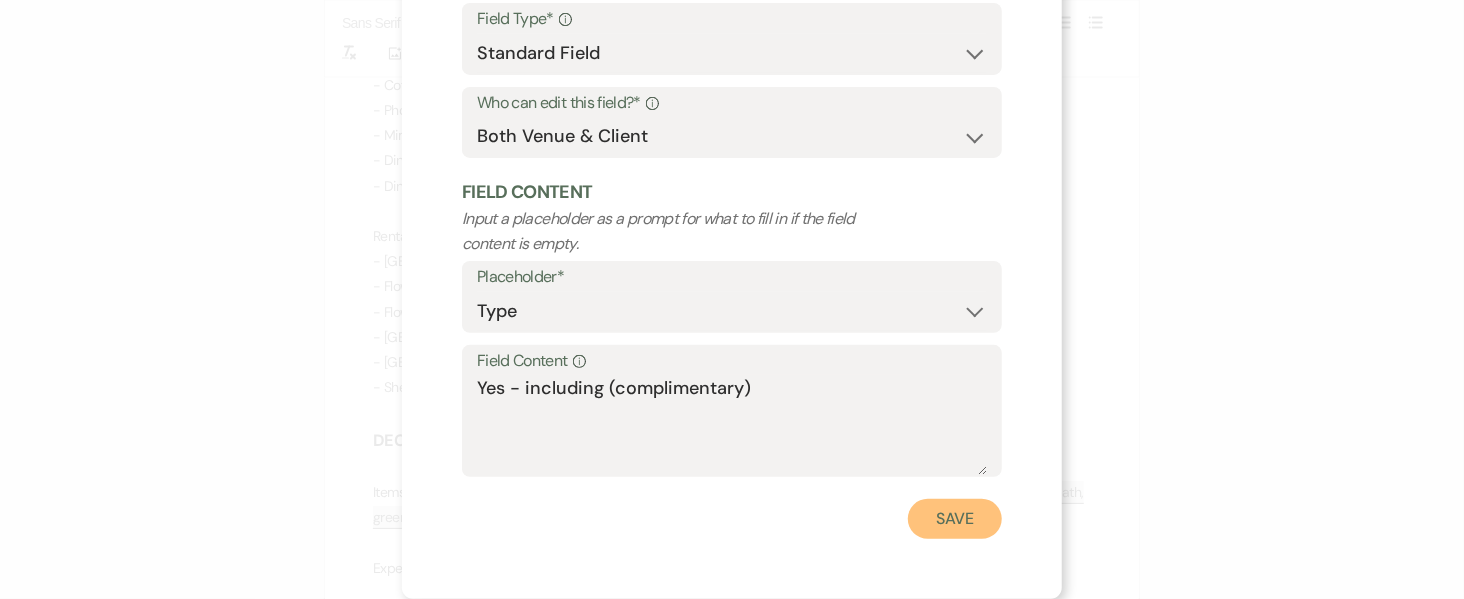 click on "Save" at bounding box center [955, 519] 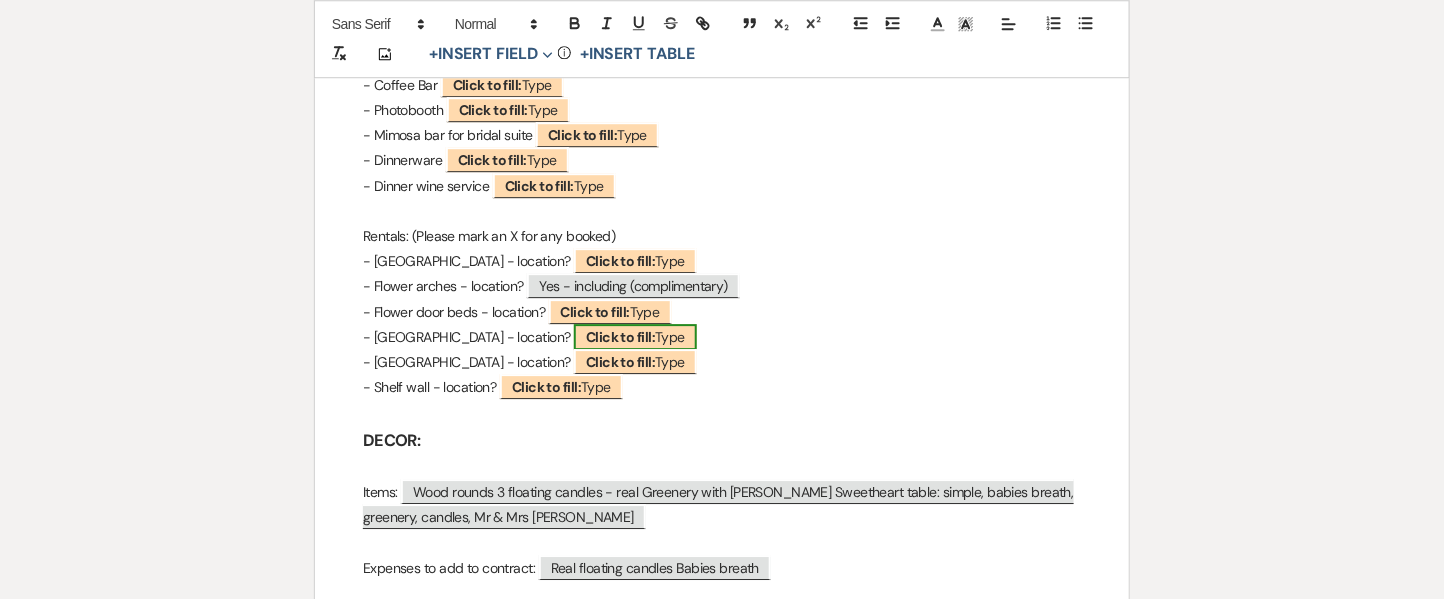 click on "Click to fill:" at bounding box center [620, 337] 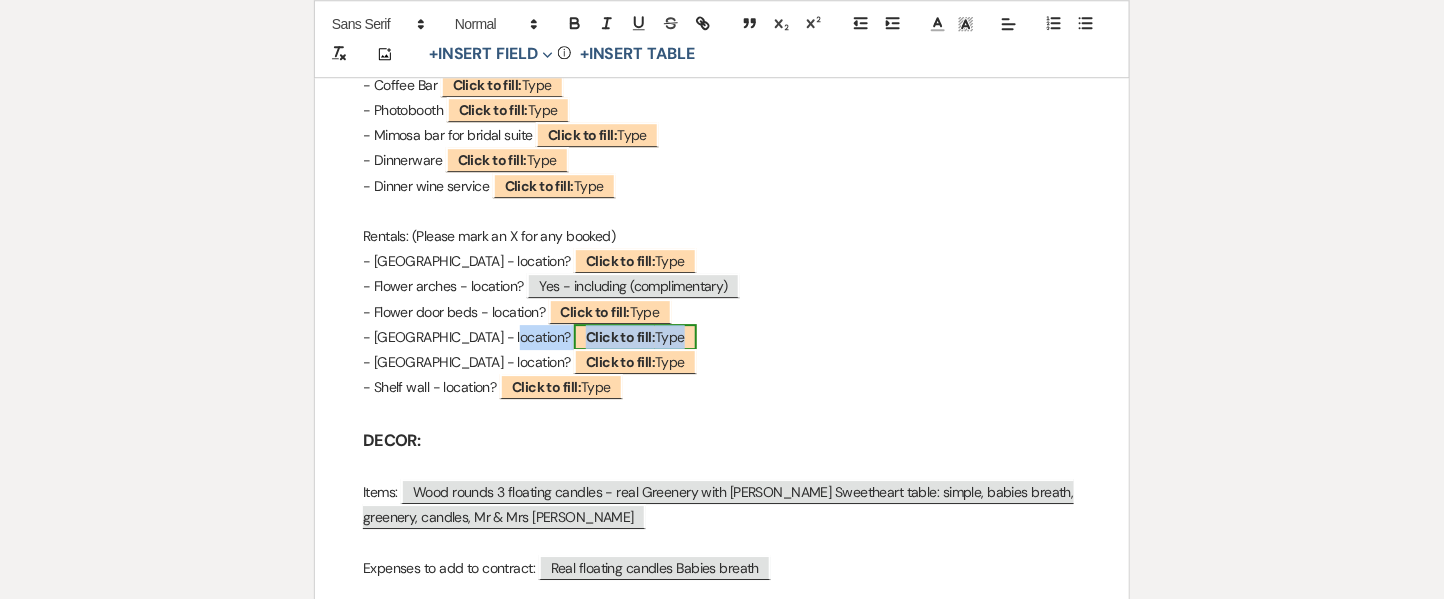 select on "Type" 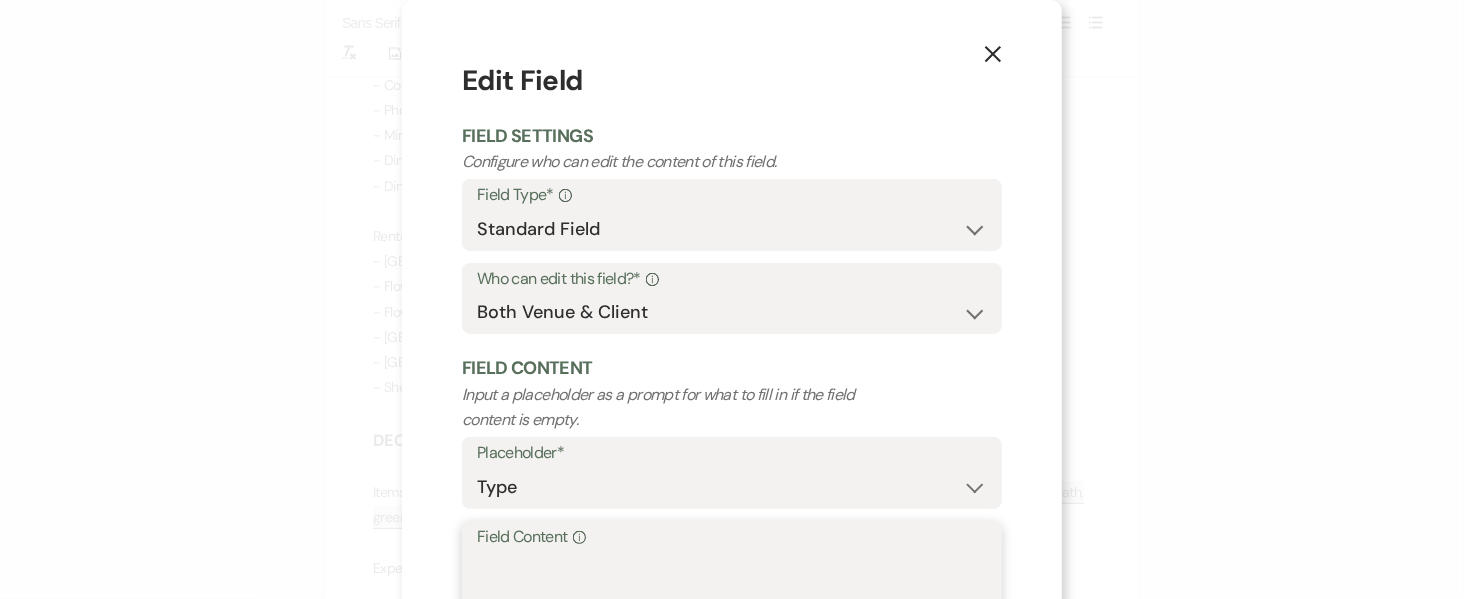 click on "Field Content Info" at bounding box center [732, 601] 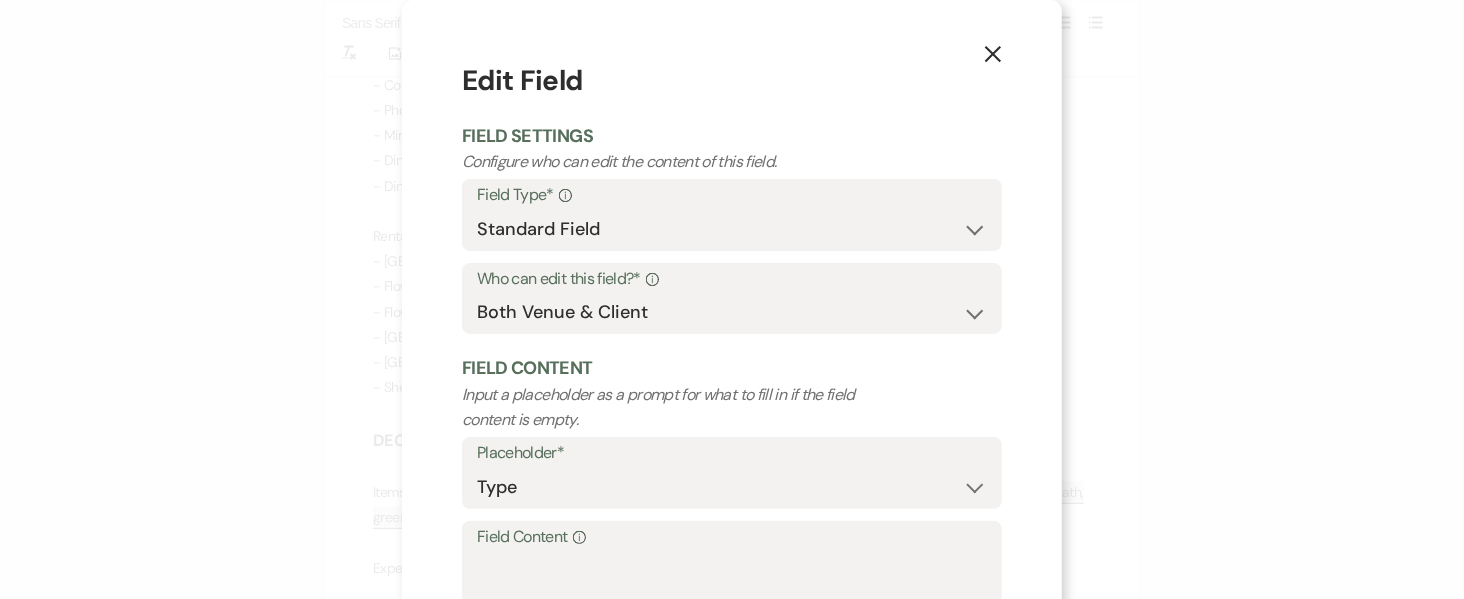click on "X" at bounding box center [993, 53] 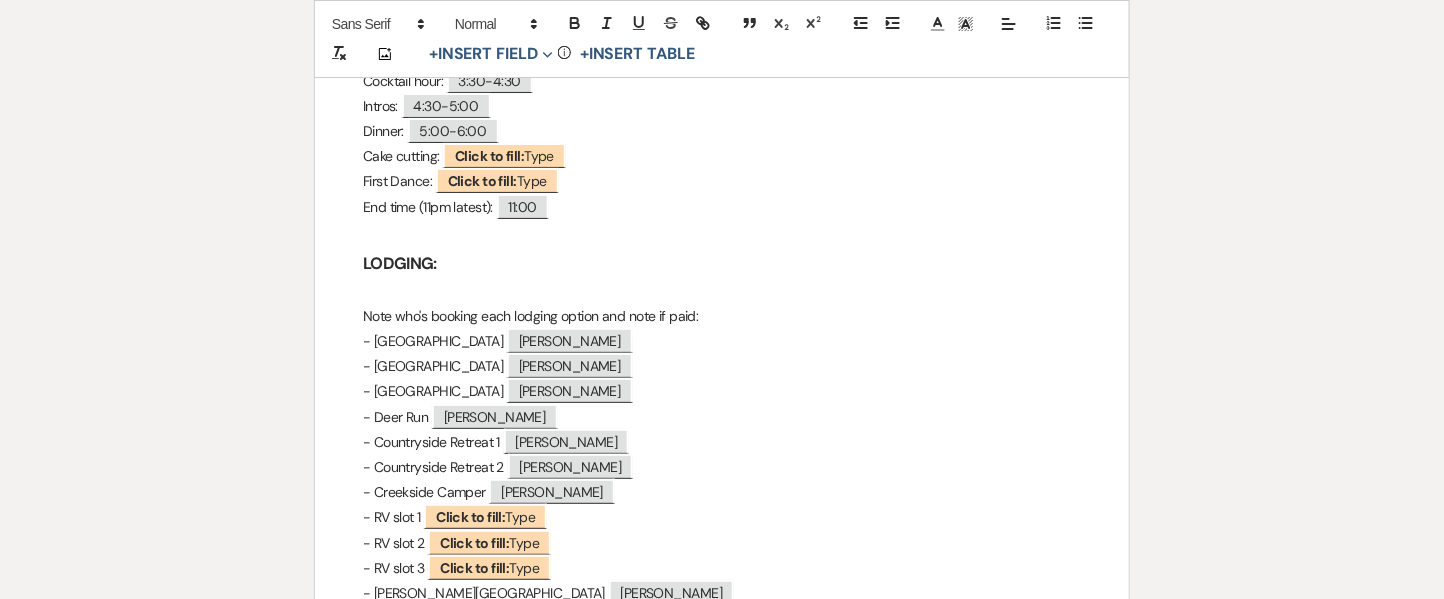 scroll, scrollTop: 2573, scrollLeft: 0, axis: vertical 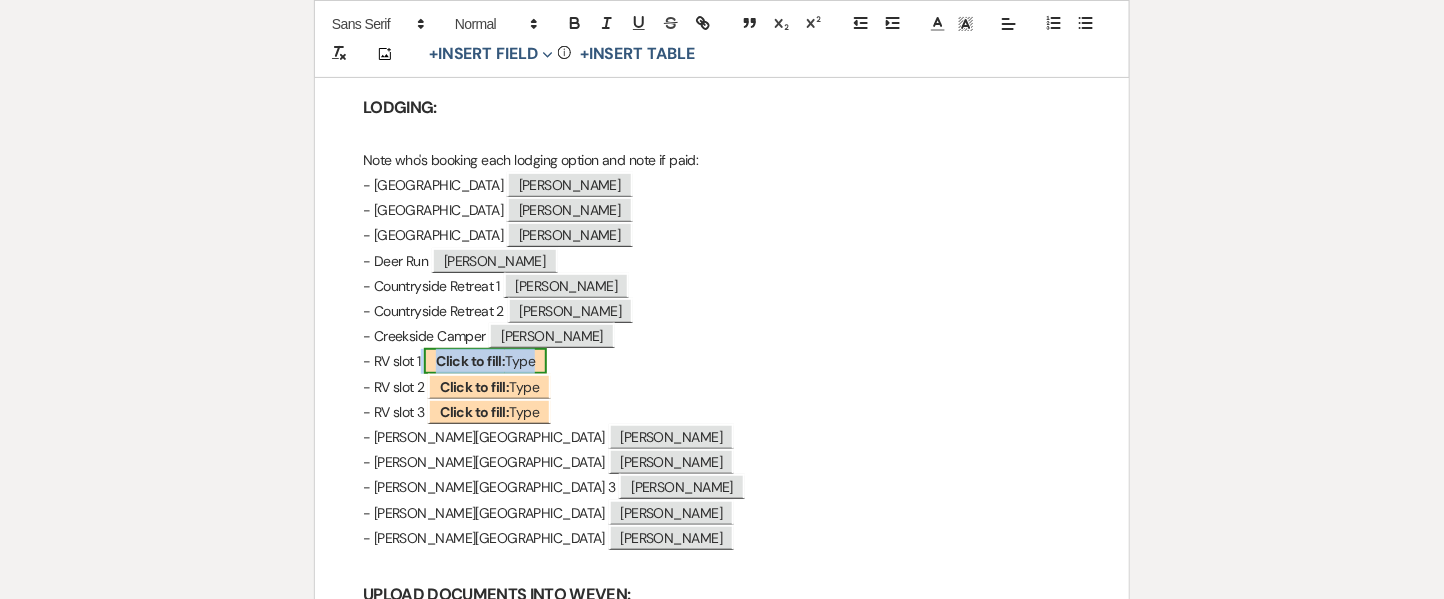 click on "Click to fill:" at bounding box center [470, 361] 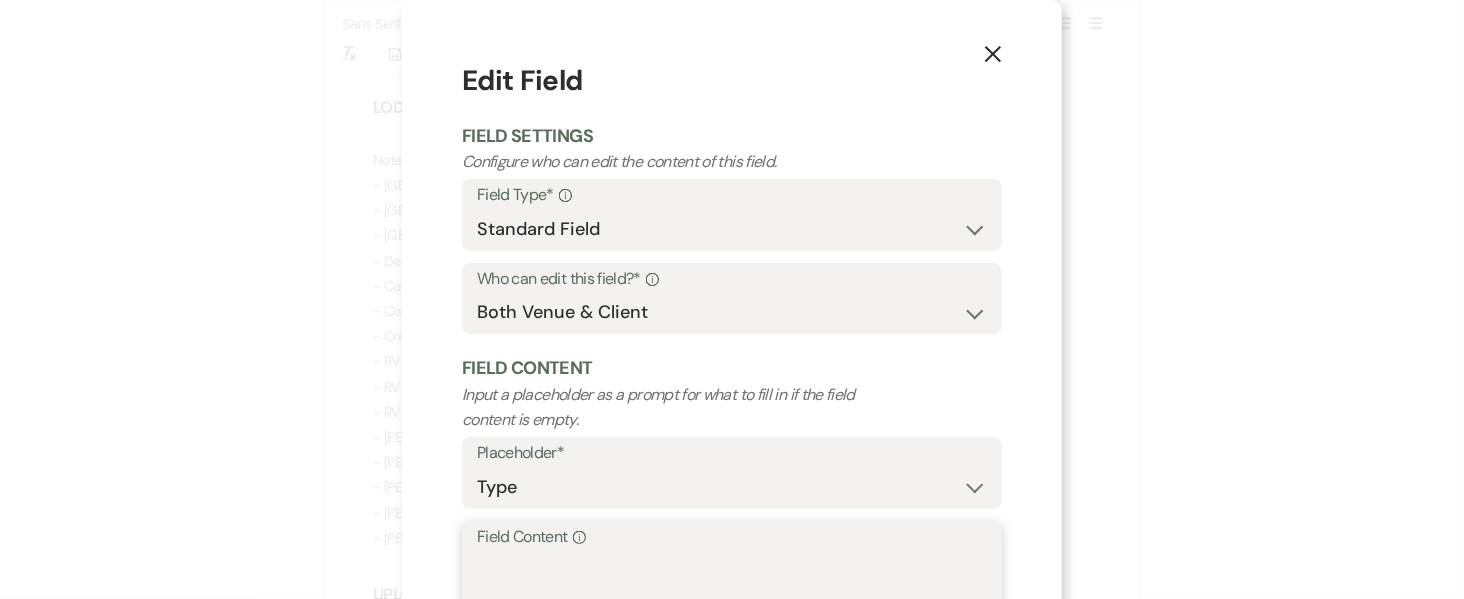 click on "Field Content Info" at bounding box center (732, 601) 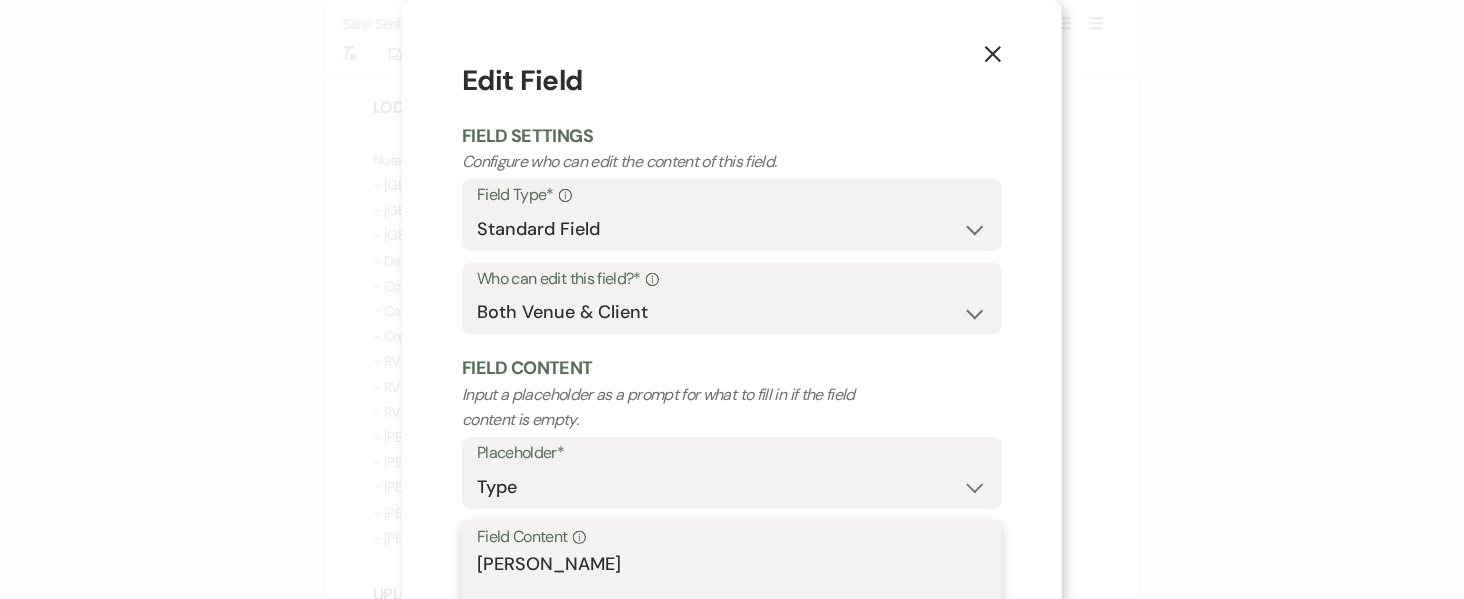 scroll, scrollTop: 176, scrollLeft: 0, axis: vertical 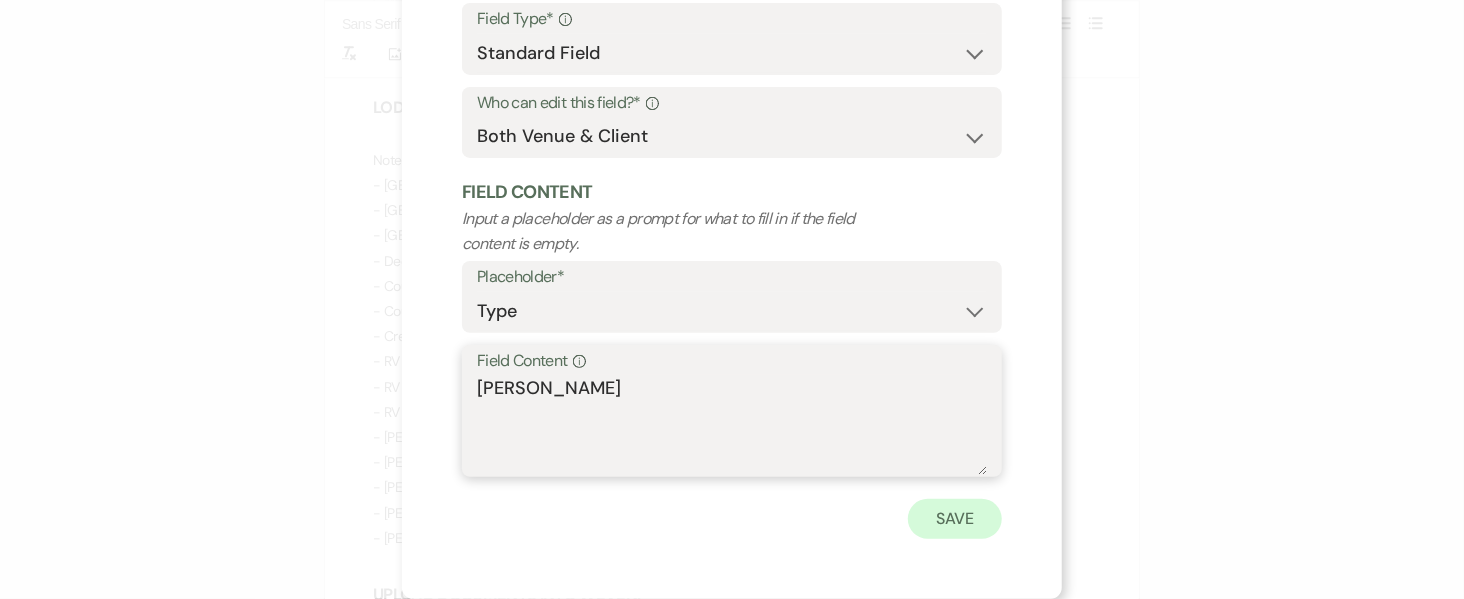 type on "Sam" 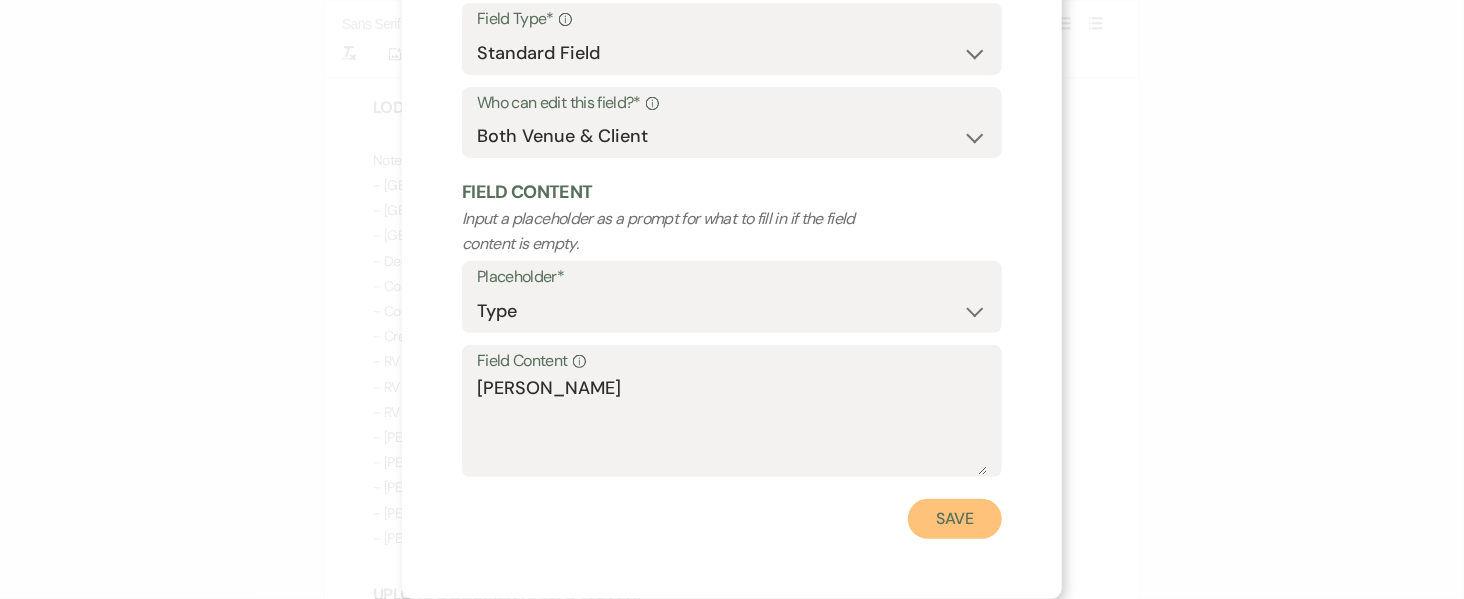 click on "Save" at bounding box center [955, 519] 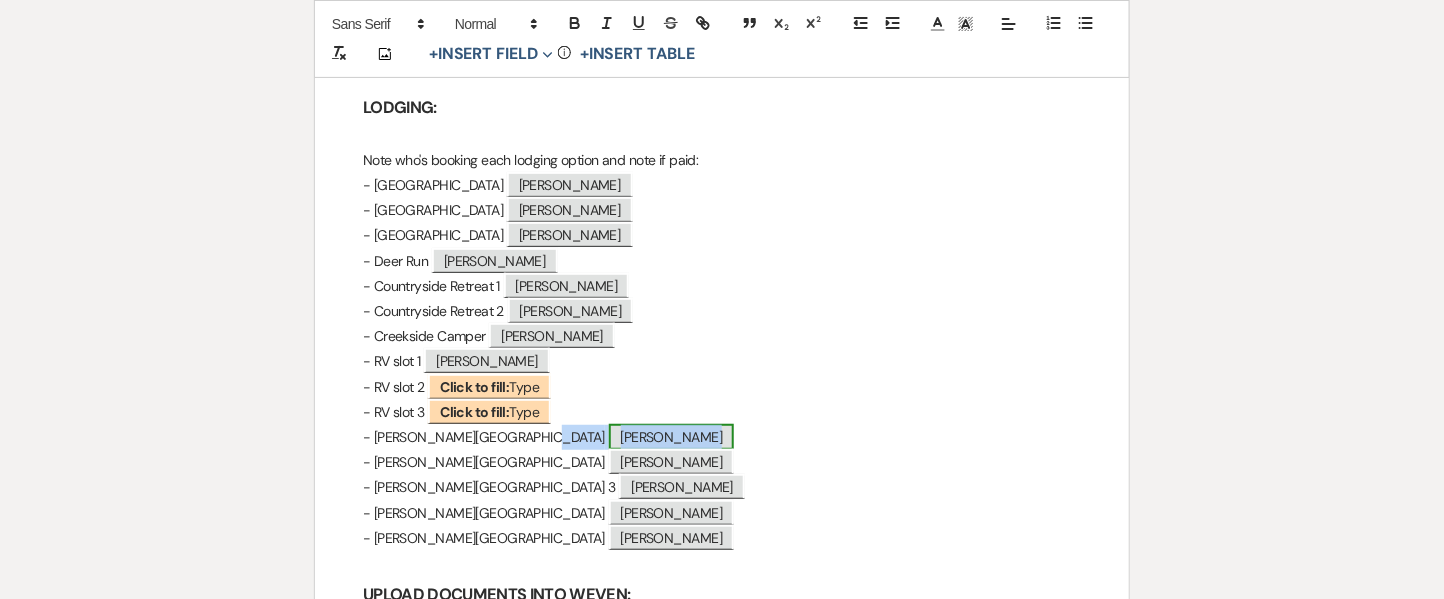 click on "Sam" at bounding box center [672, 437] 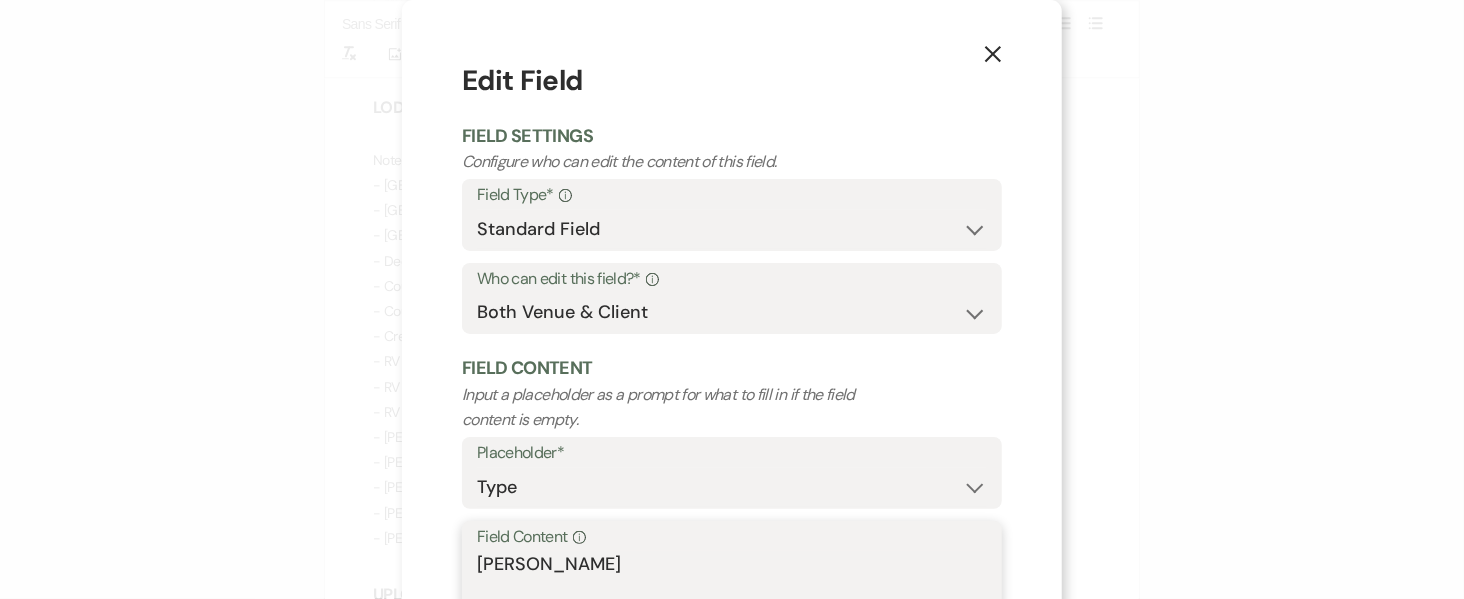 drag, startPoint x: 578, startPoint y: 565, endPoint x: 342, endPoint y: 554, distance: 236.25621 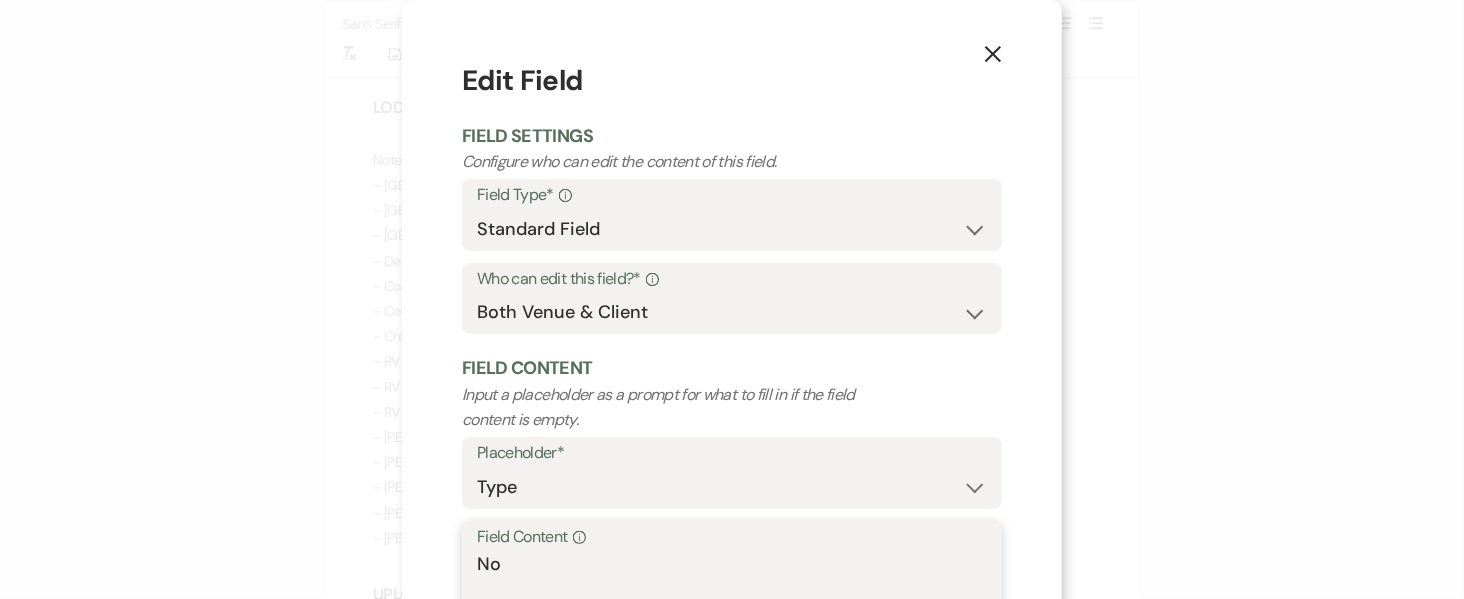 drag, startPoint x: 499, startPoint y: 568, endPoint x: 395, endPoint y: 553, distance: 105.076164 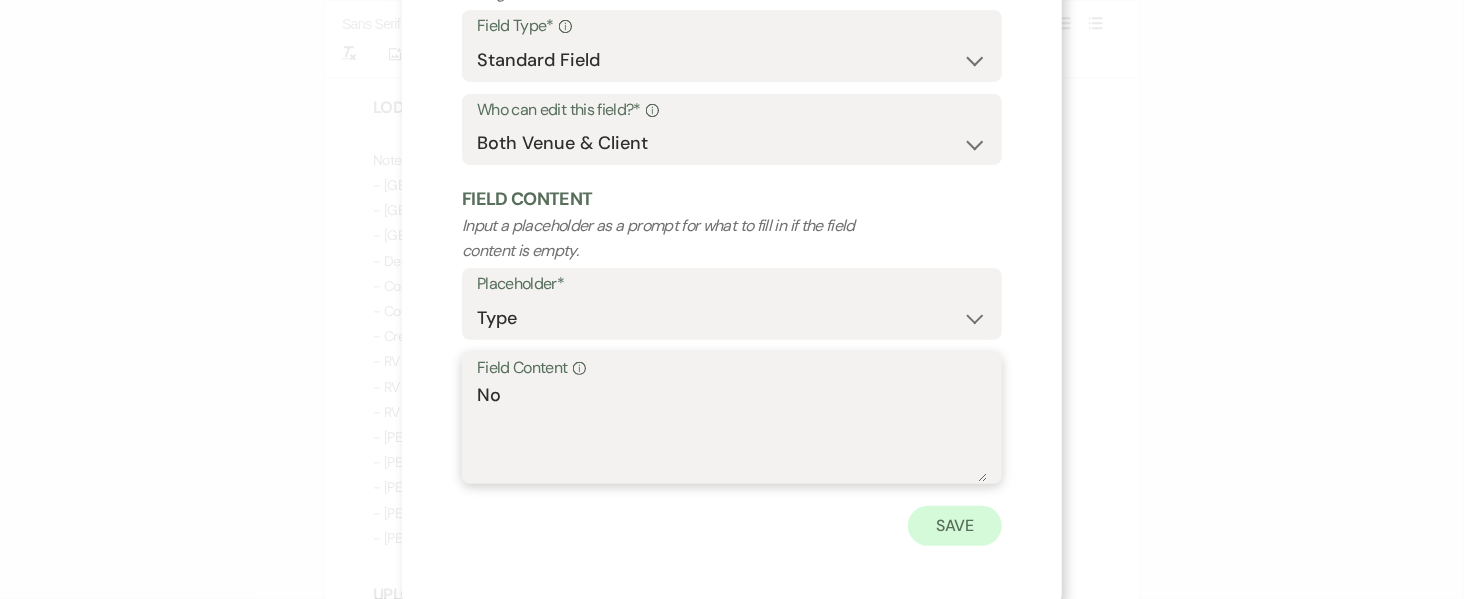 type on "No" 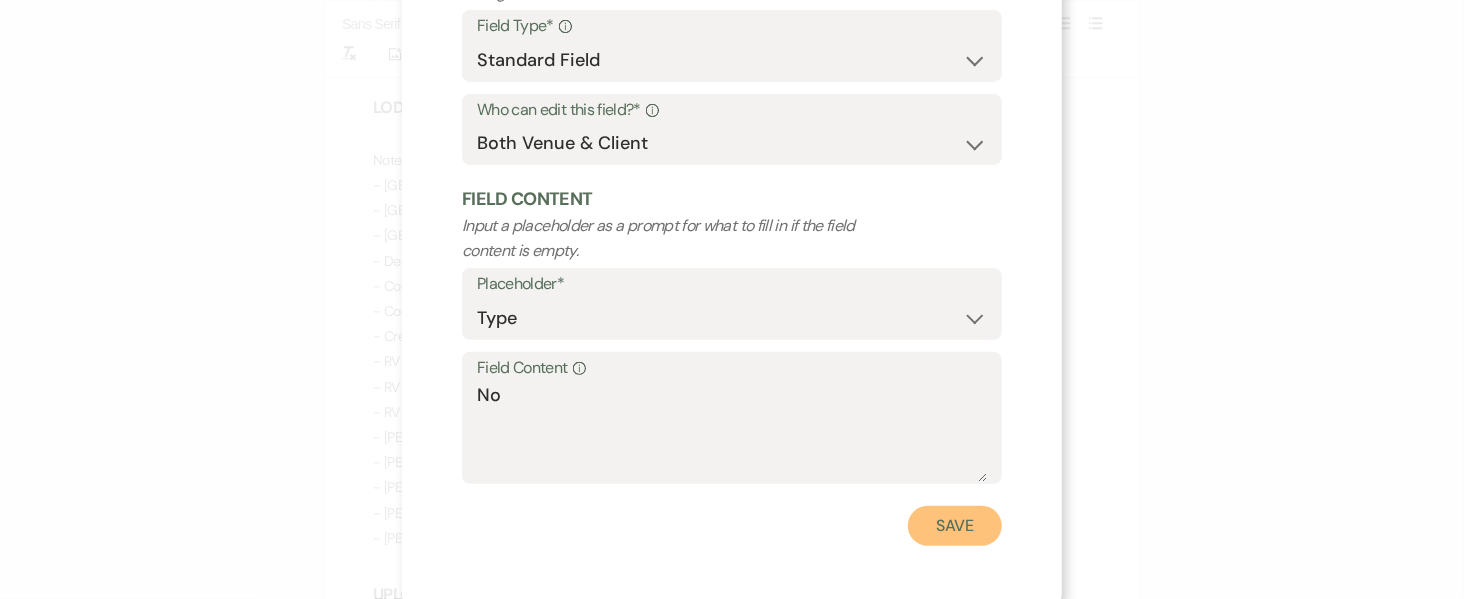 click on "Save" at bounding box center [955, 526] 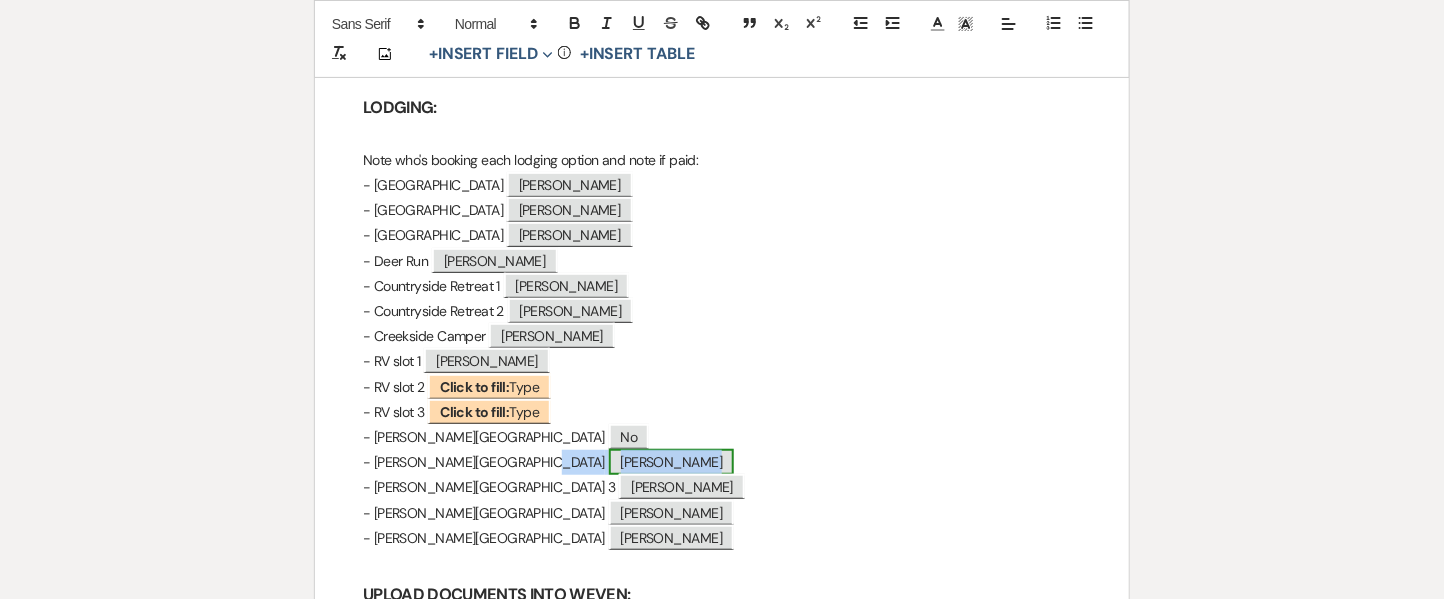 click on "Sam" at bounding box center (672, 462) 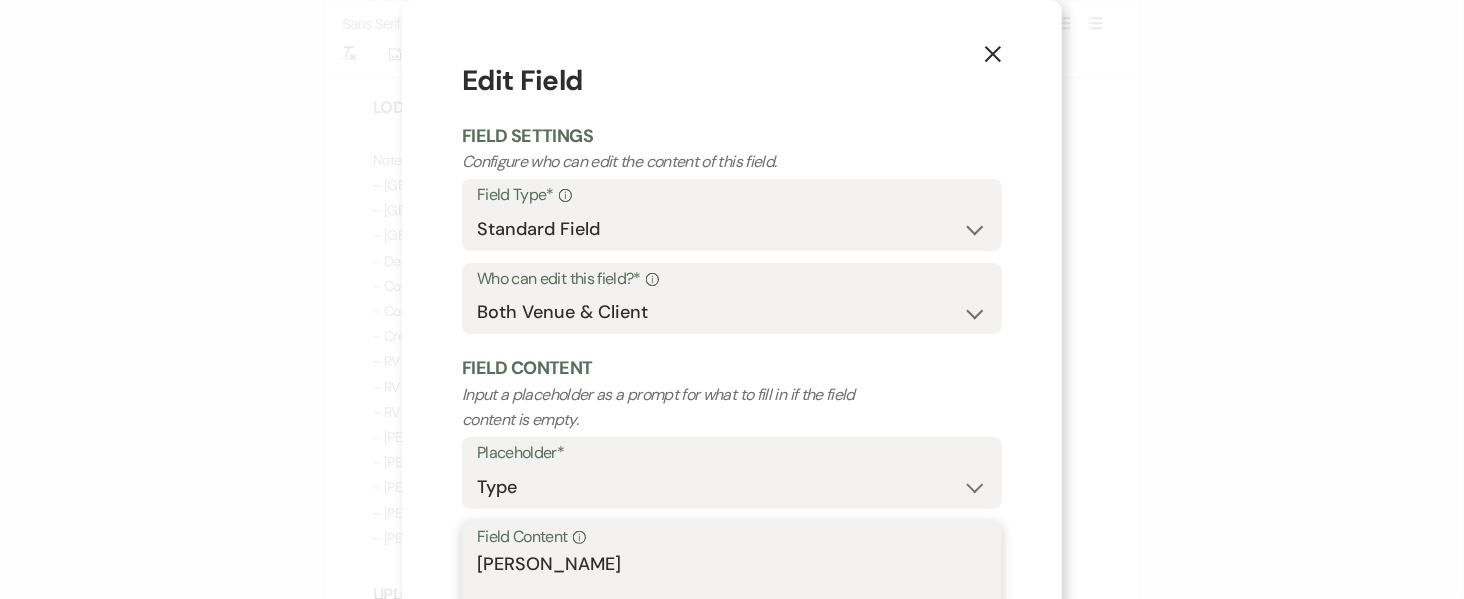 drag, startPoint x: 569, startPoint y: 586, endPoint x: 403, endPoint y: 558, distance: 168.34488 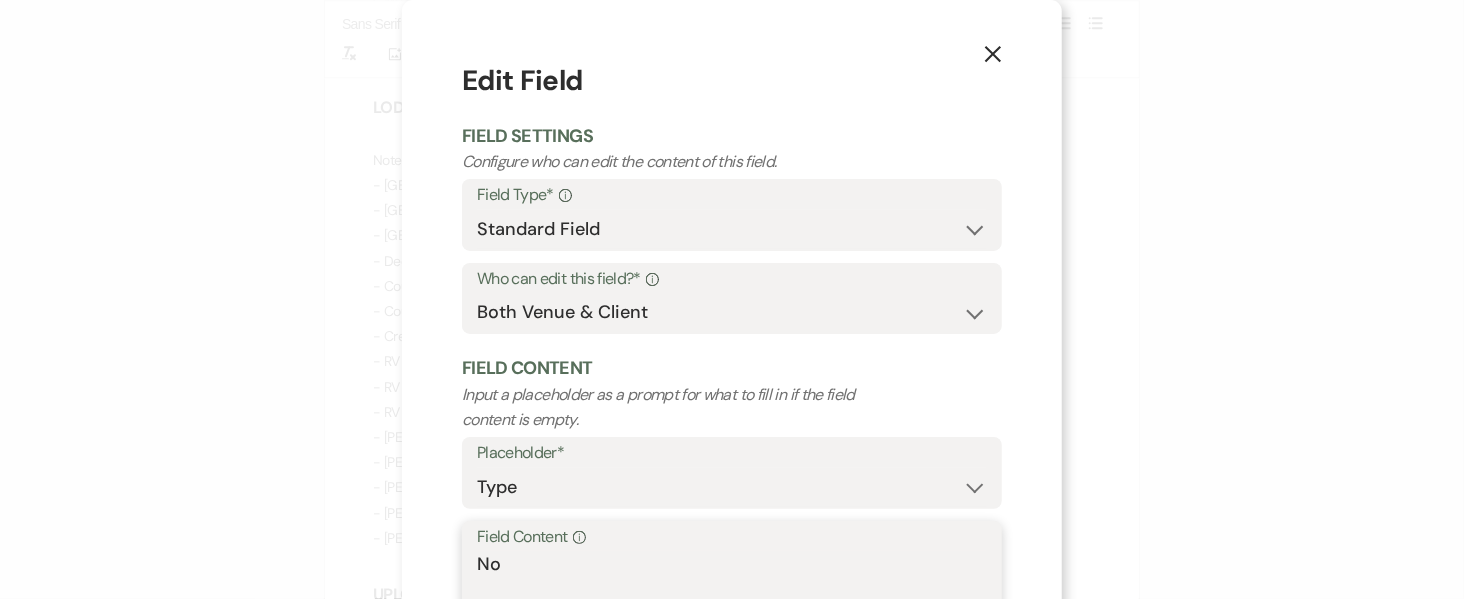 scroll, scrollTop: 176, scrollLeft: 0, axis: vertical 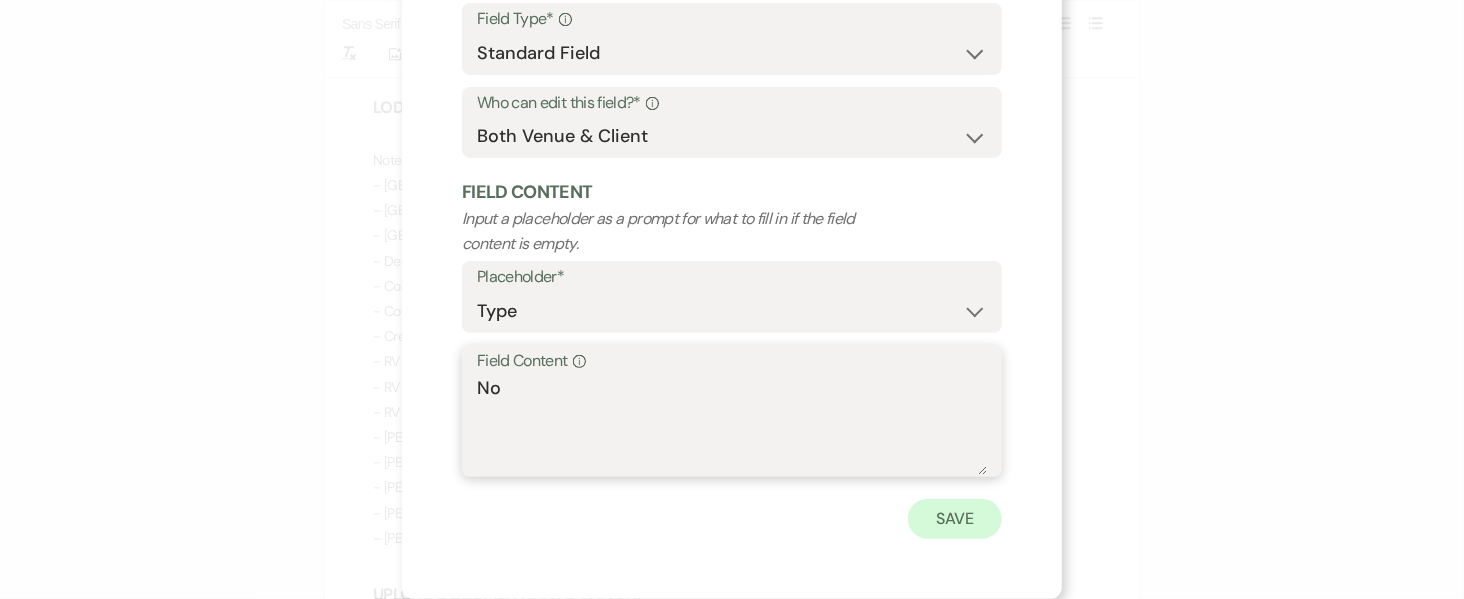 type on "No" 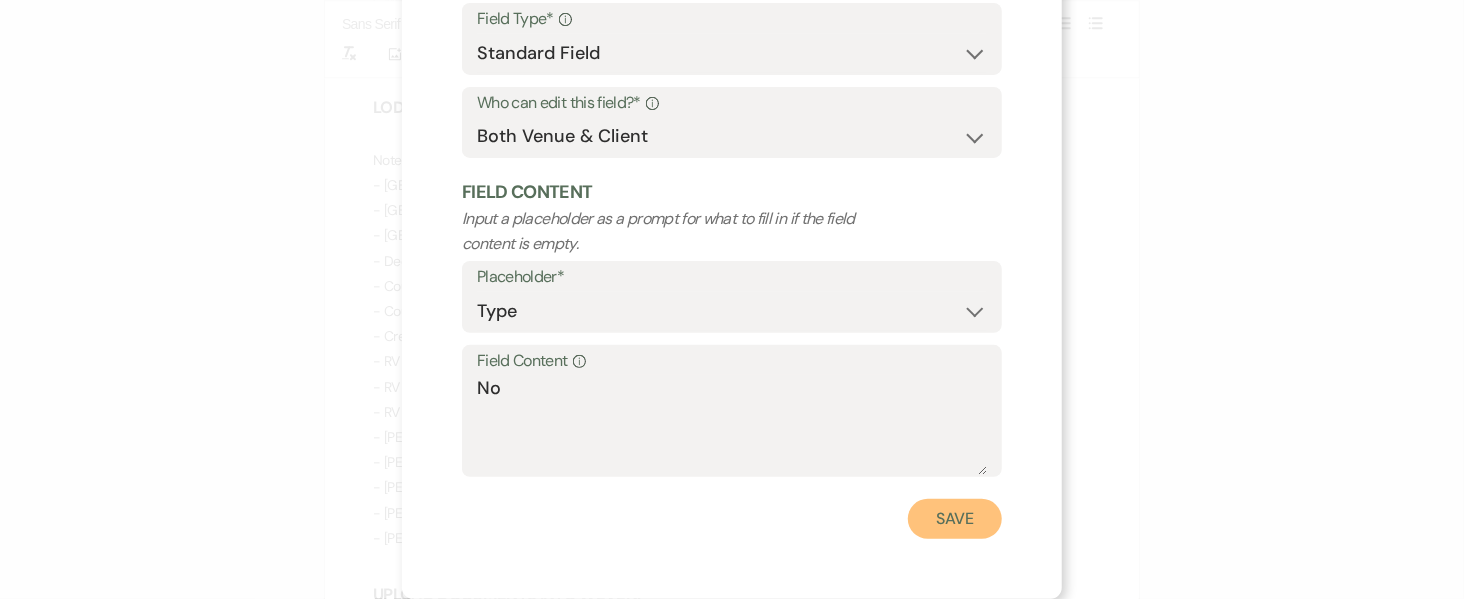 click on "Save" at bounding box center (955, 519) 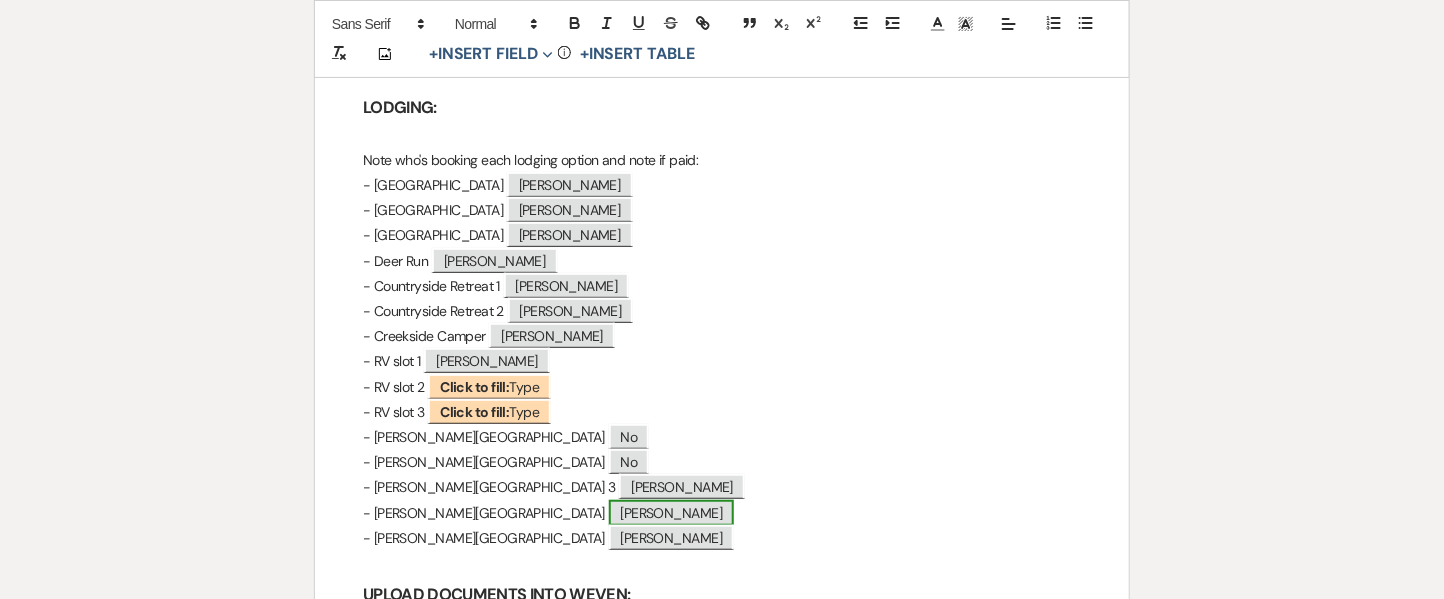 click on "Sam" at bounding box center (672, 513) 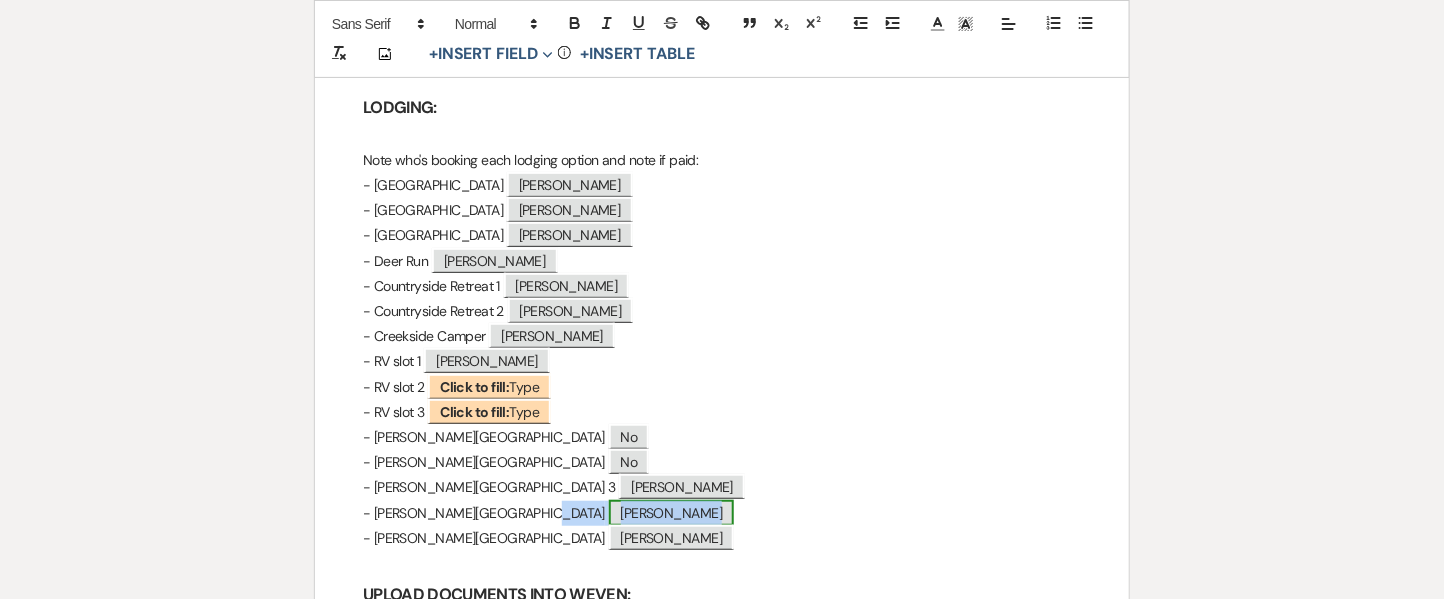 select on "Type" 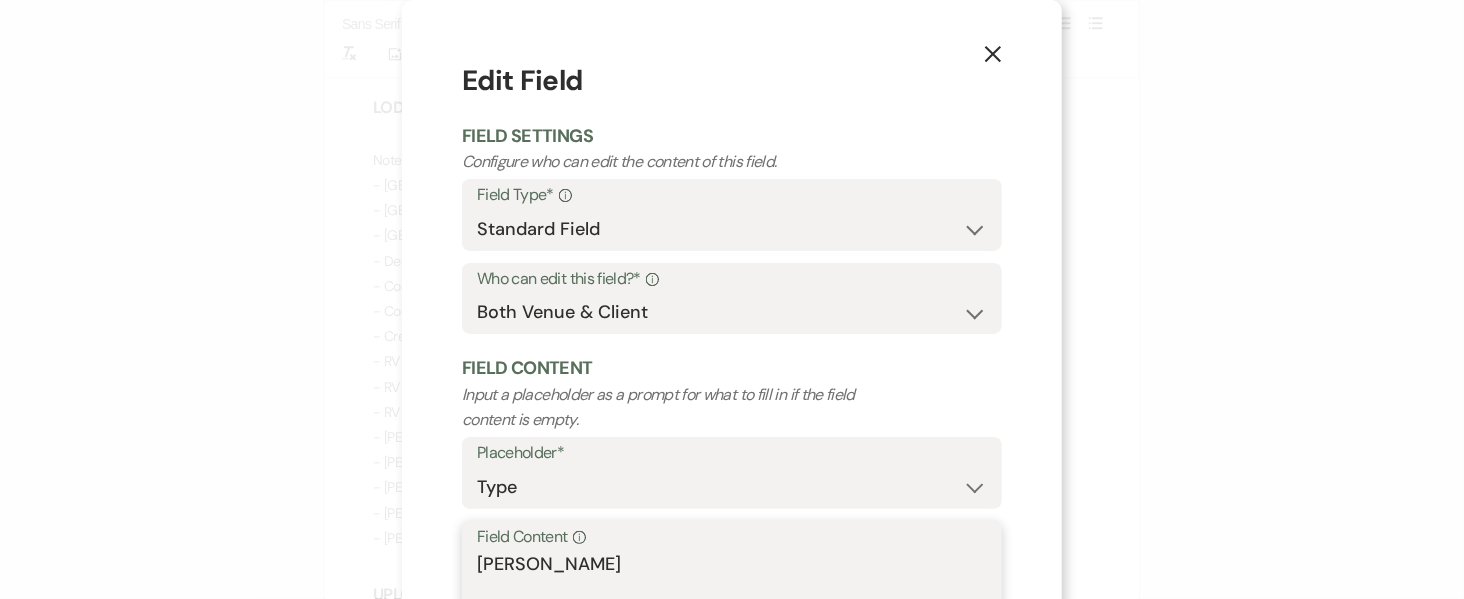 drag, startPoint x: 576, startPoint y: 586, endPoint x: 339, endPoint y: 551, distance: 239.57045 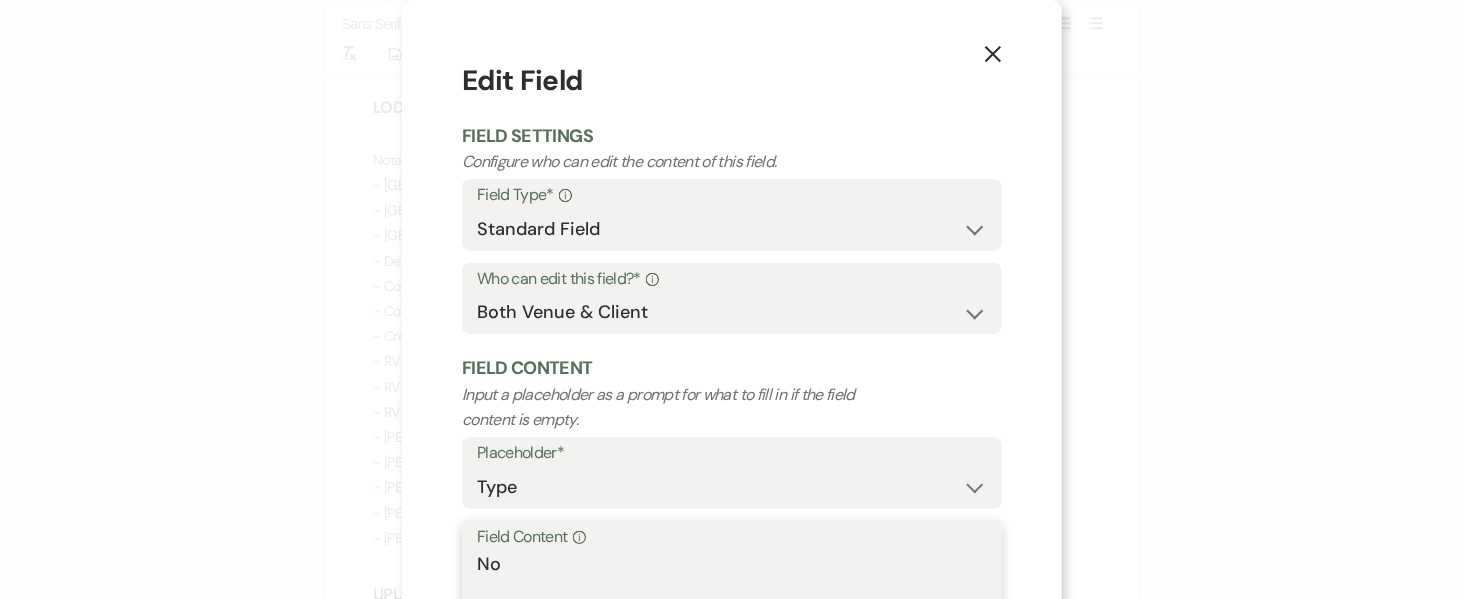 scroll, scrollTop: 176, scrollLeft: 0, axis: vertical 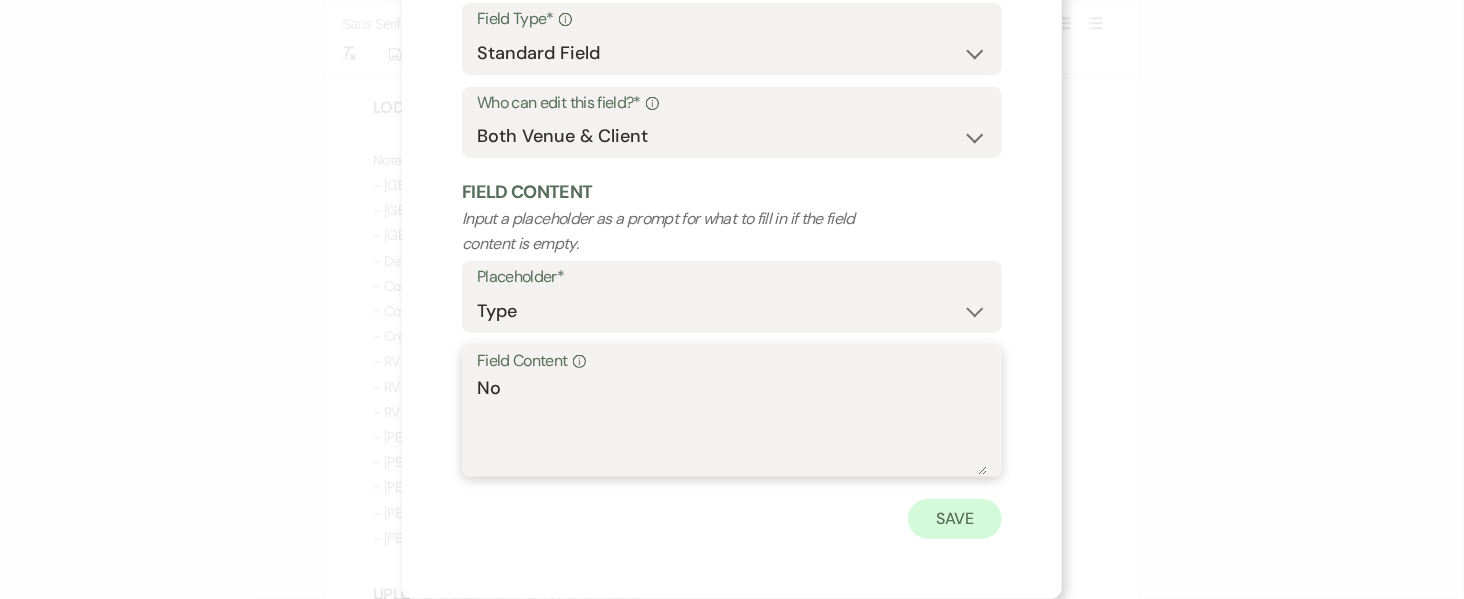 type on "No" 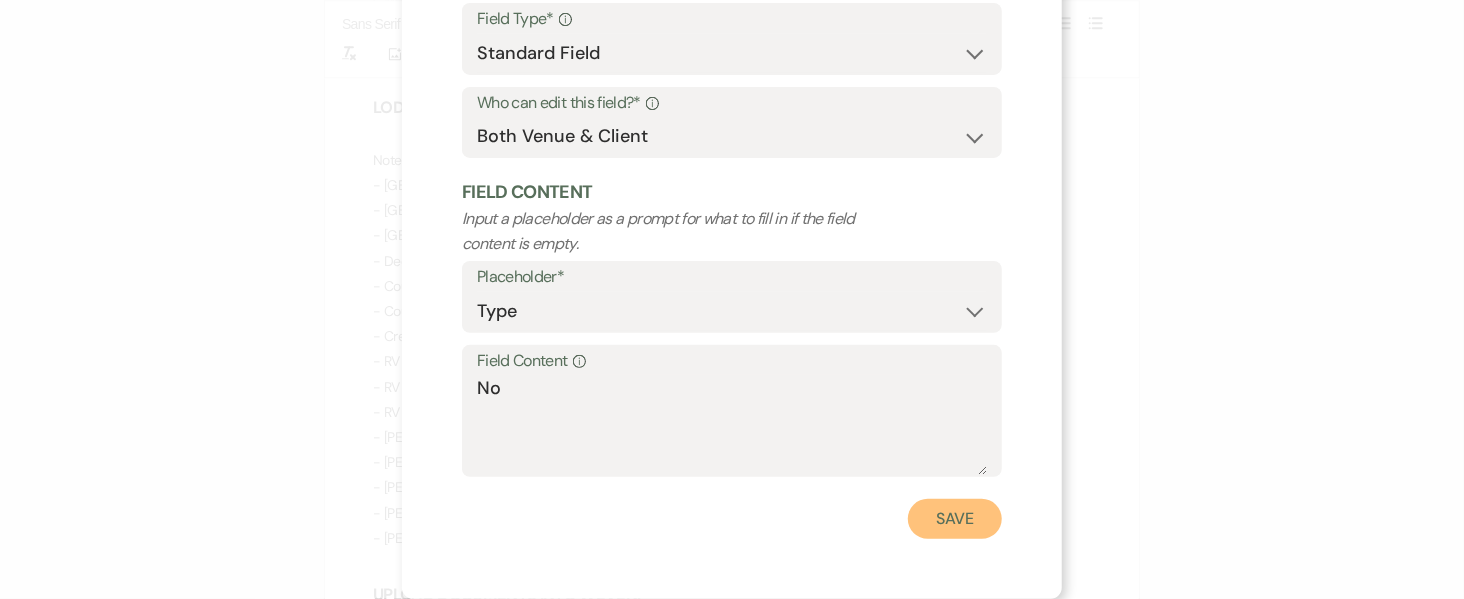 click on "Save" at bounding box center (955, 519) 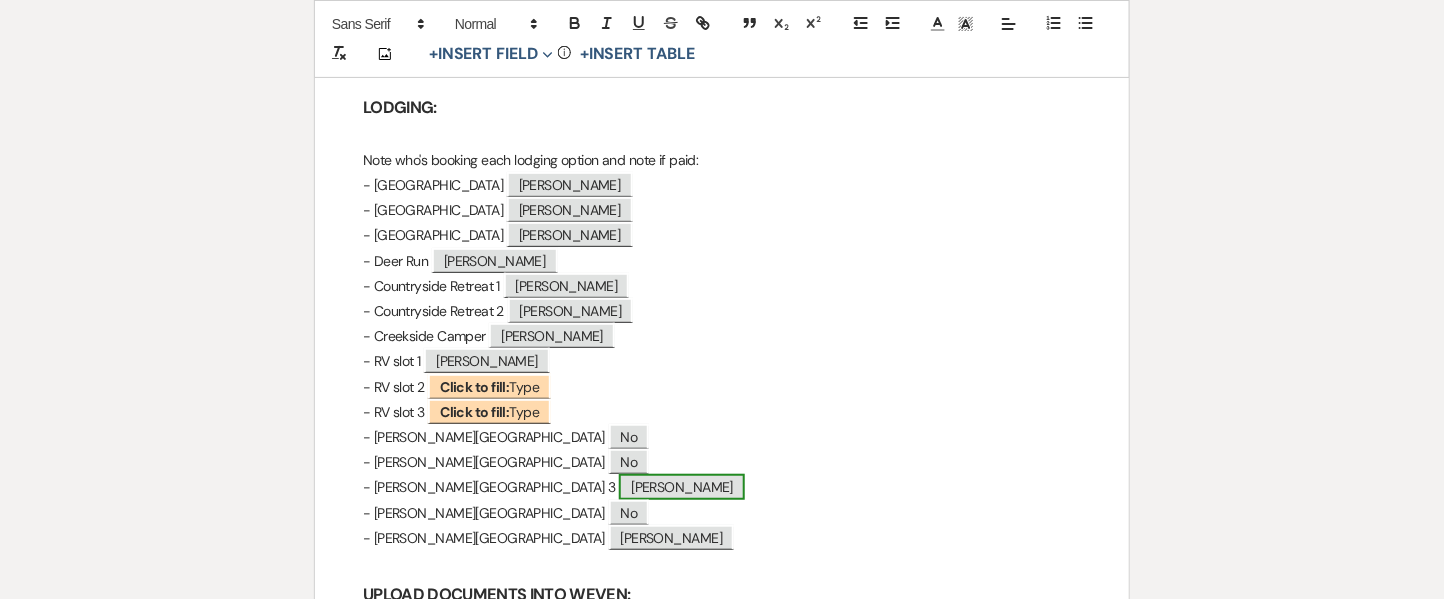 click on "Sam" at bounding box center (682, 487) 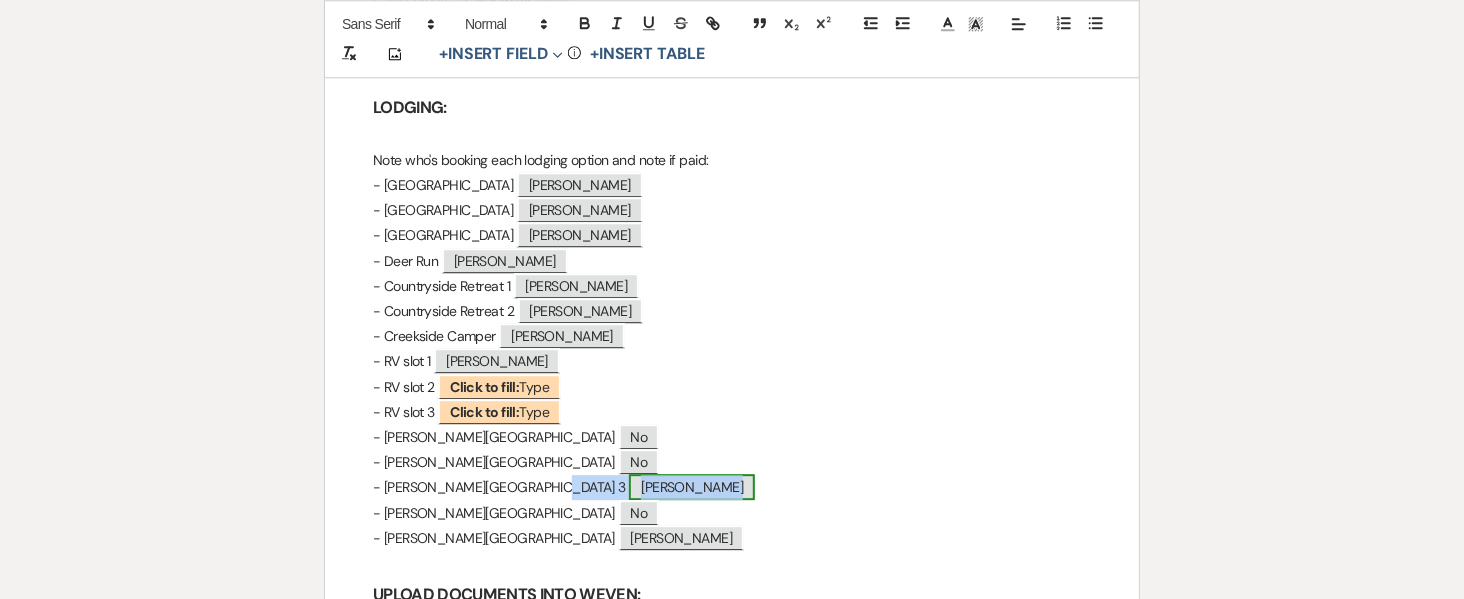 select on "Type" 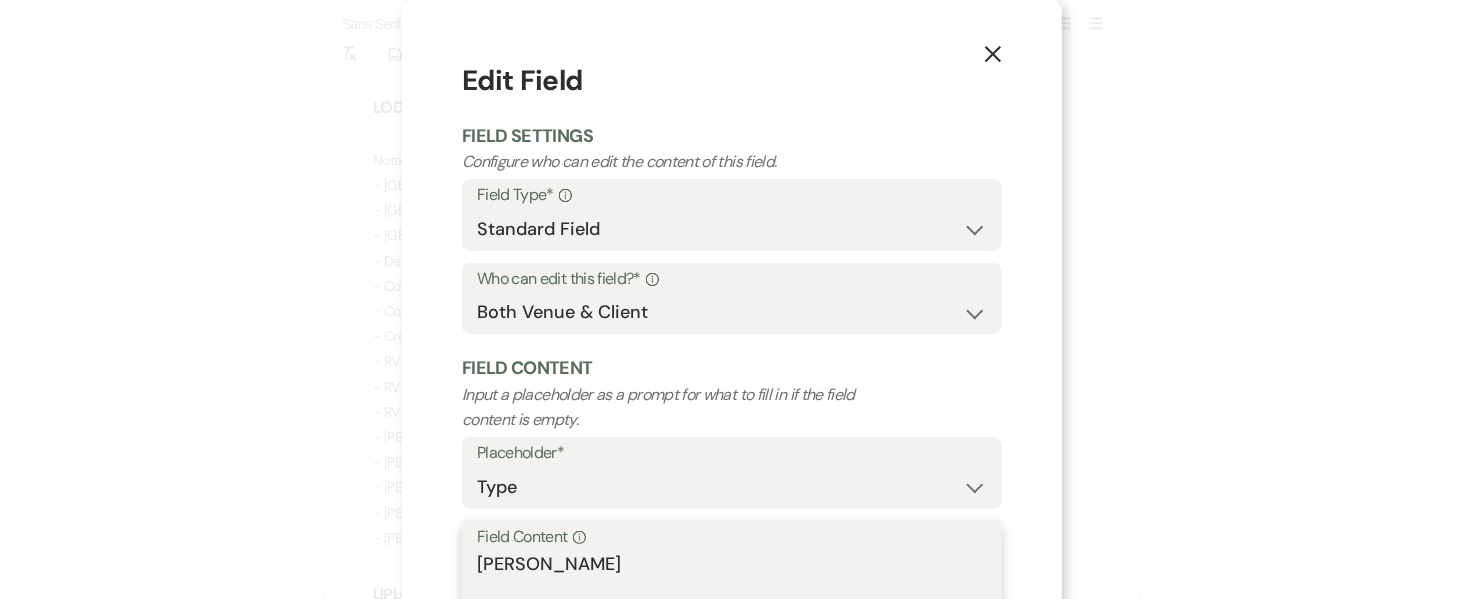 drag, startPoint x: 579, startPoint y: 572, endPoint x: 315, endPoint y: 574, distance: 264.00757 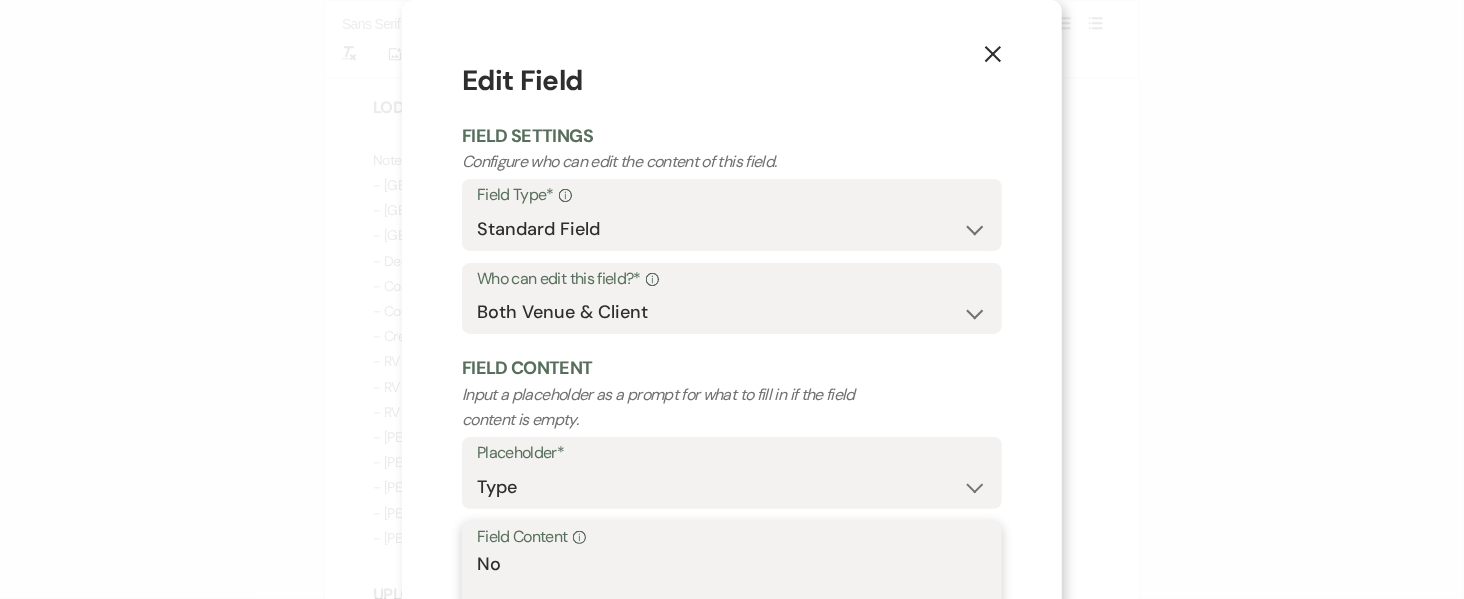 scroll, scrollTop: 176, scrollLeft: 0, axis: vertical 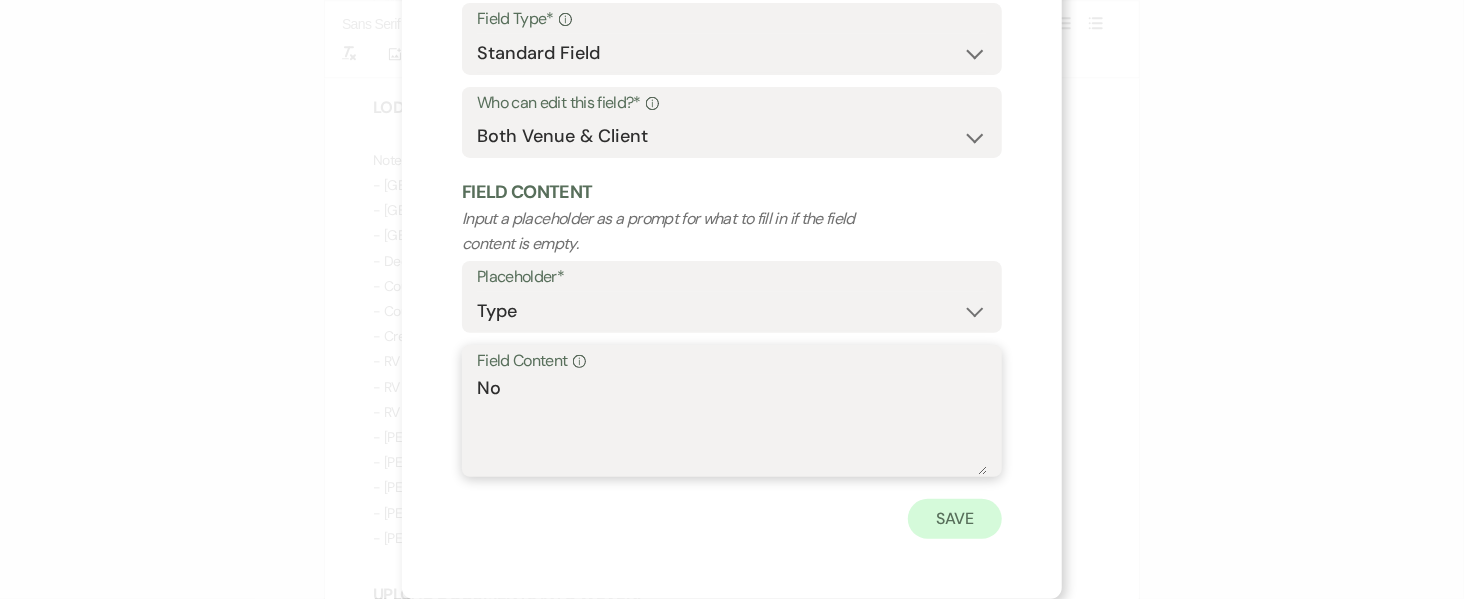 type on "No" 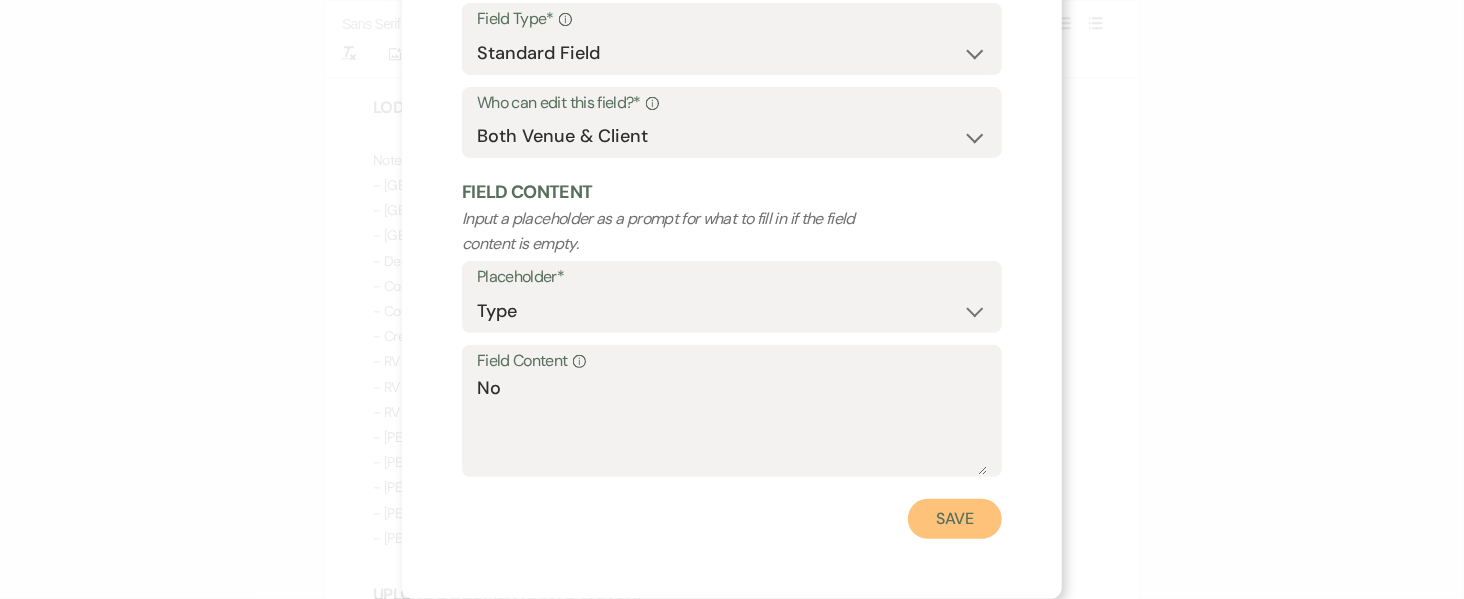 click on "Save" at bounding box center (955, 519) 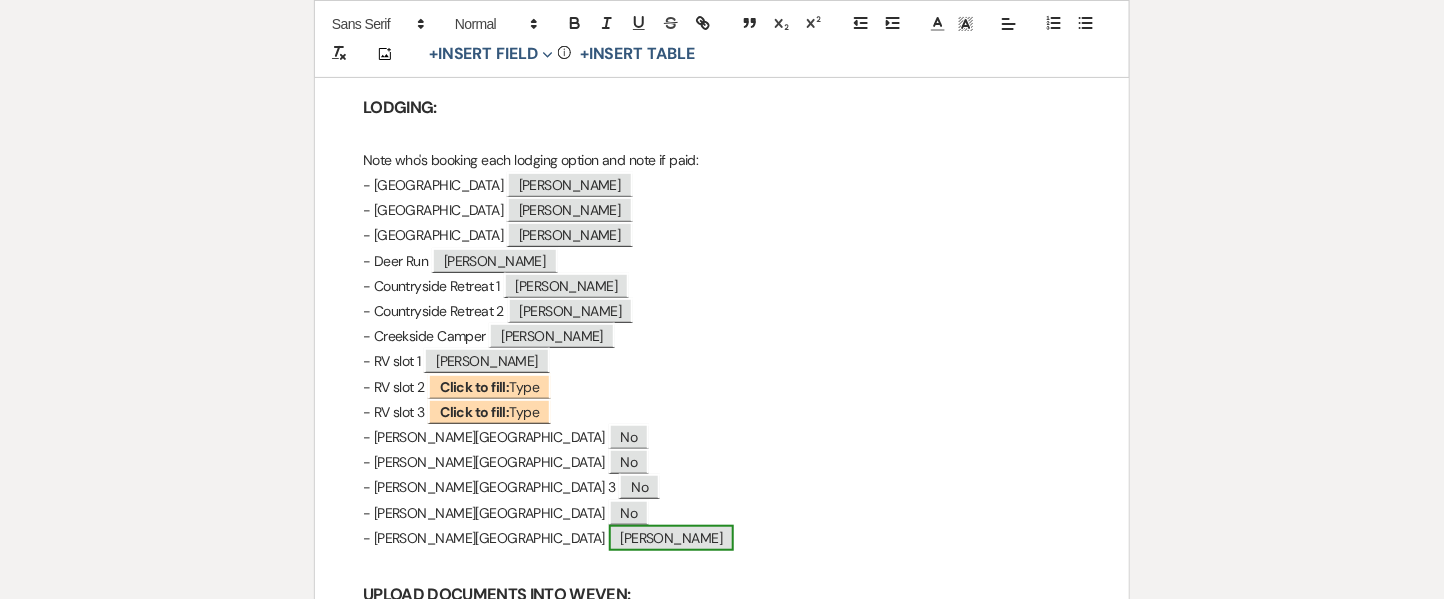 click on "Sam" at bounding box center (672, 538) 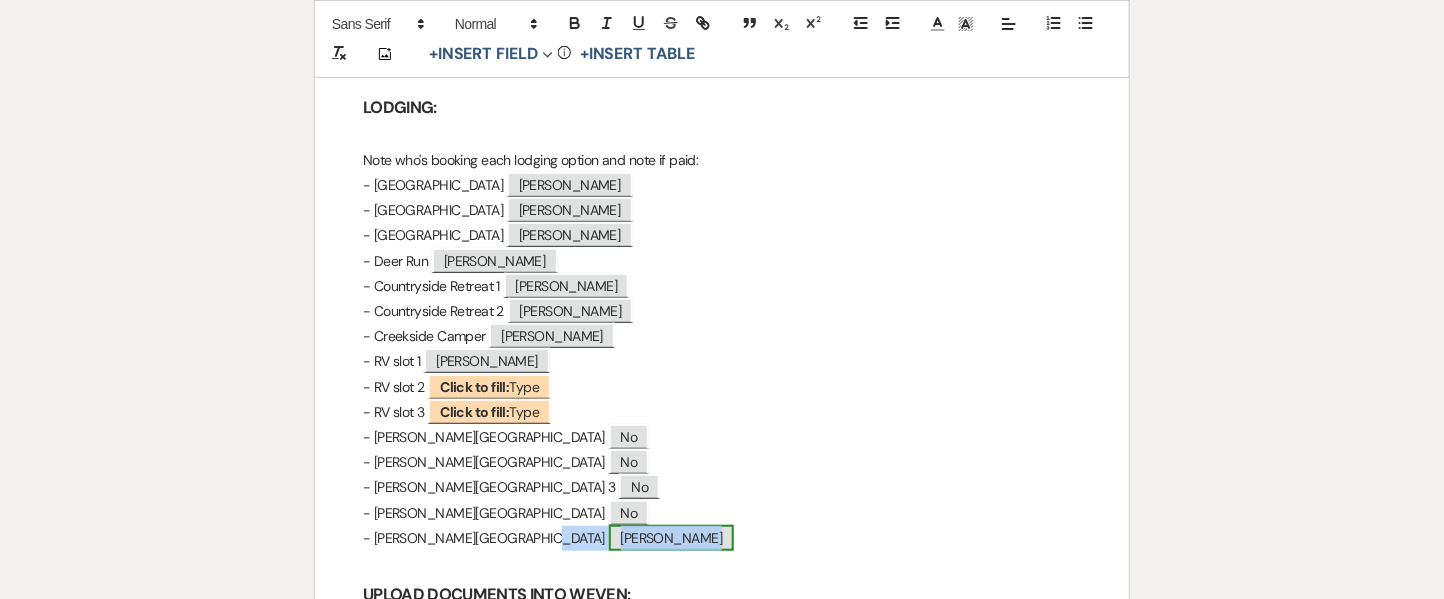 select on "Type" 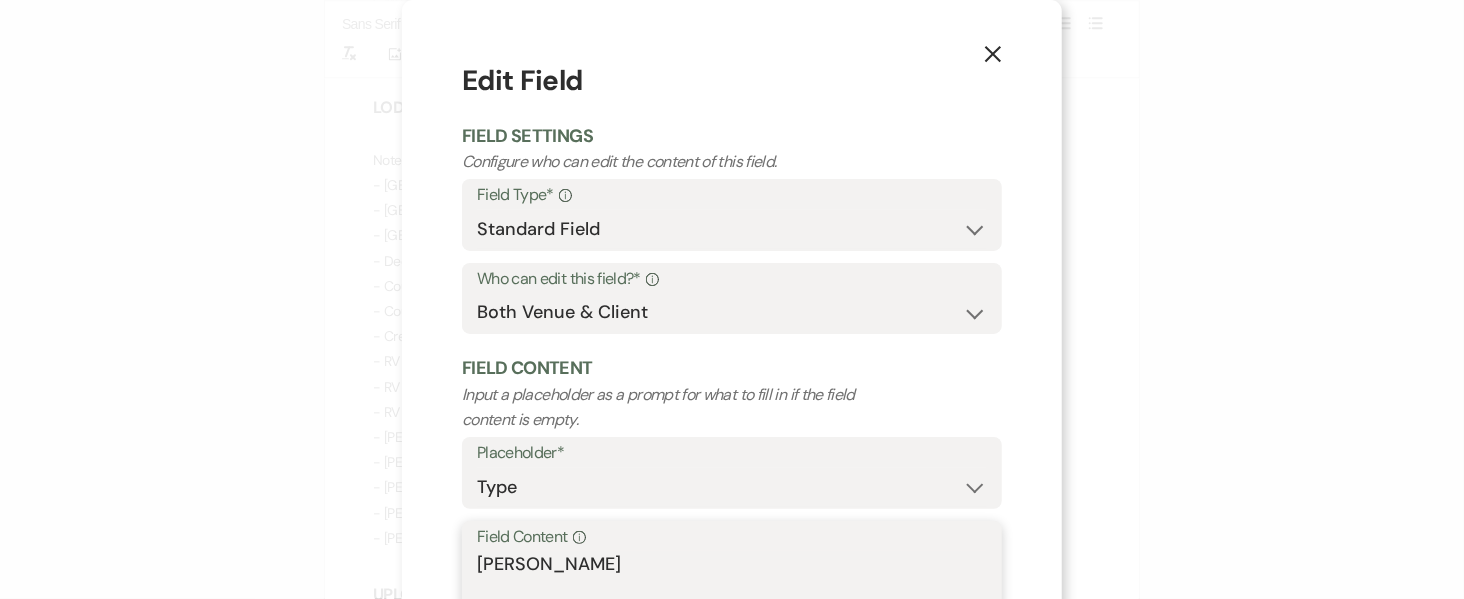 drag, startPoint x: 565, startPoint y: 576, endPoint x: 346, endPoint y: 555, distance: 220.00455 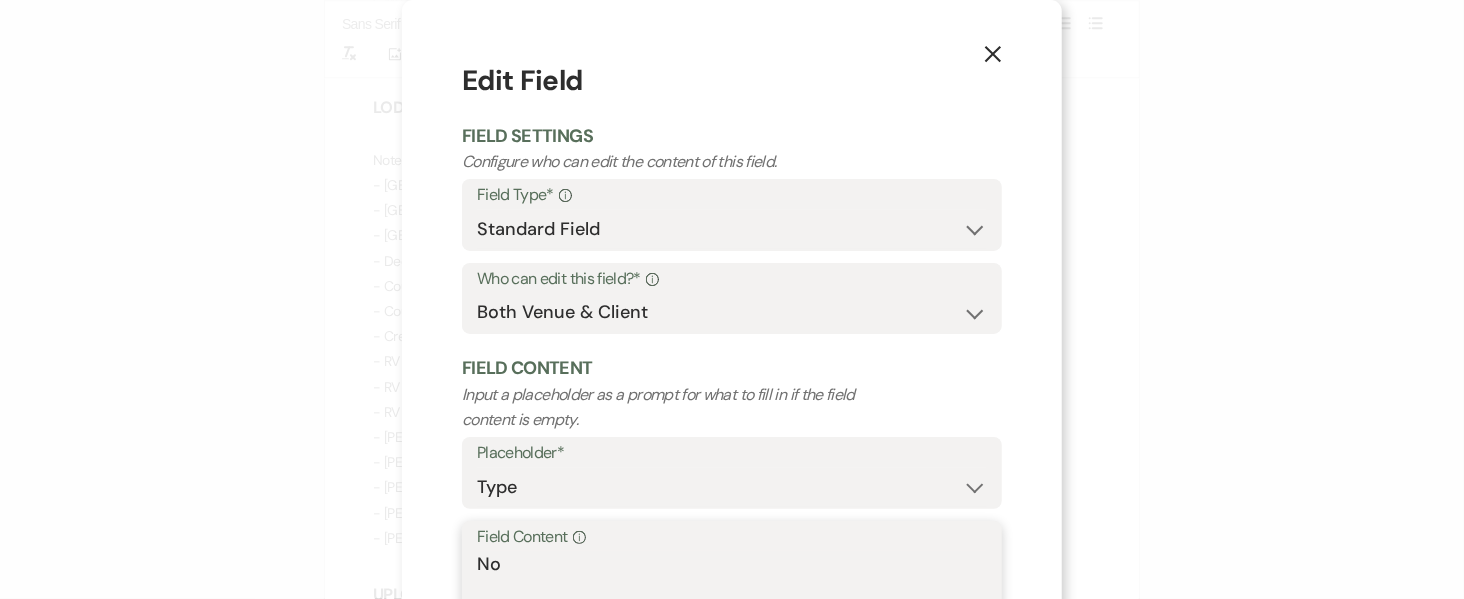 scroll, scrollTop: 176, scrollLeft: 0, axis: vertical 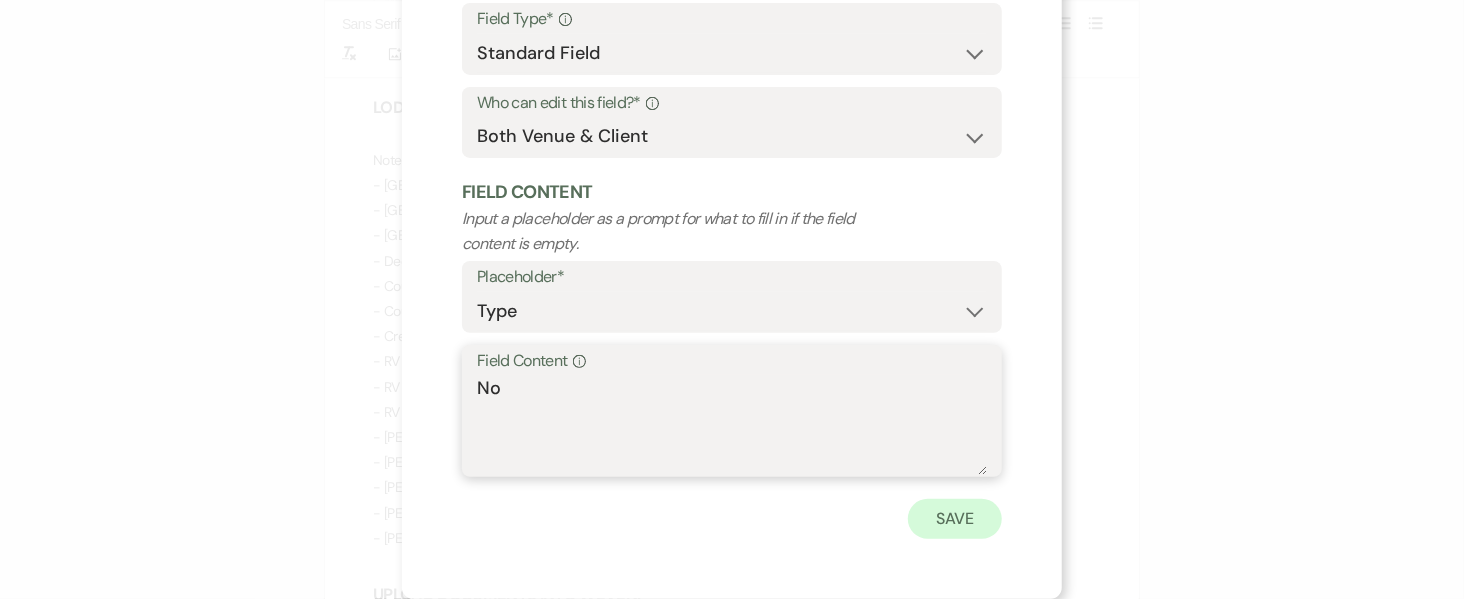 type on "No" 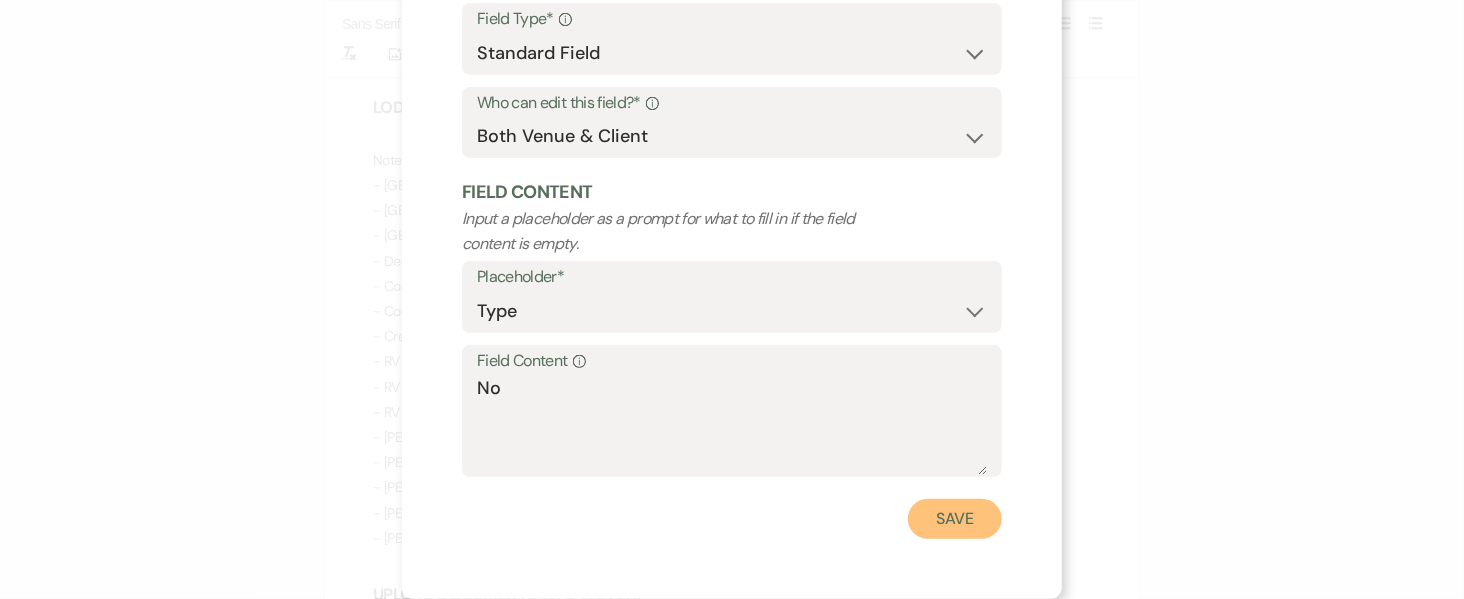 click on "Save" at bounding box center [955, 519] 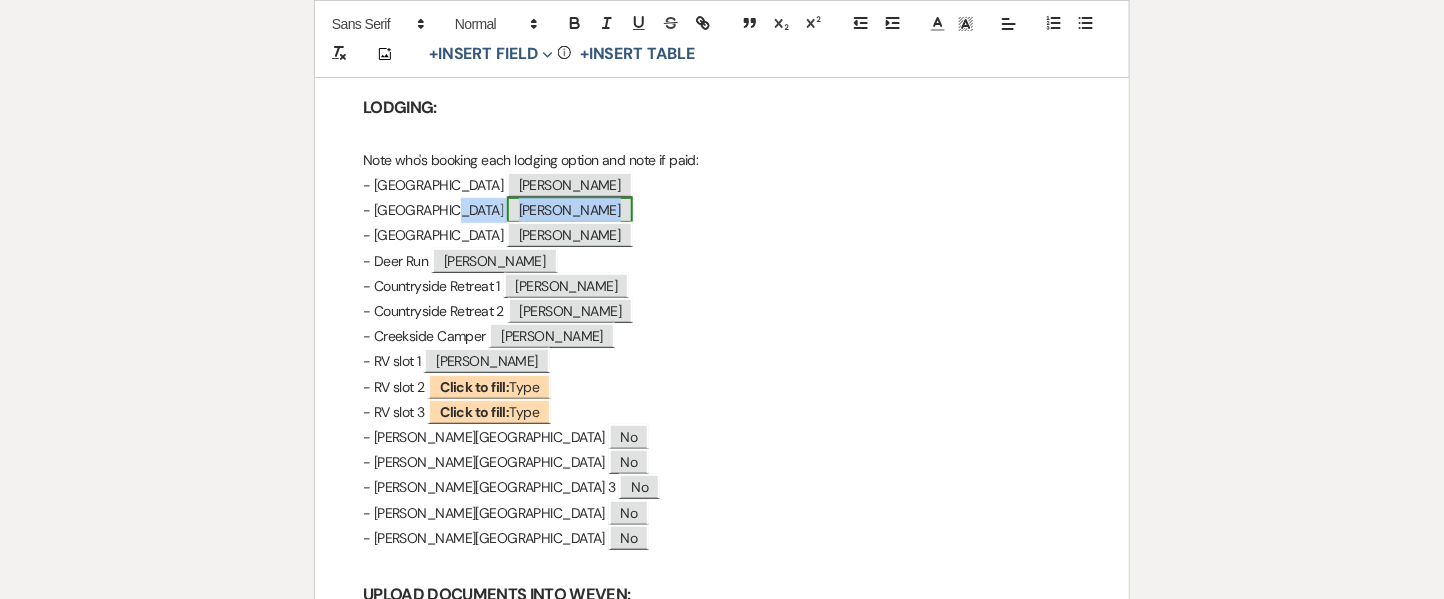 click on "Sam" at bounding box center [570, 210] 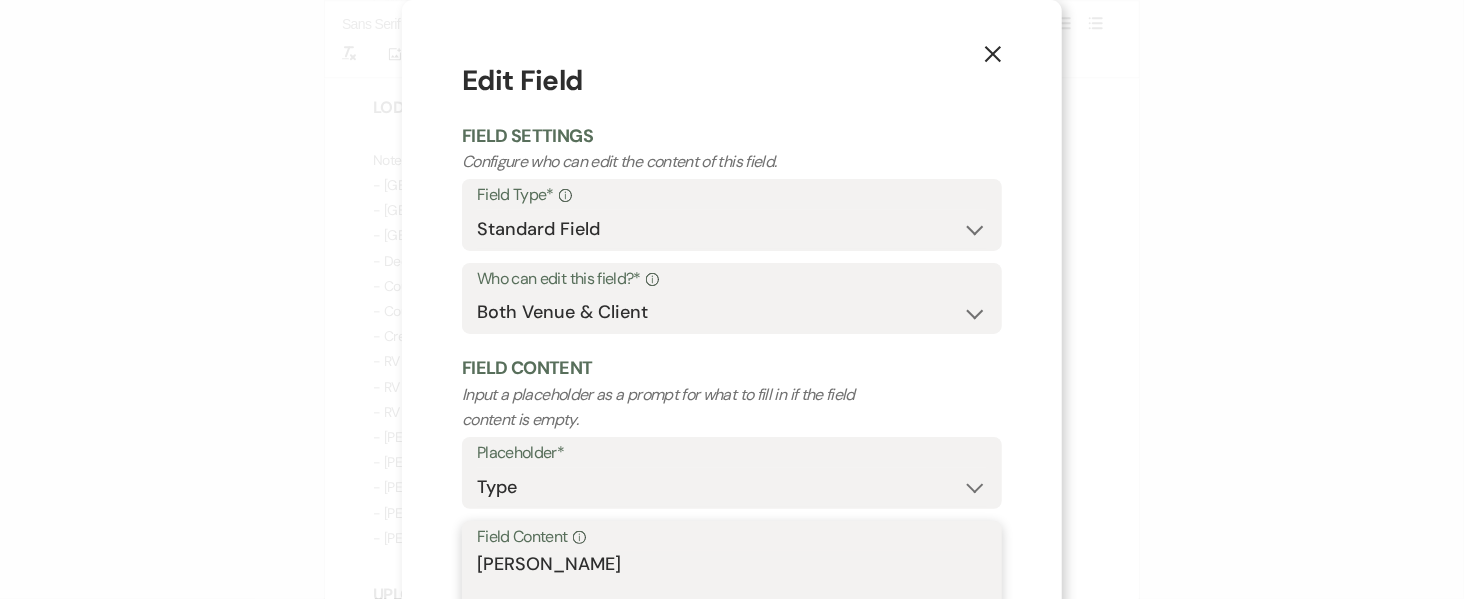 drag, startPoint x: 528, startPoint y: 552, endPoint x: 371, endPoint y: 556, distance: 157.05095 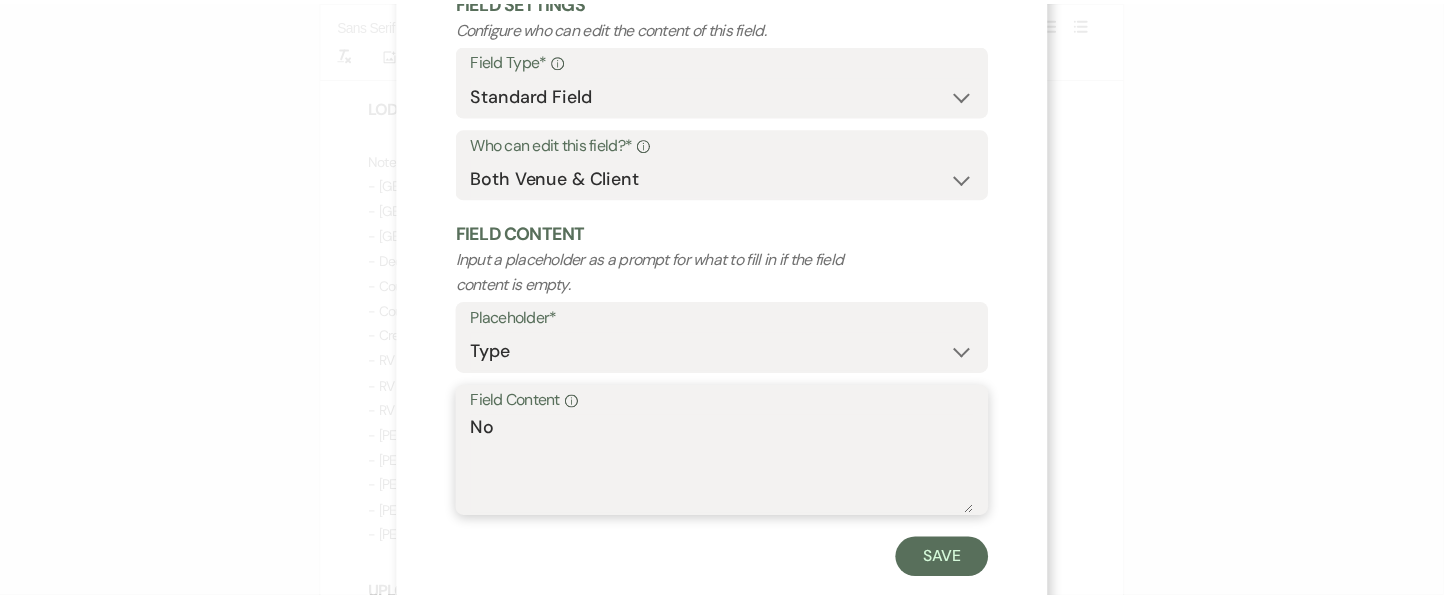 scroll, scrollTop: 140, scrollLeft: 0, axis: vertical 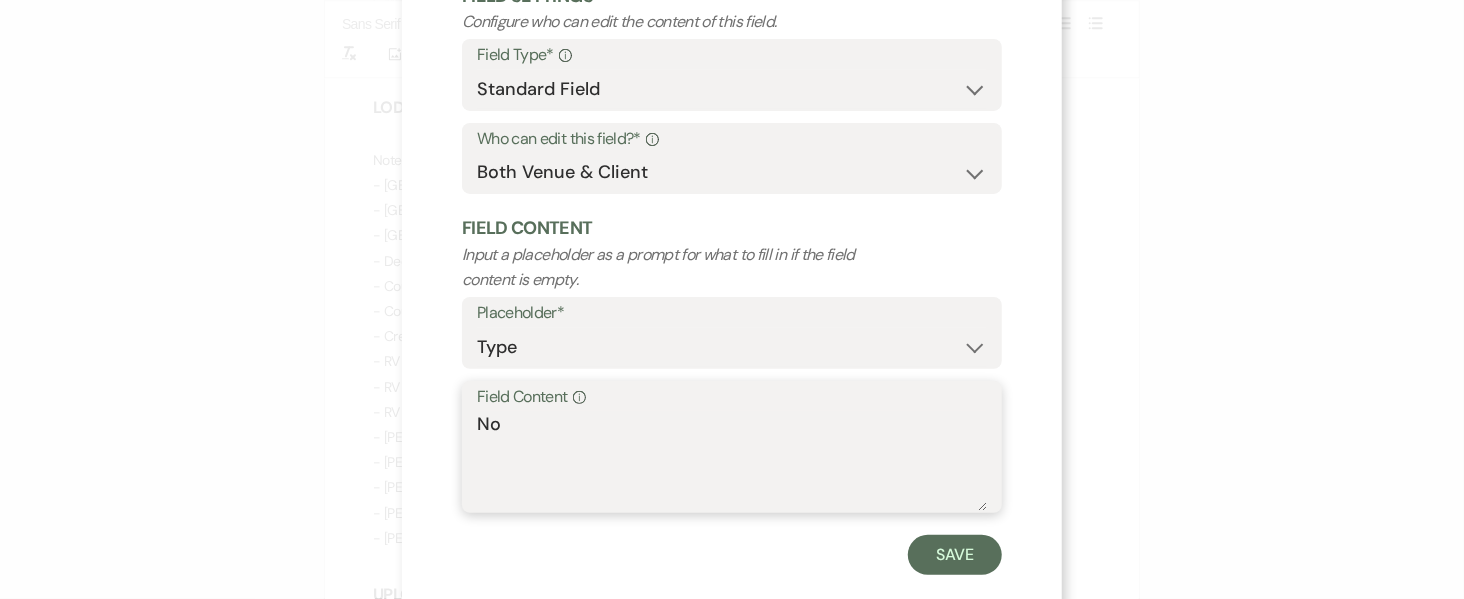 type on "No" 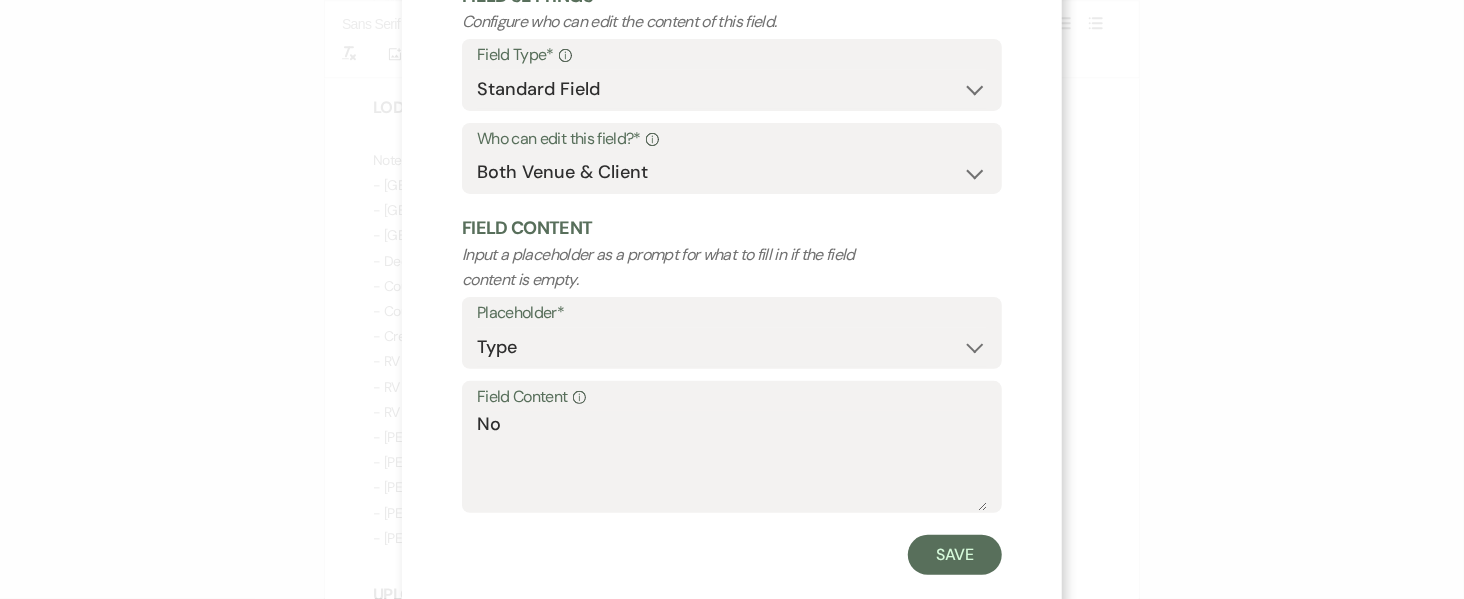 click on "X Edit Field Field Settings Configure who can edit the content of this field. Field Type* Info Standard Field Smart Field Who can edit this field?* Info Both Venue & Client Client Only Venue Only Field Content Input a placeholder as a prompt for what to fill in if the field content is empty. Placeholder* Custom Placeholder Date Time Name Location Venue Name Type Number Budget Address Phone Number Email Amount Total Field Content Info No Save" at bounding box center (732, 247) 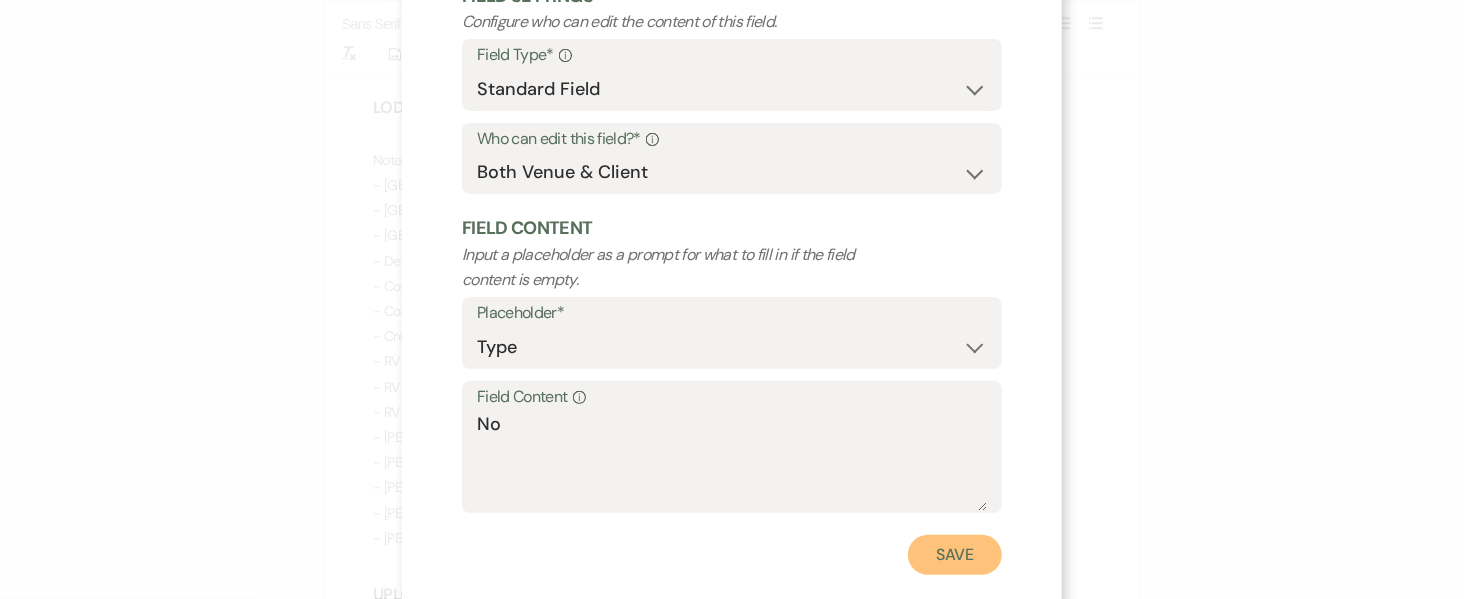 click on "Save" at bounding box center [955, 555] 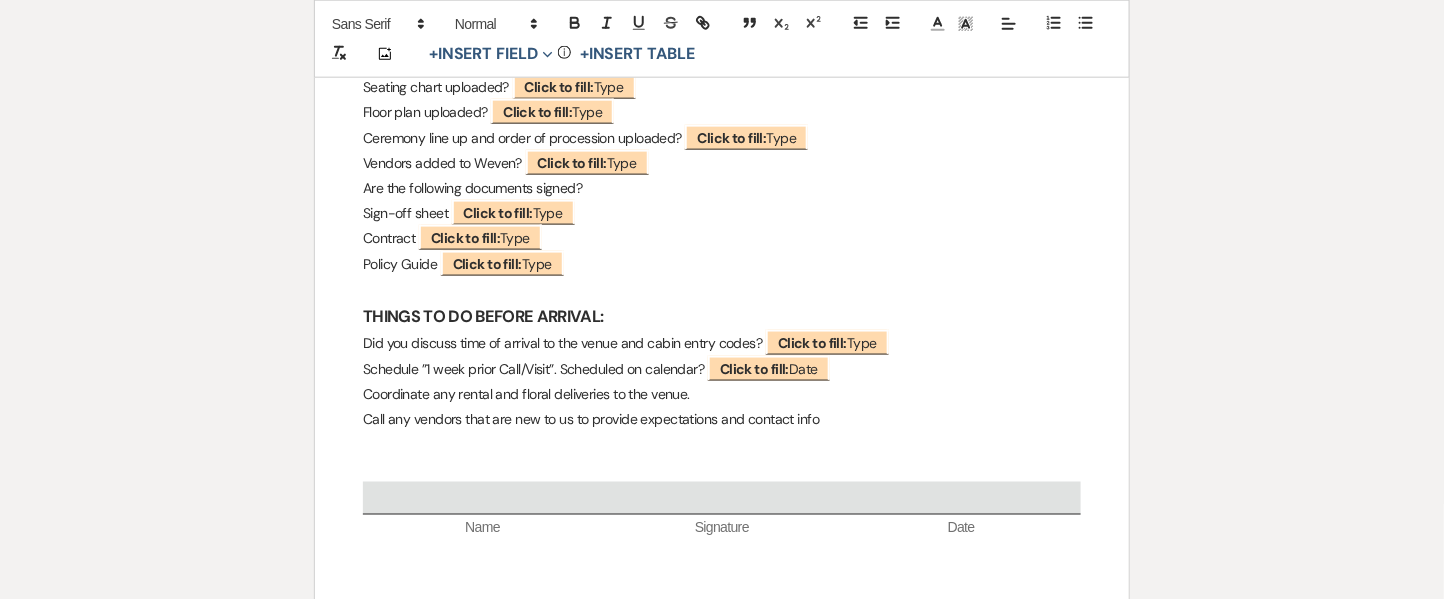 scroll, scrollTop: 3291, scrollLeft: 0, axis: vertical 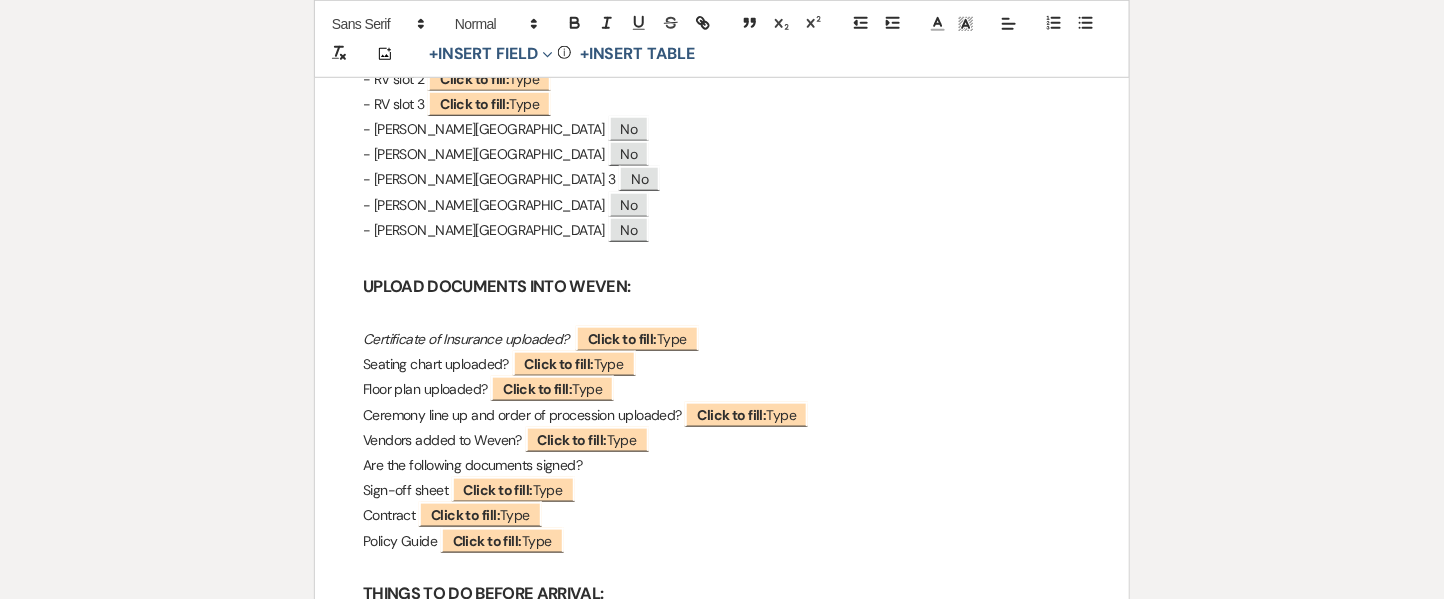 click on "UPLOAD DOCUMENTS INTO WEVEN:" at bounding box center [722, 286] 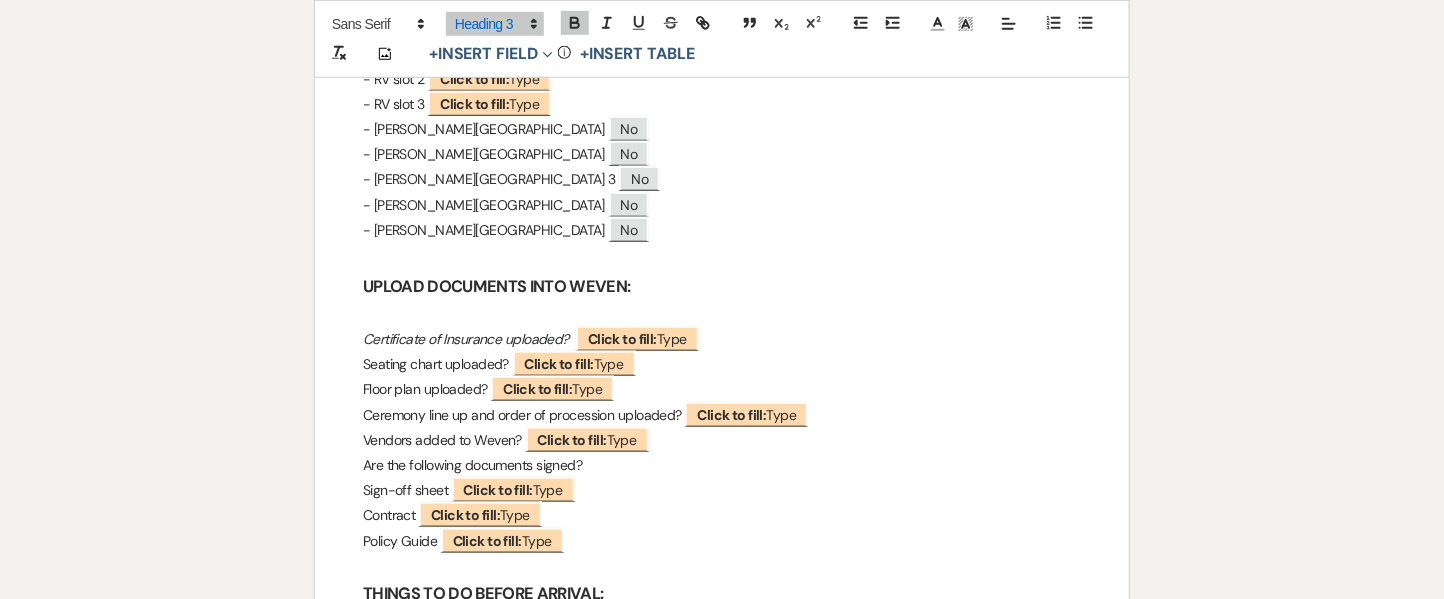 click at bounding box center [722, 257] 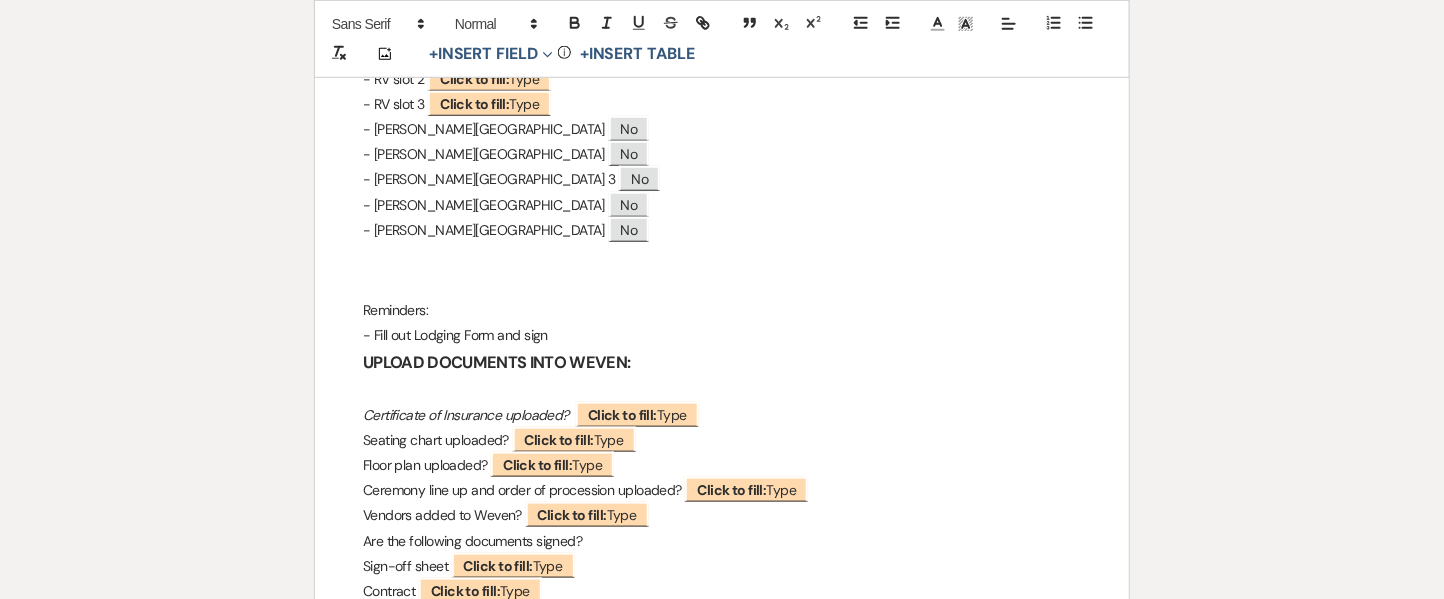 drag, startPoint x: 562, startPoint y: 330, endPoint x: 501, endPoint y: 330, distance: 61 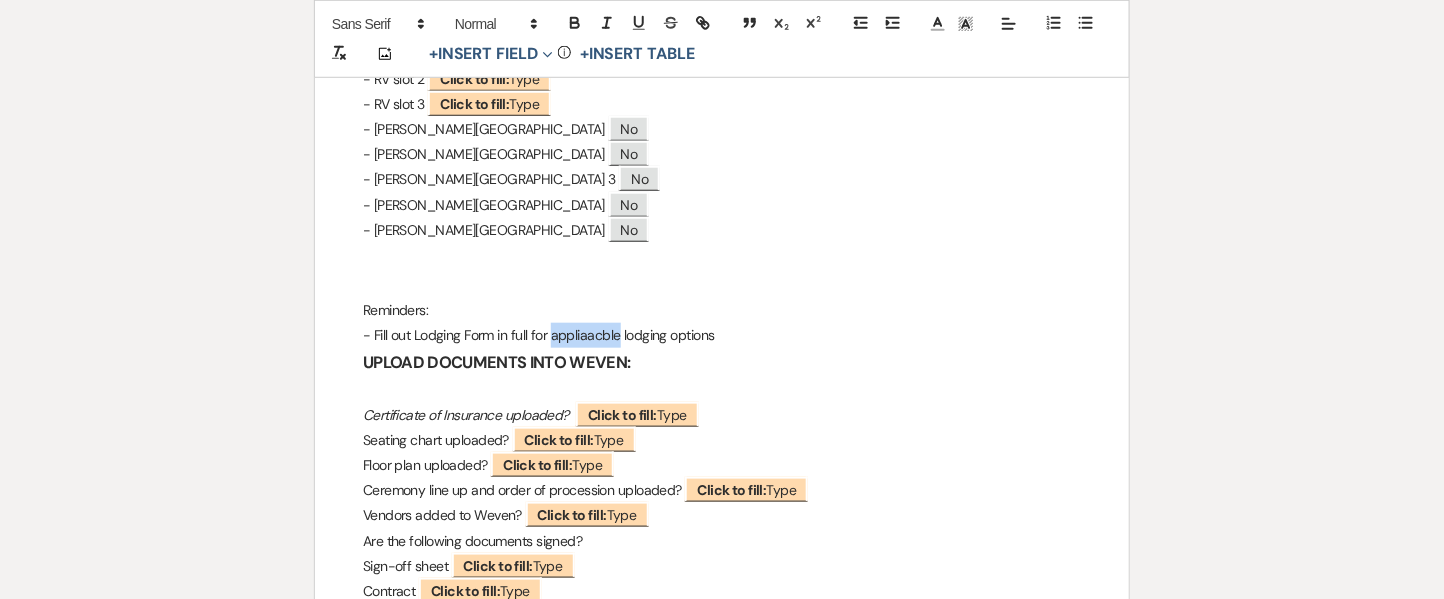 click on "- RV slot 2 ﻿
Click to fill:
Type
﻿" at bounding box center (722, 79) 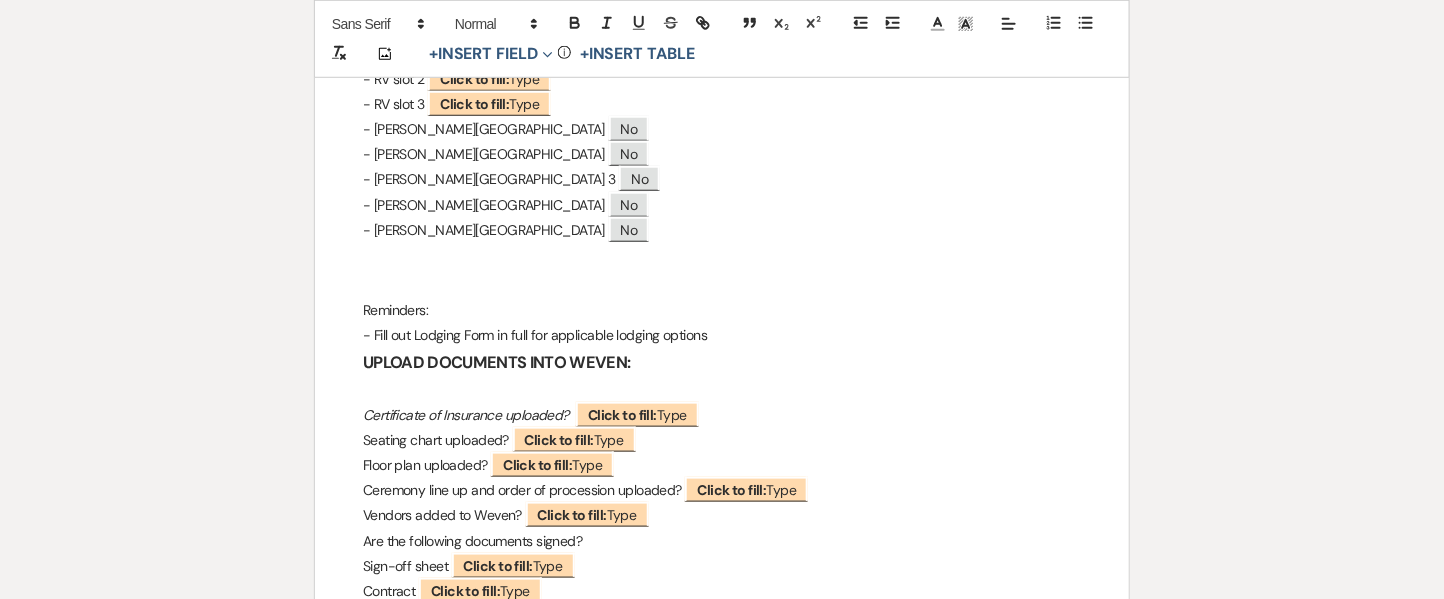 click on "- Fill out Lodging Form in full for applicable lodging options" at bounding box center (722, 335) 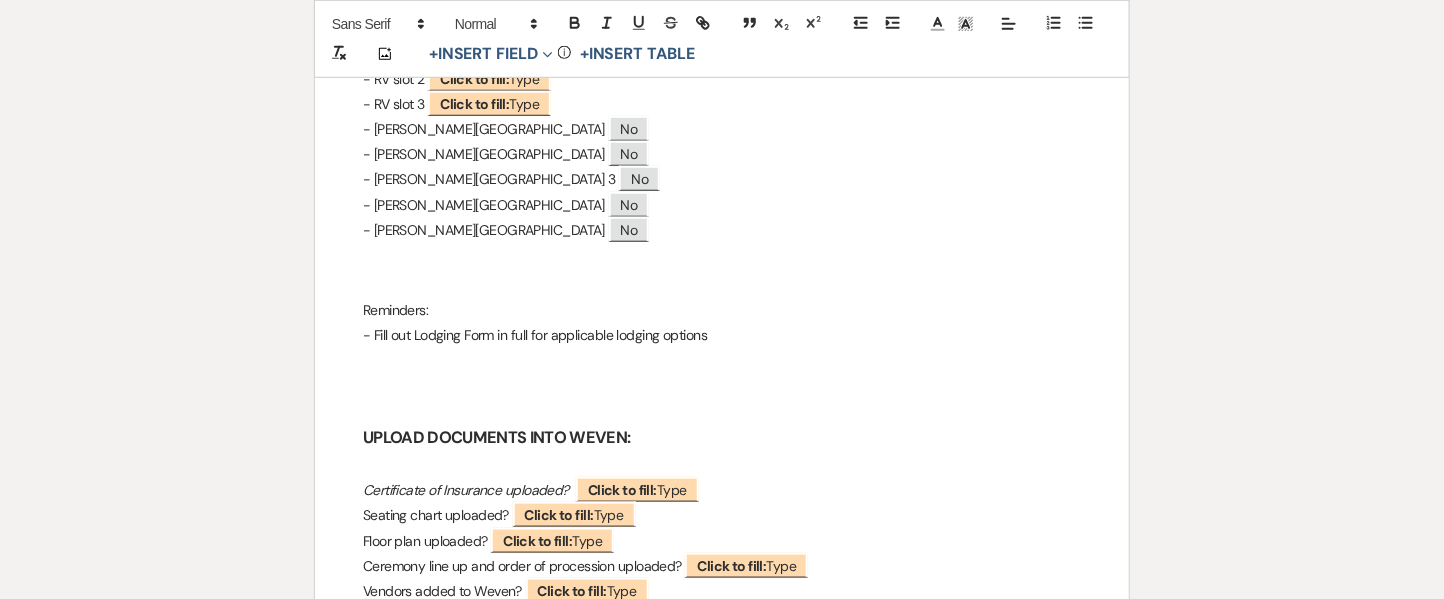 click at bounding box center [722, 360] 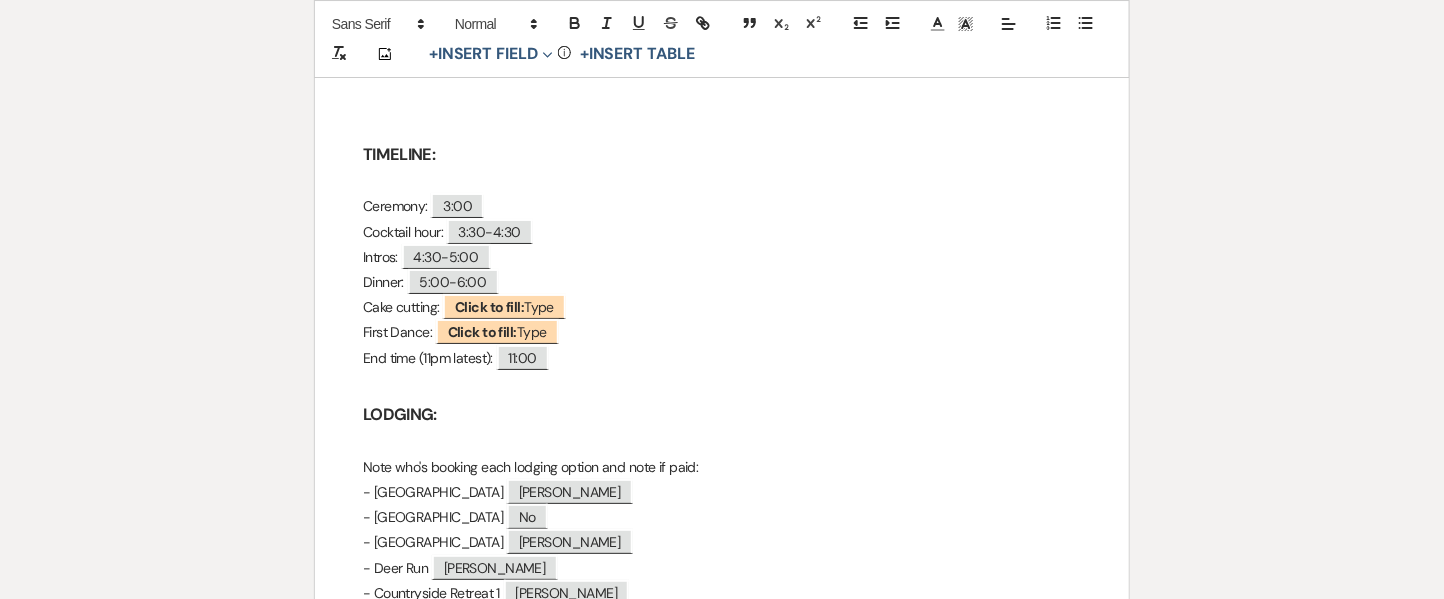 scroll, scrollTop: 2391, scrollLeft: 0, axis: vertical 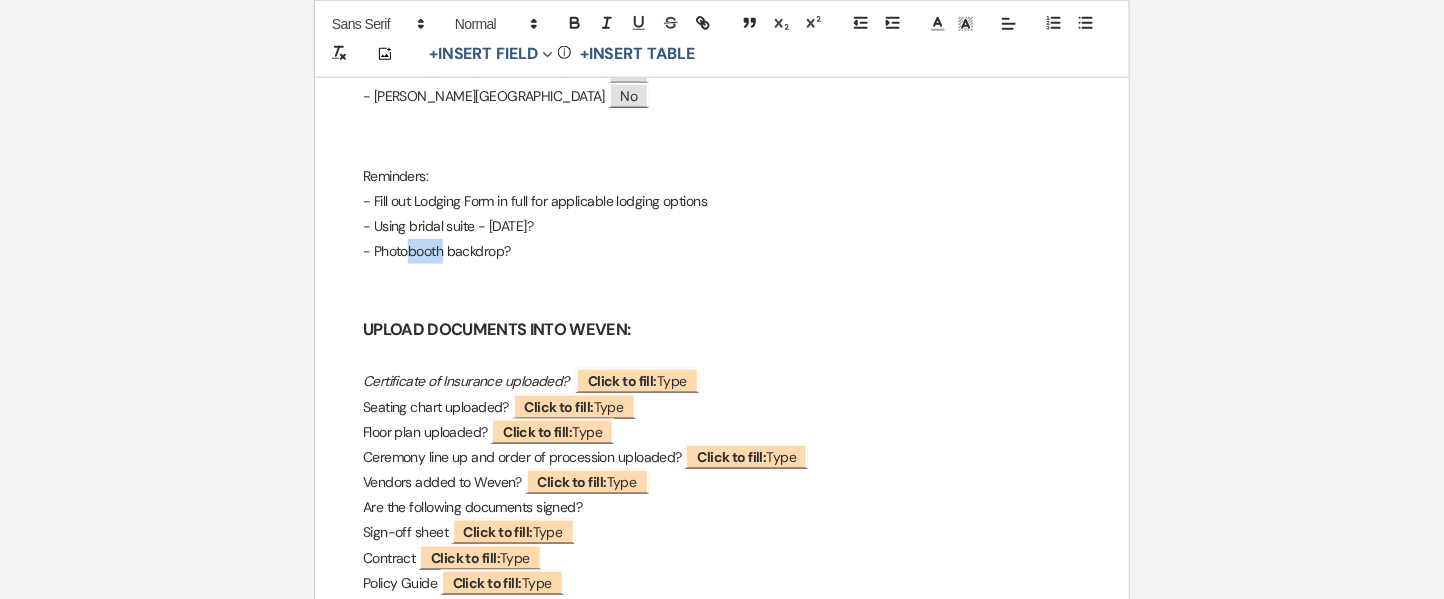 drag, startPoint x: 444, startPoint y: 253, endPoint x: 412, endPoint y: 255, distance: 32.06244 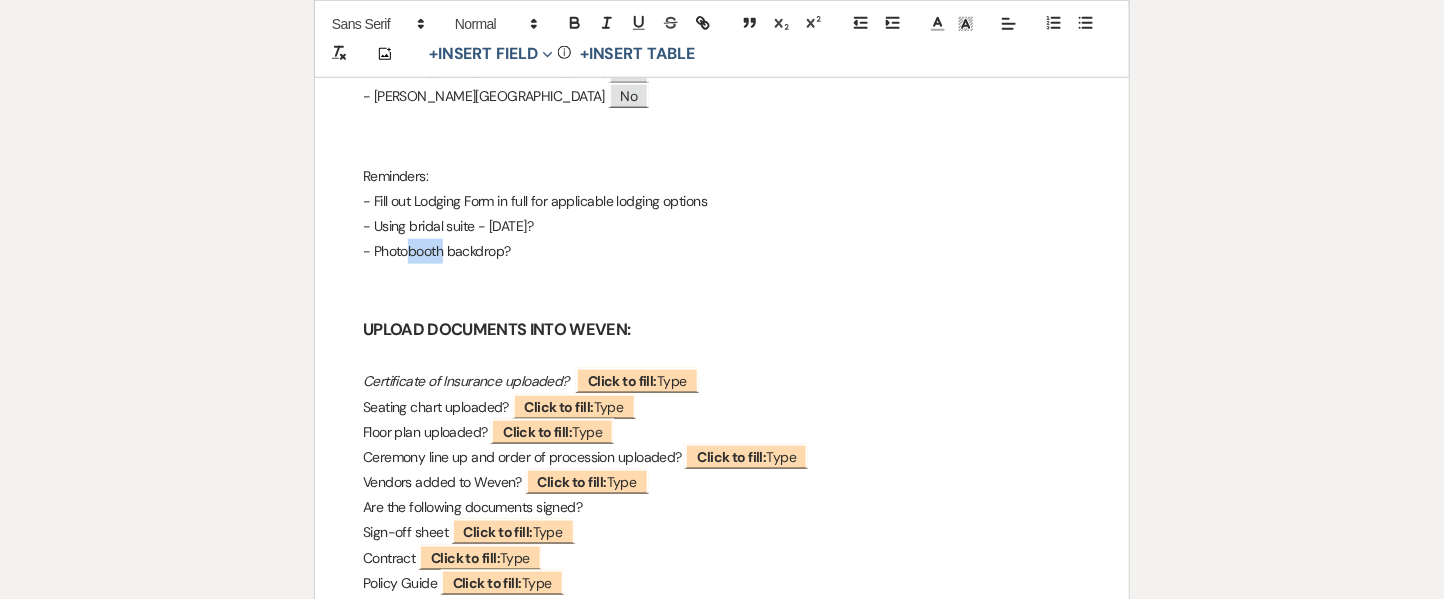click on "- Photobooth backdrop?" at bounding box center (722, 251) 